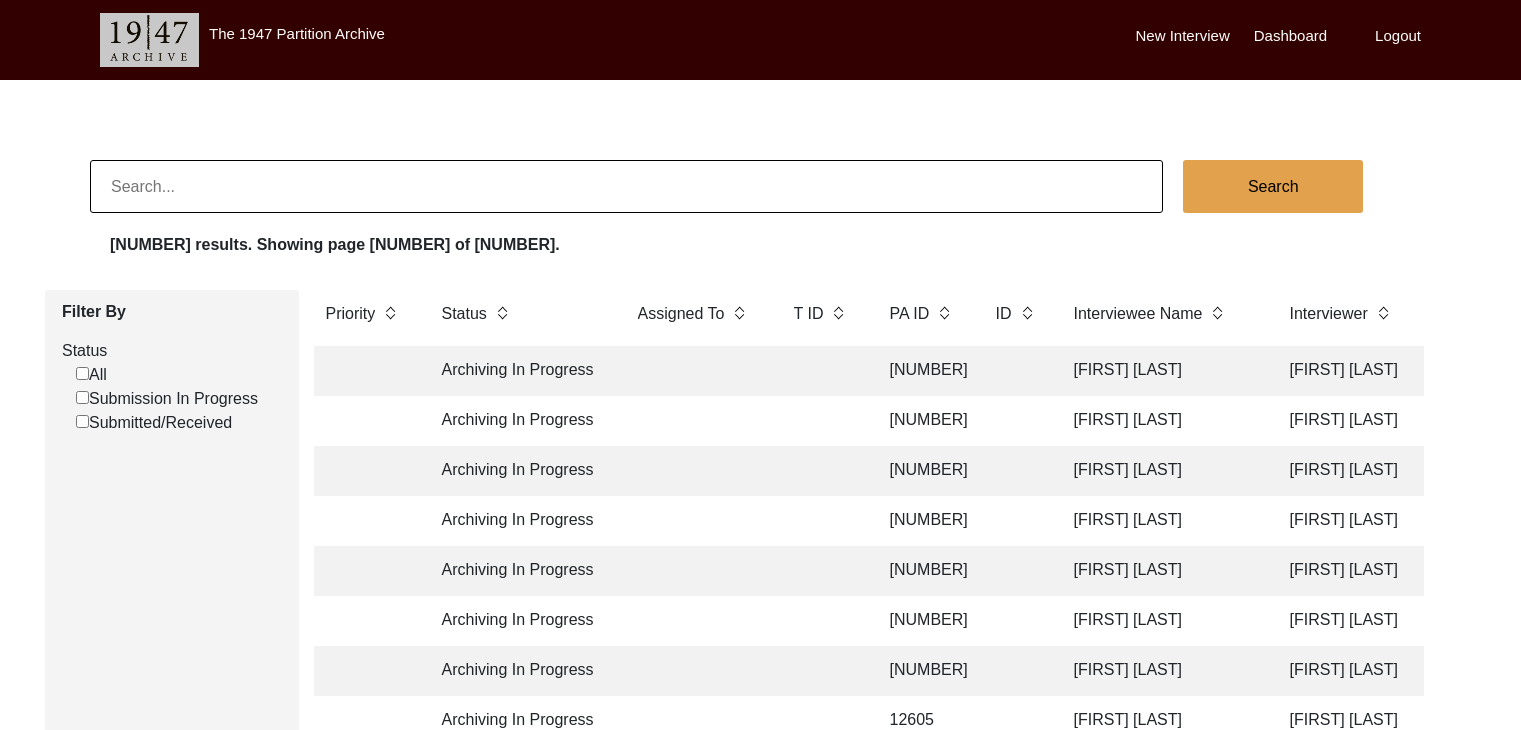 scroll, scrollTop: 0, scrollLeft: 0, axis: both 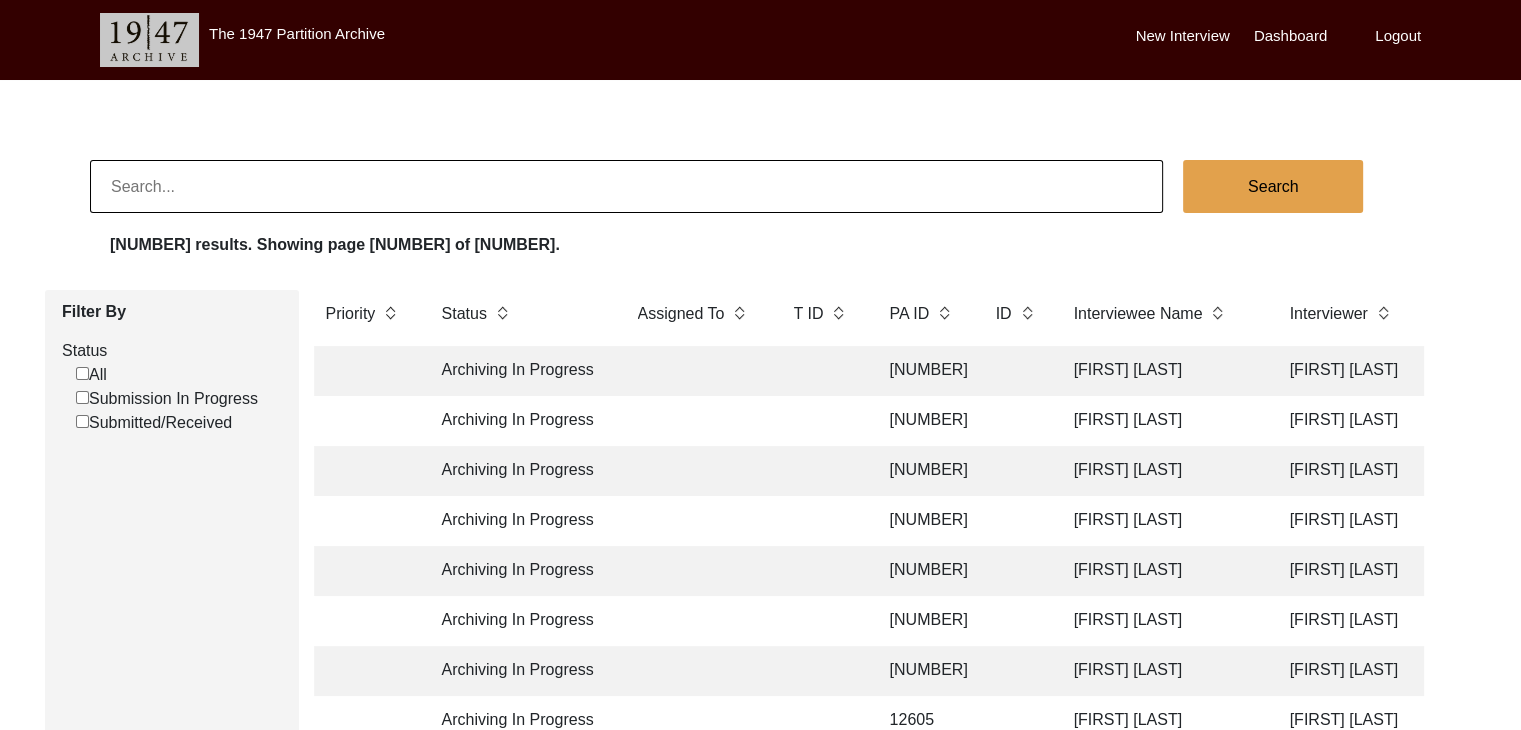 click on "New Interview" at bounding box center (1183, 36) 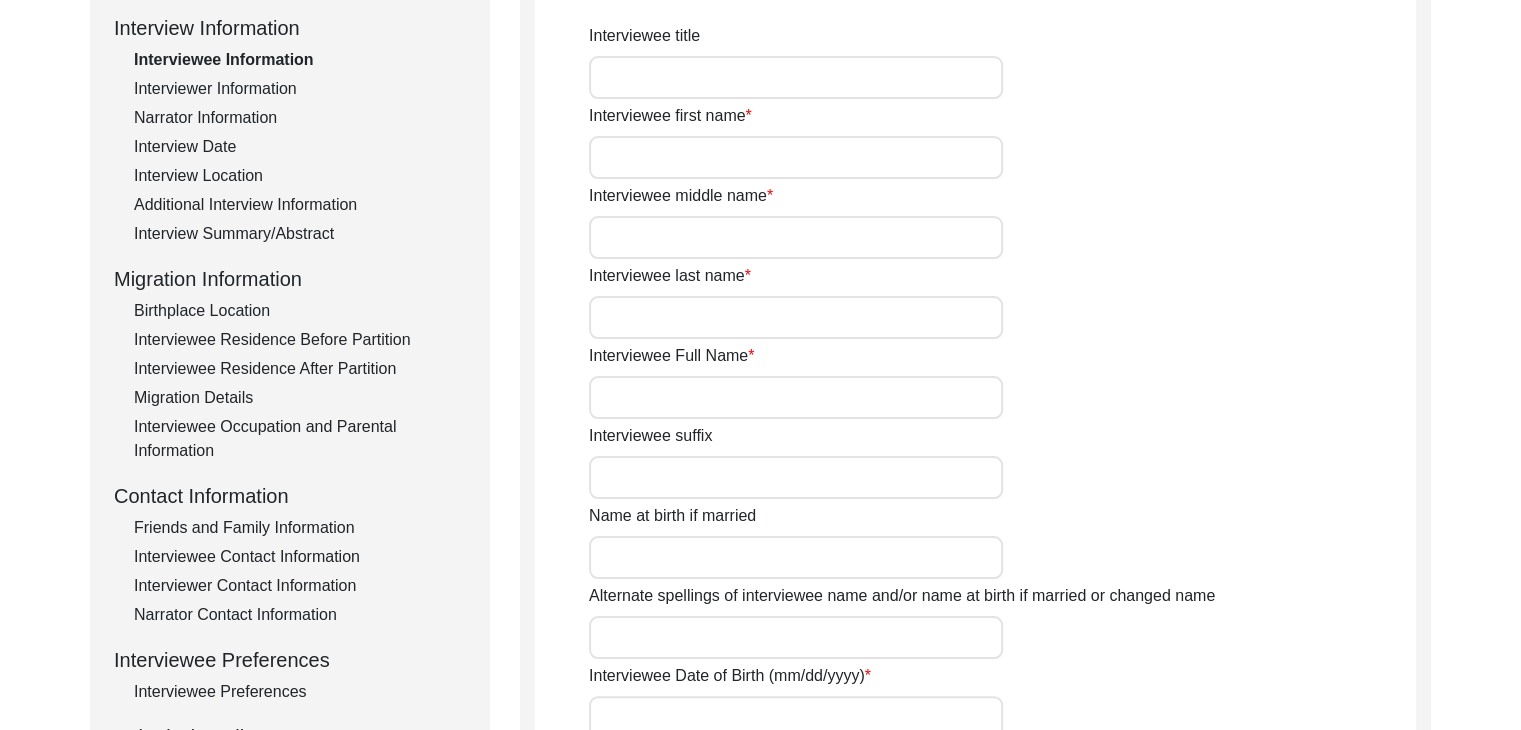 scroll, scrollTop: 280, scrollLeft: 0, axis: vertical 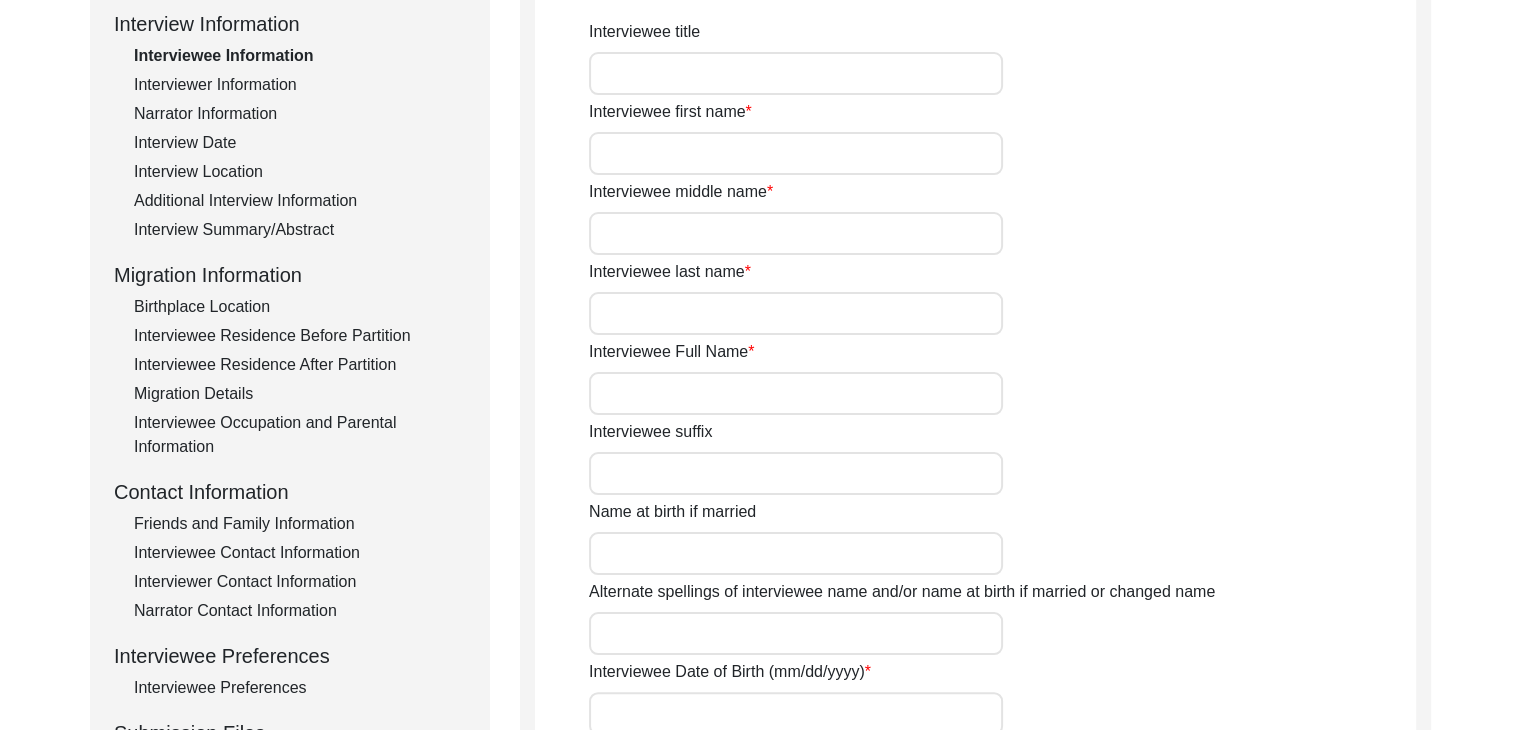 click on "Interviewee Full Name" at bounding box center [796, 393] 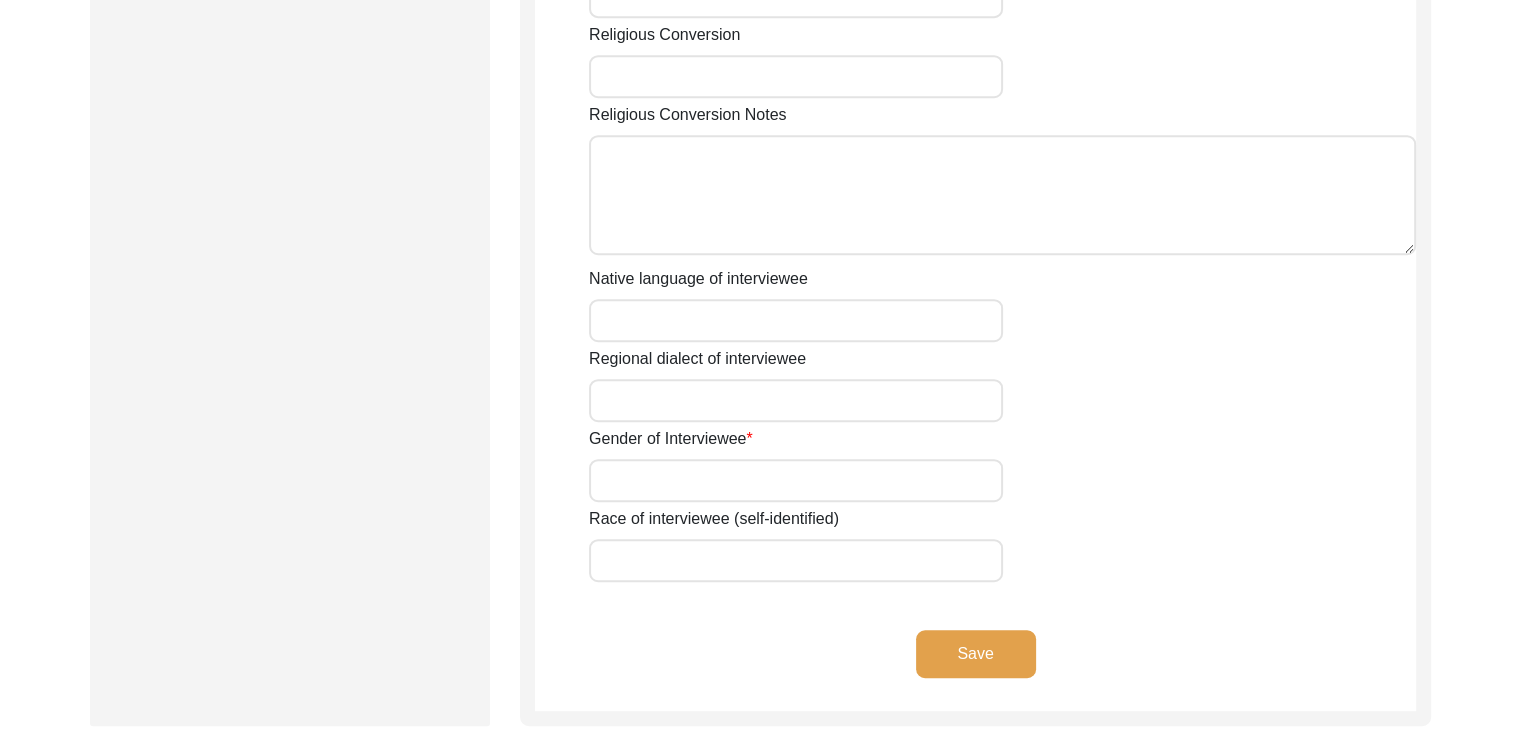 scroll, scrollTop: 1536, scrollLeft: 0, axis: vertical 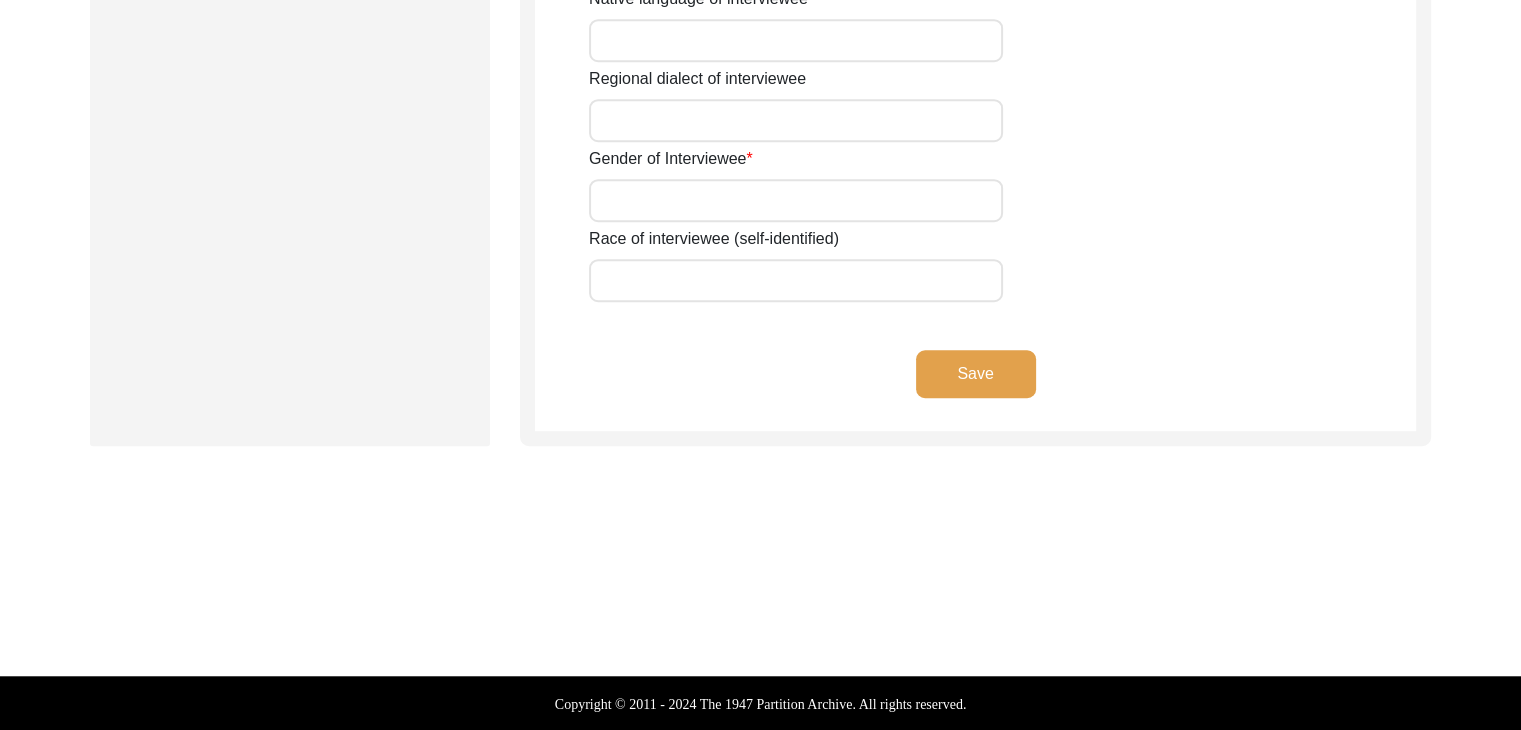 type on "[FIRST] [LAST]" 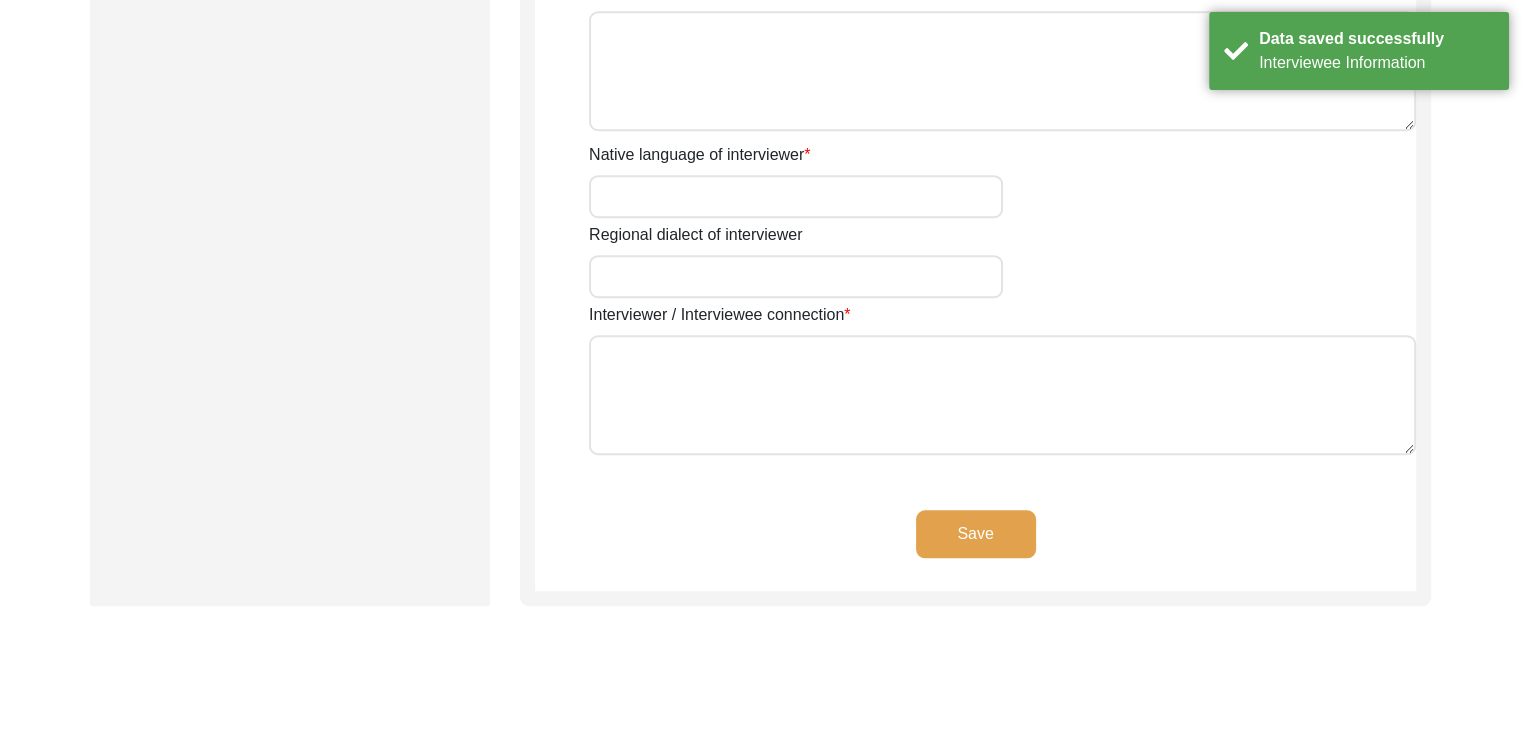 scroll, scrollTop: 429, scrollLeft: 0, axis: vertical 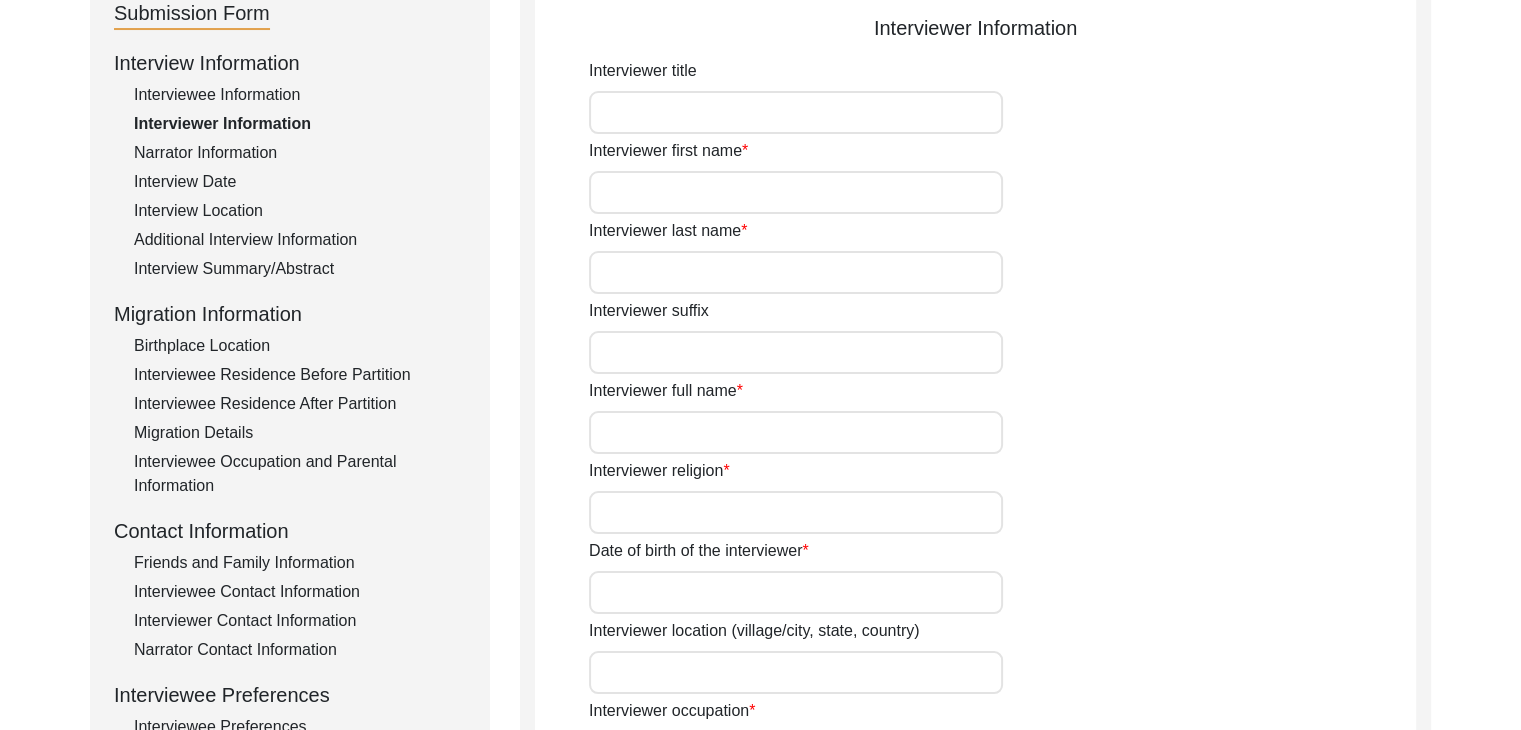 click on "Interviewer full name" at bounding box center [796, 432] 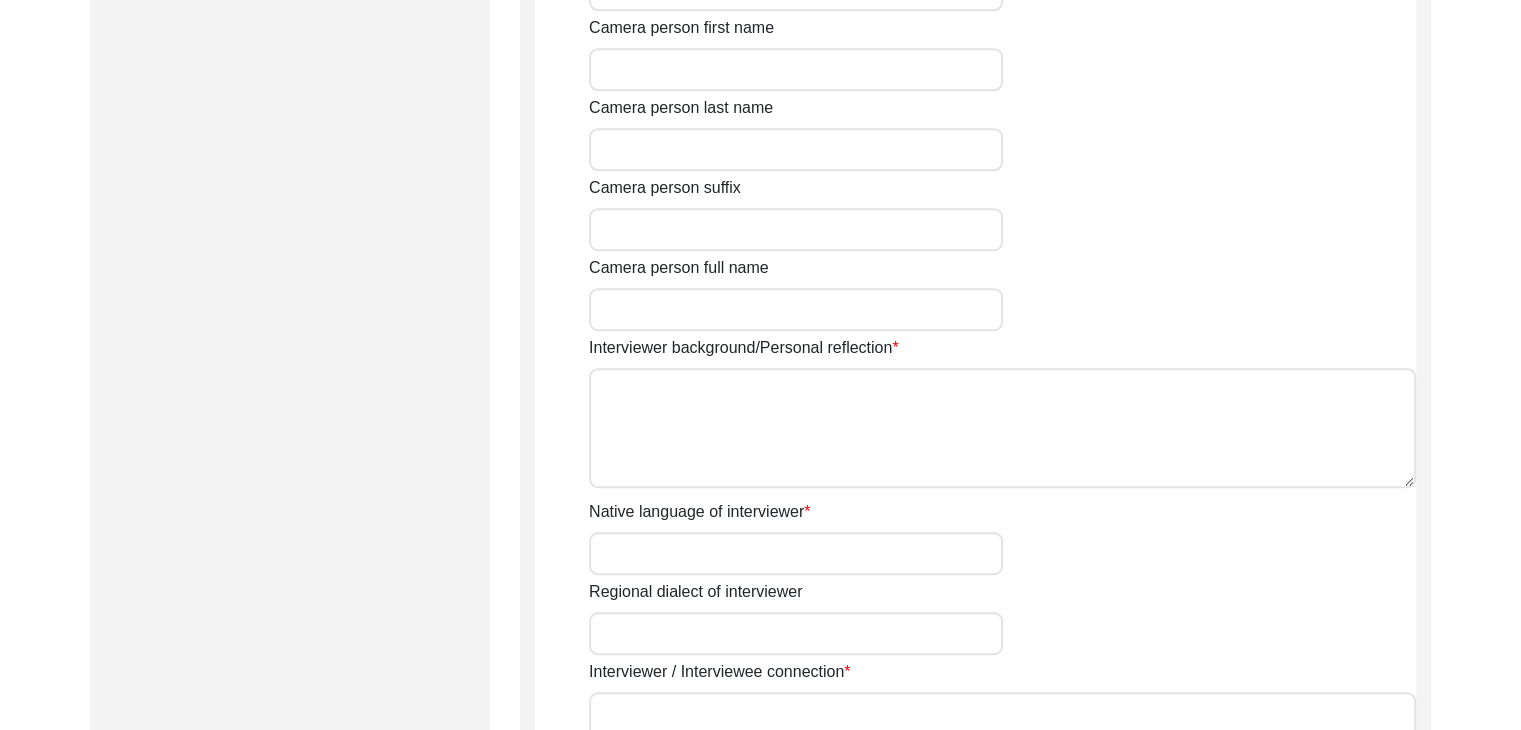 scroll, scrollTop: 1224, scrollLeft: 0, axis: vertical 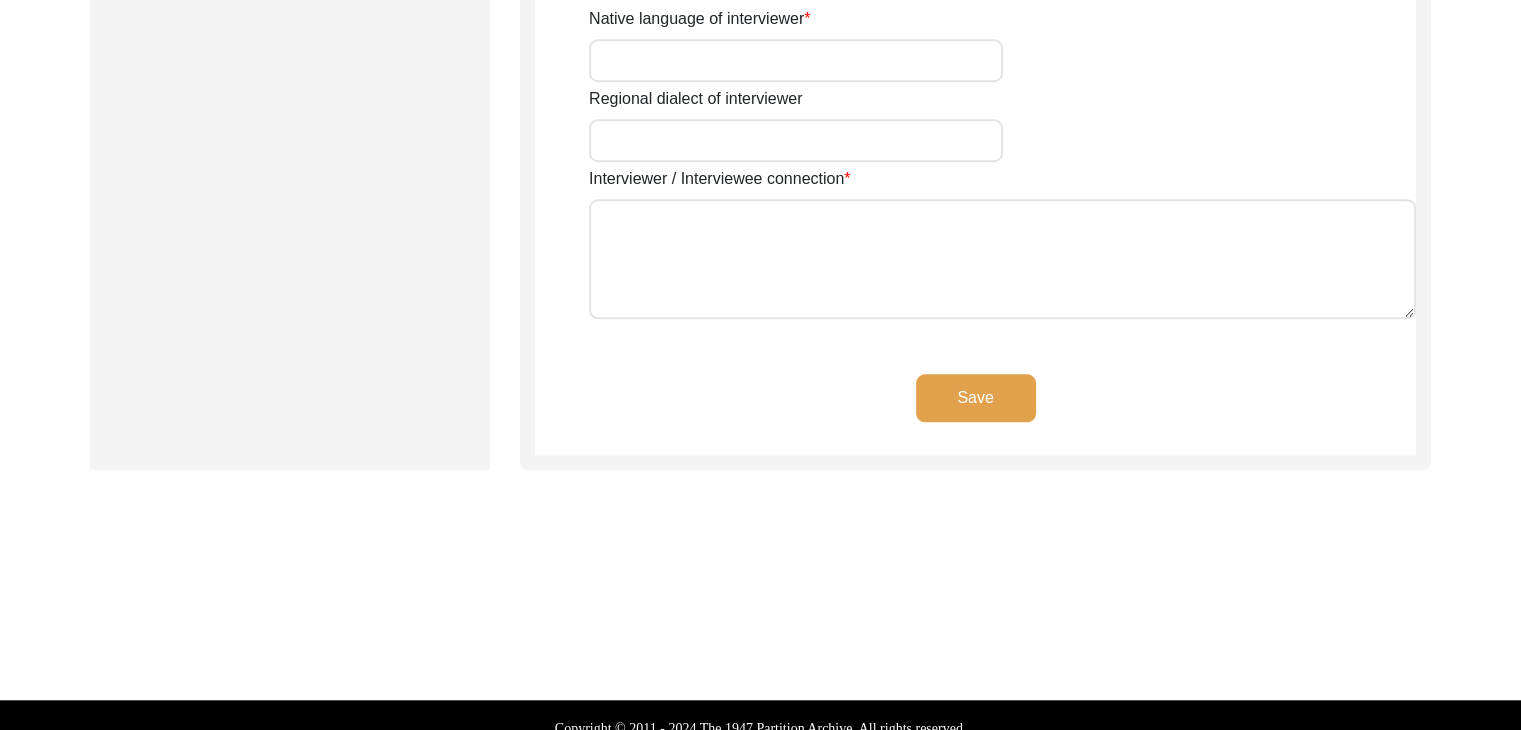 type on "[FIRST] [LAST]" 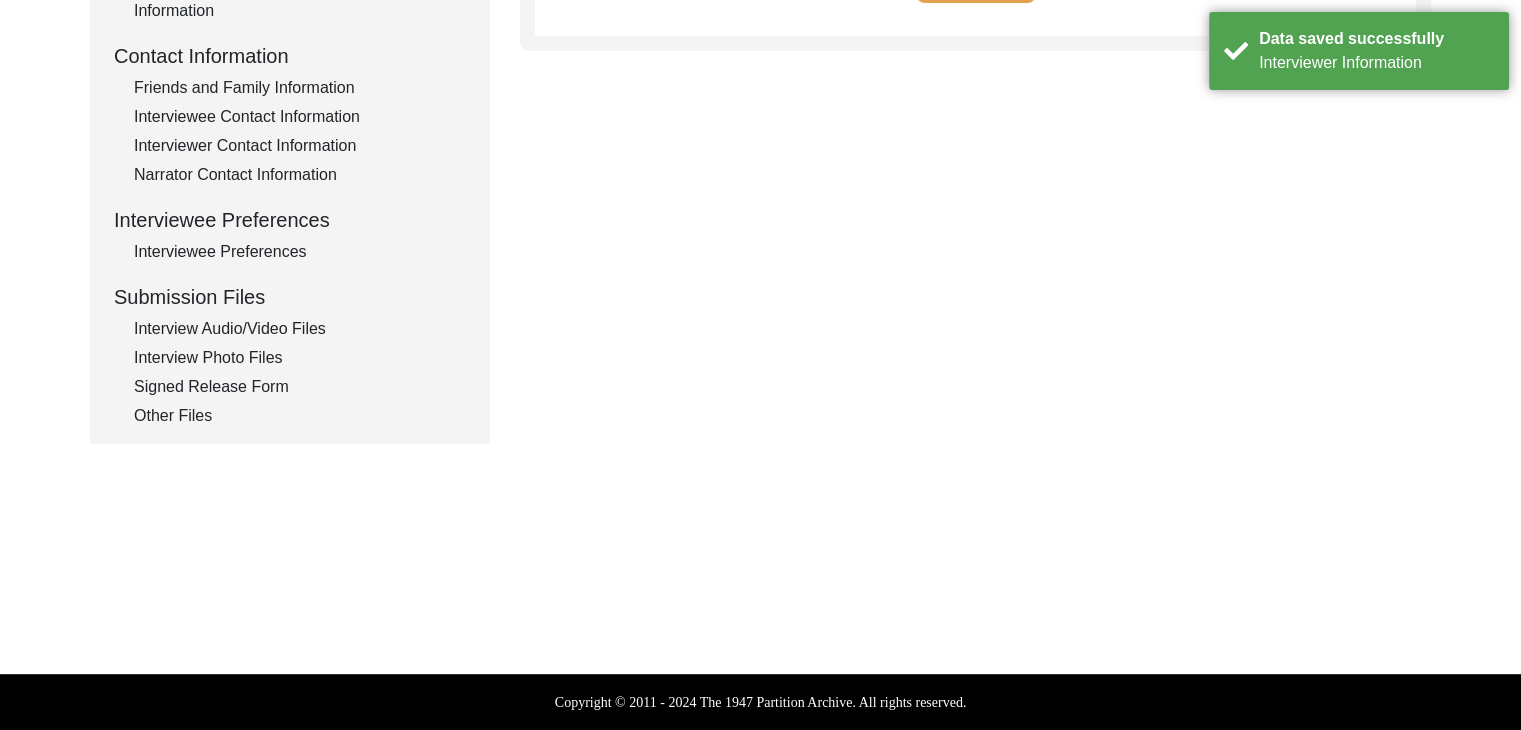 scroll, scrollTop: 716, scrollLeft: 0, axis: vertical 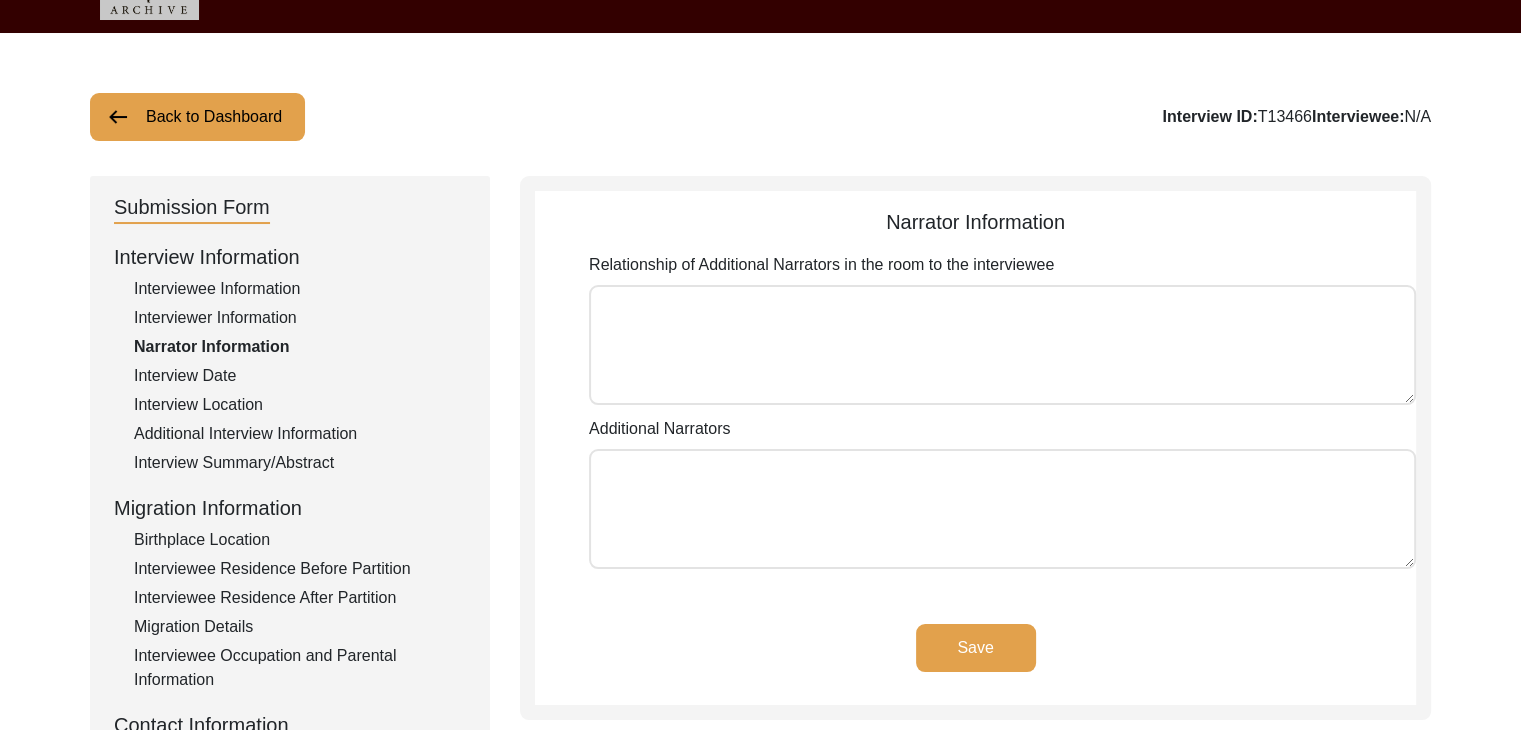 click on "Back to Dashboard" 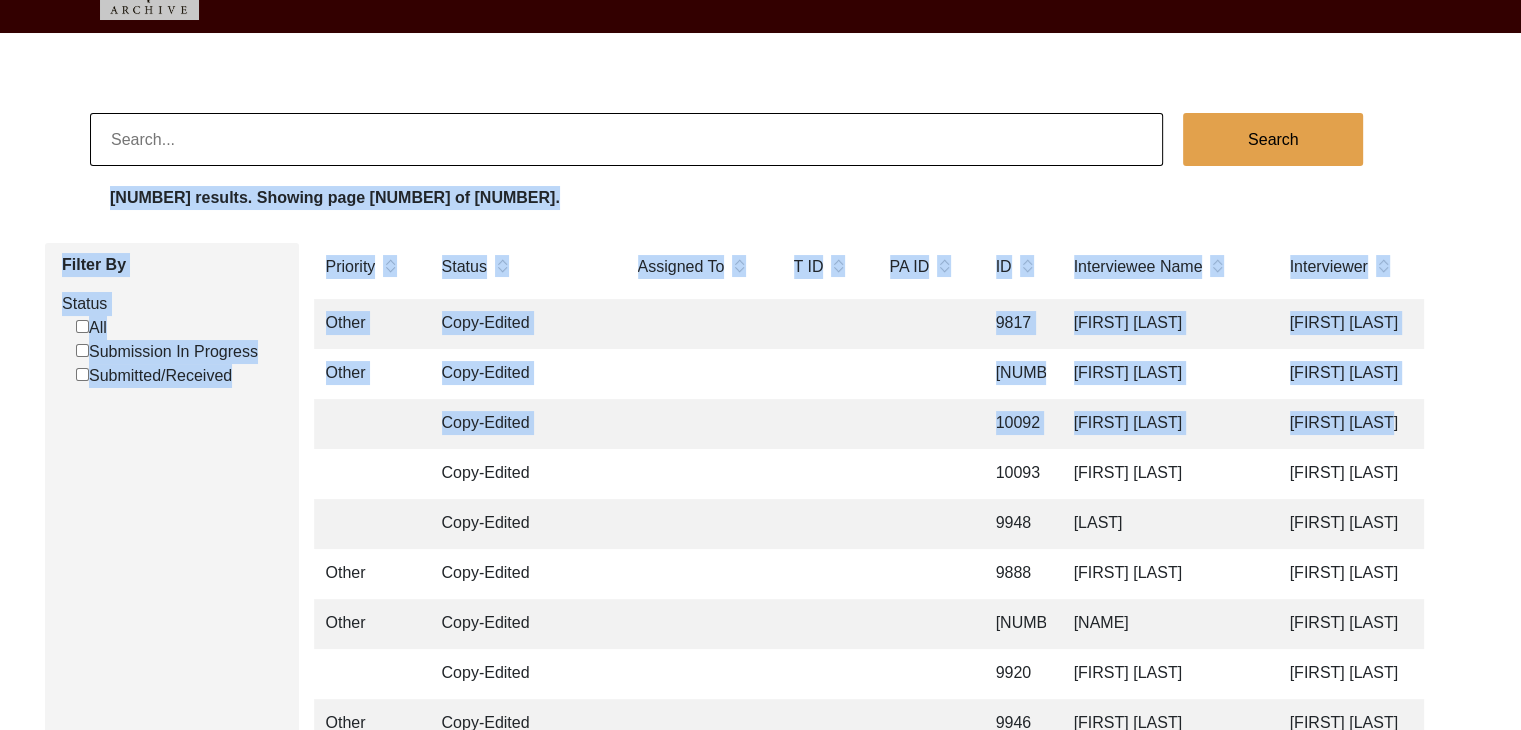 drag, startPoint x: 1520, startPoint y: 84, endPoint x: 1454, endPoint y: 439, distance: 361.0831 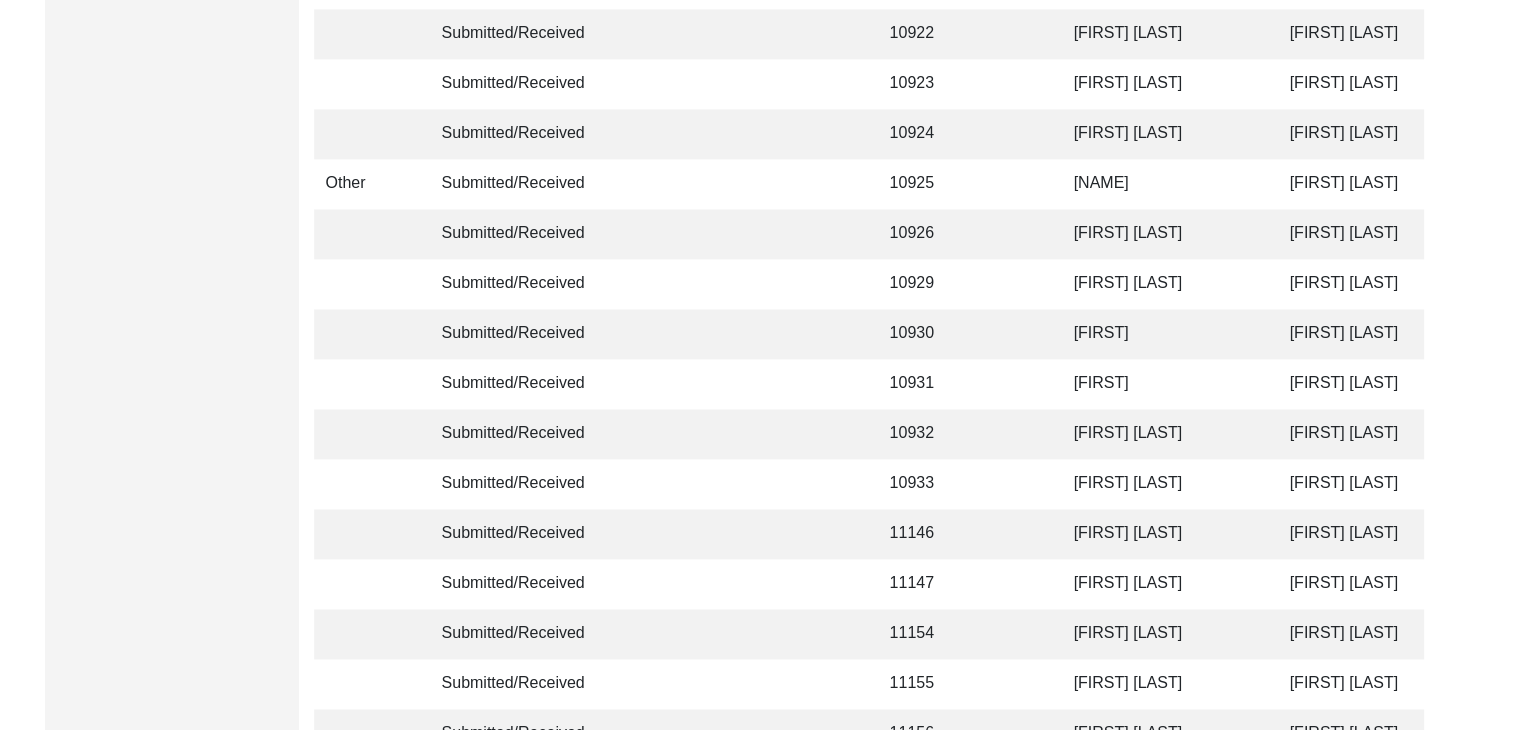 scroll, scrollTop: 3210, scrollLeft: 0, axis: vertical 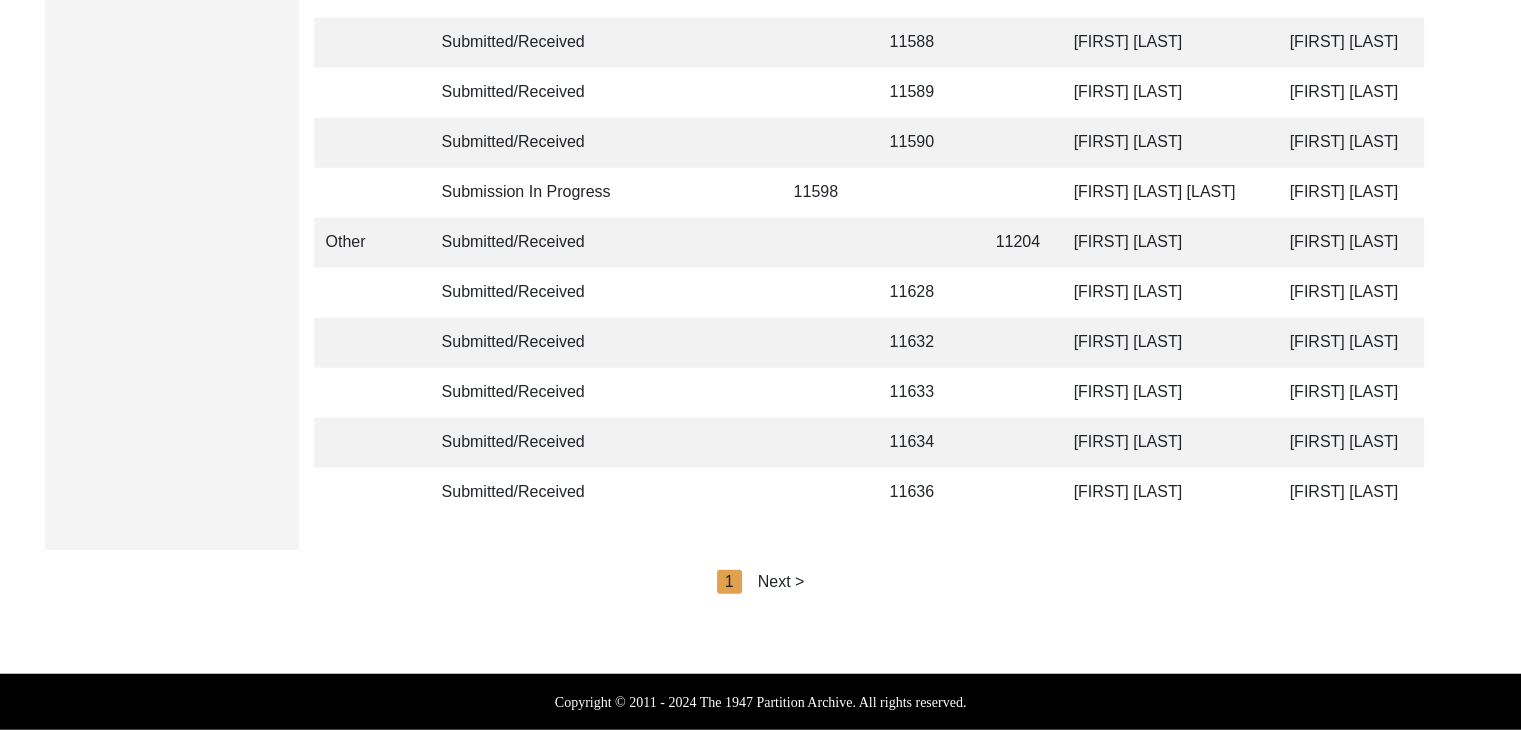 click on "Next >" 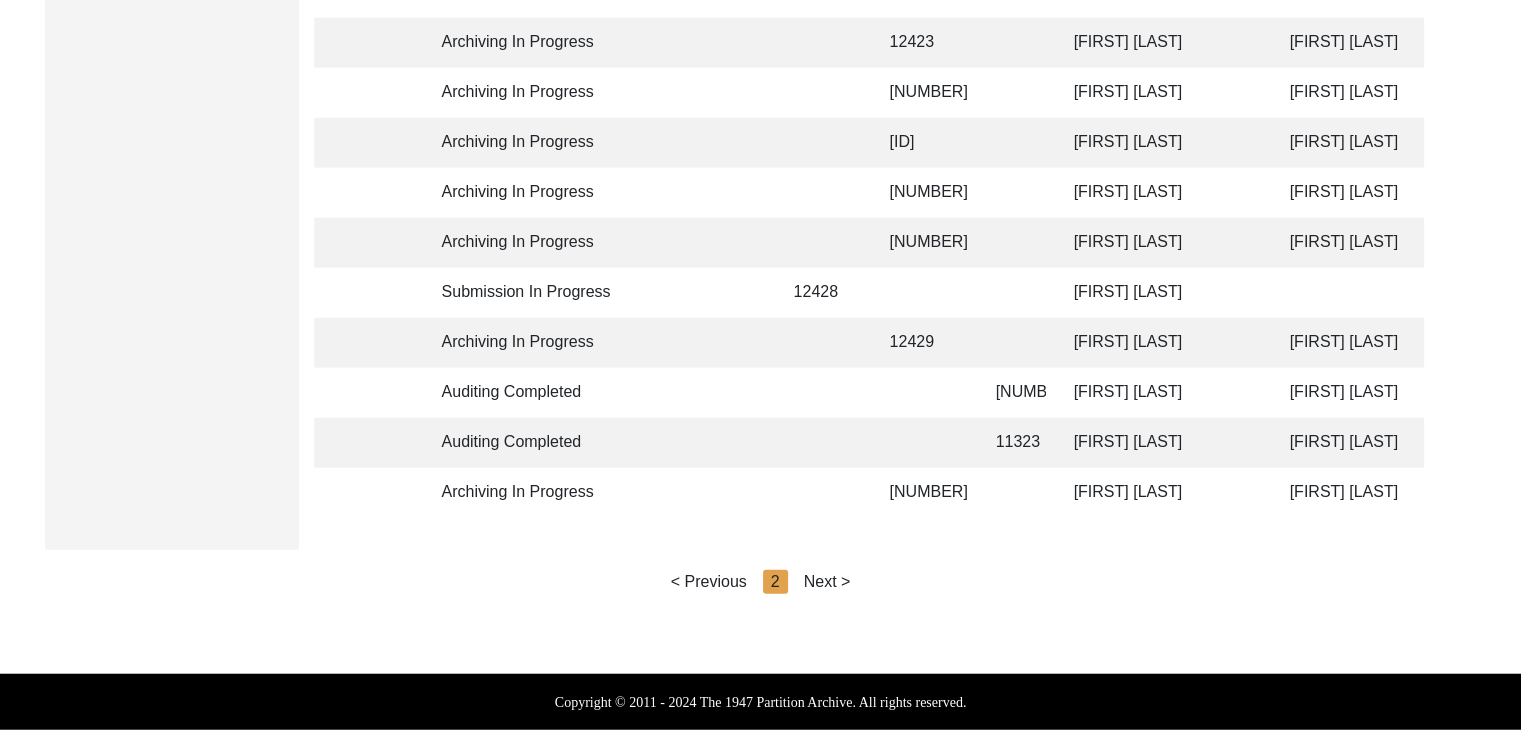 click on "Next >" 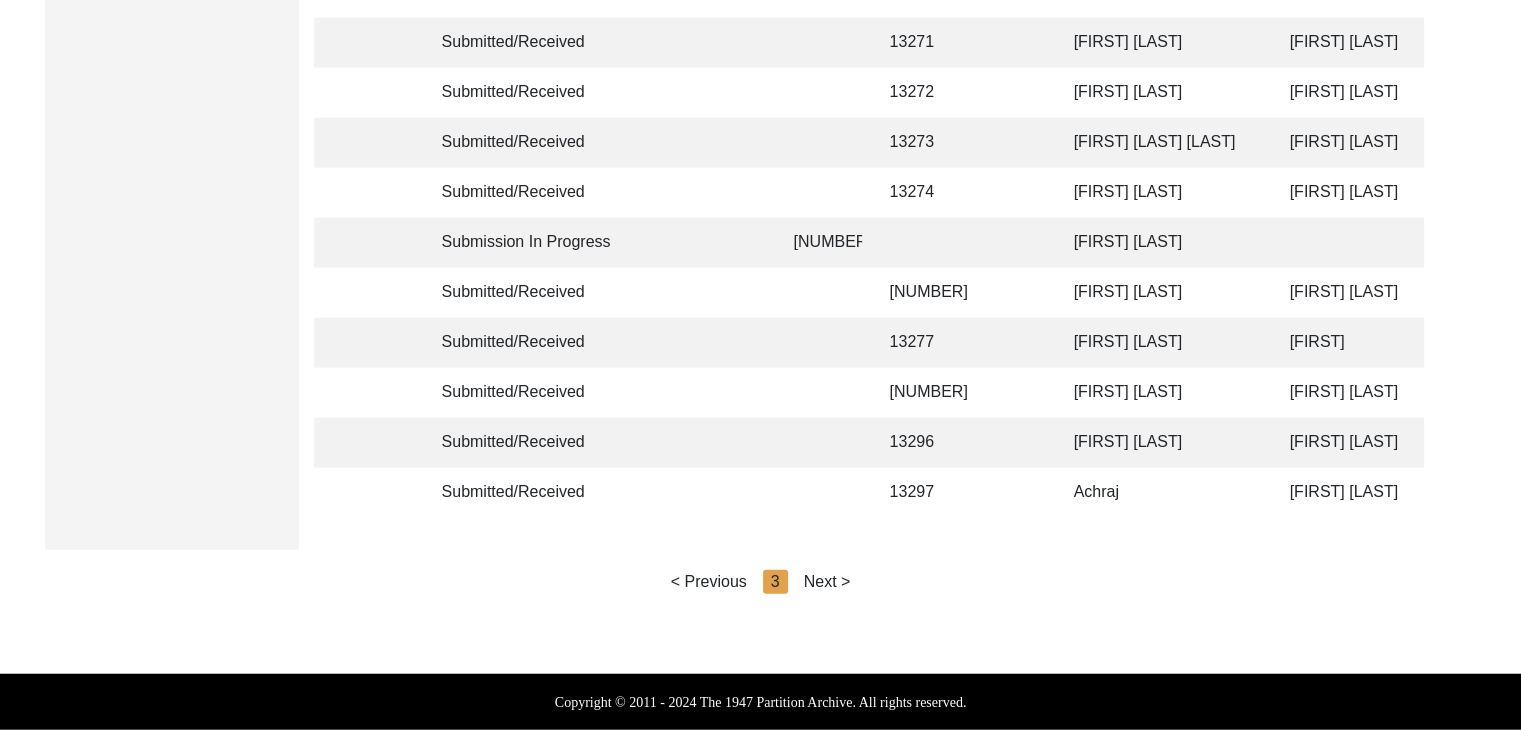 click on "Next >" 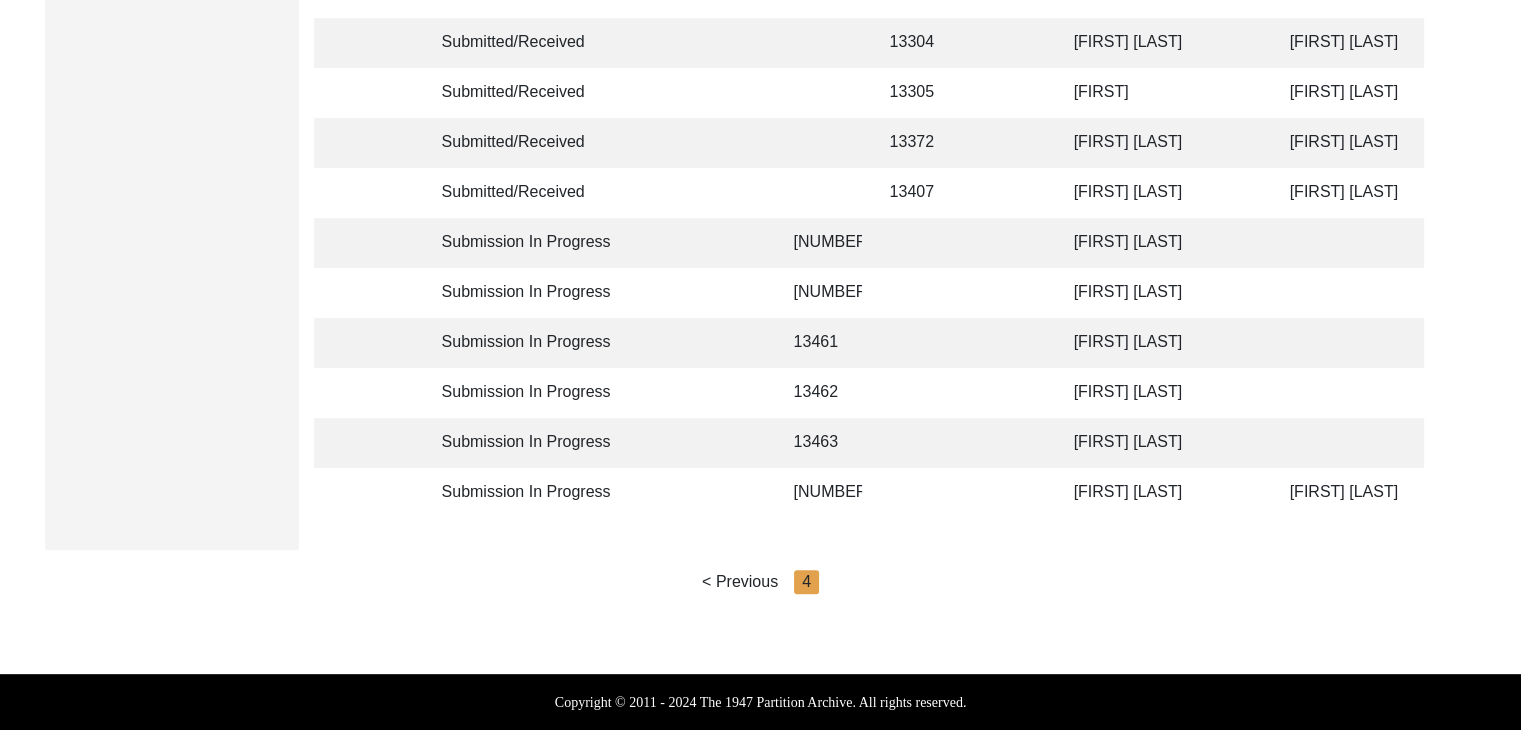 scroll, scrollTop: 644, scrollLeft: 0, axis: vertical 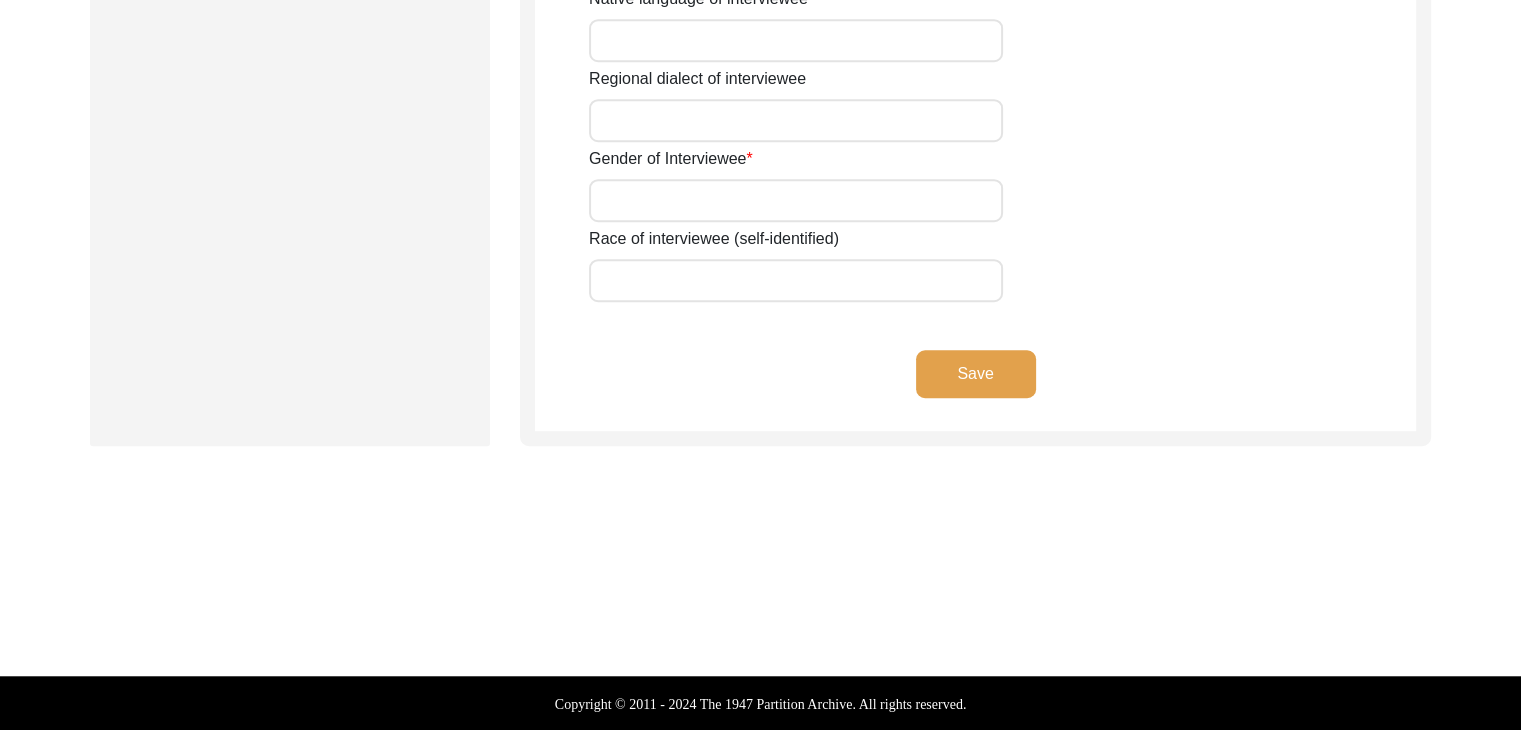 type on "[FIRST] [LAST]" 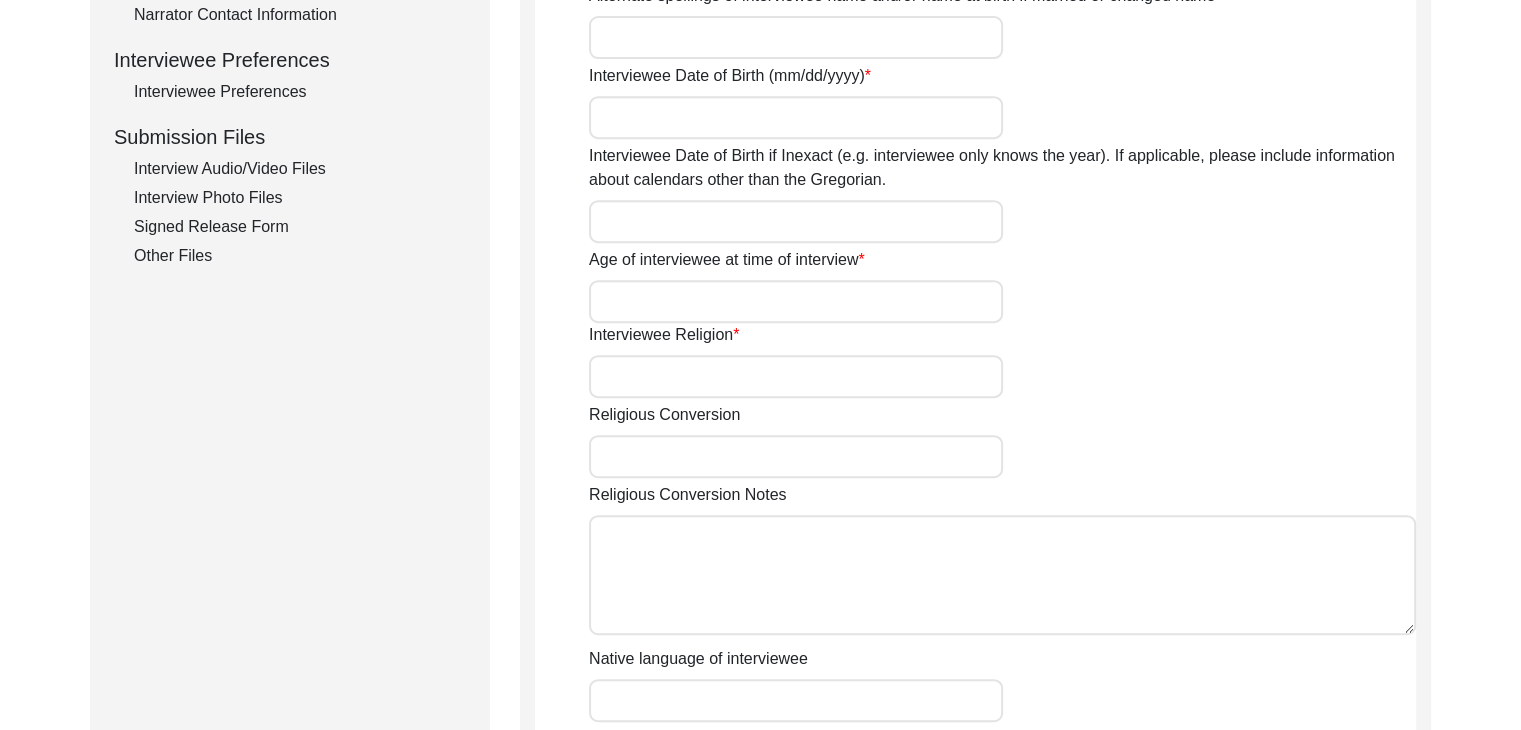 scroll, scrollTop: 813, scrollLeft: 0, axis: vertical 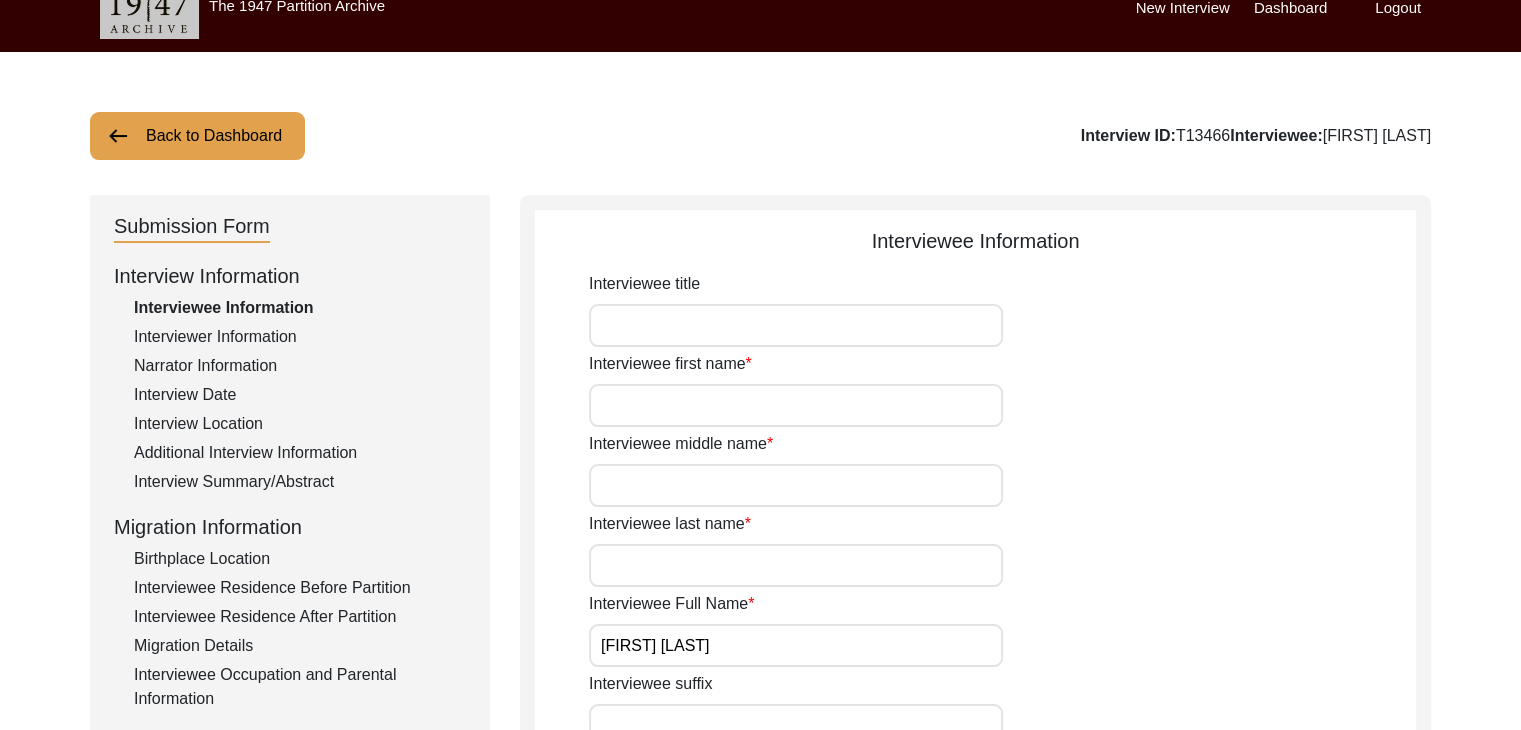 click on "New Interview" at bounding box center (1183, 8) 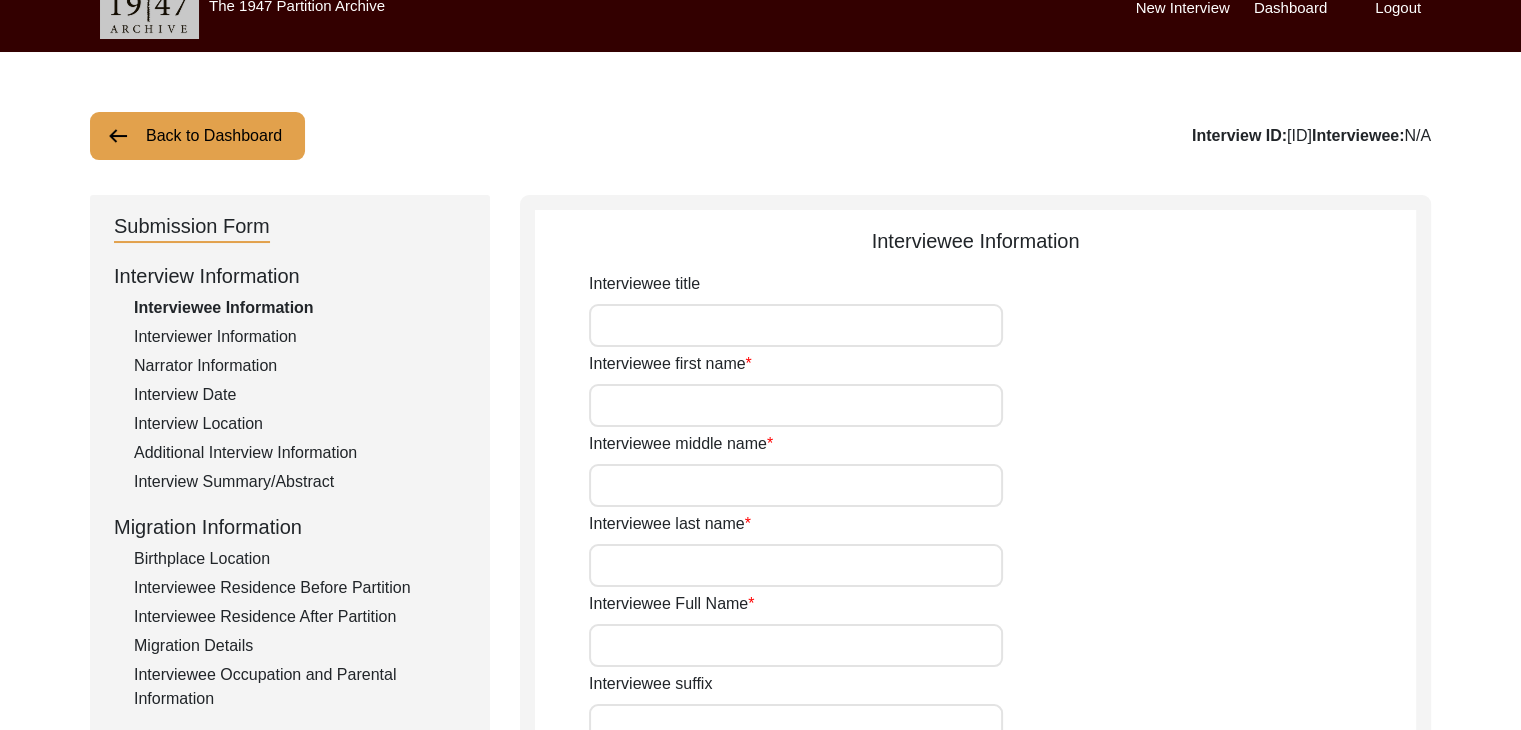 click on "Interviewee Full Name" at bounding box center [796, 645] 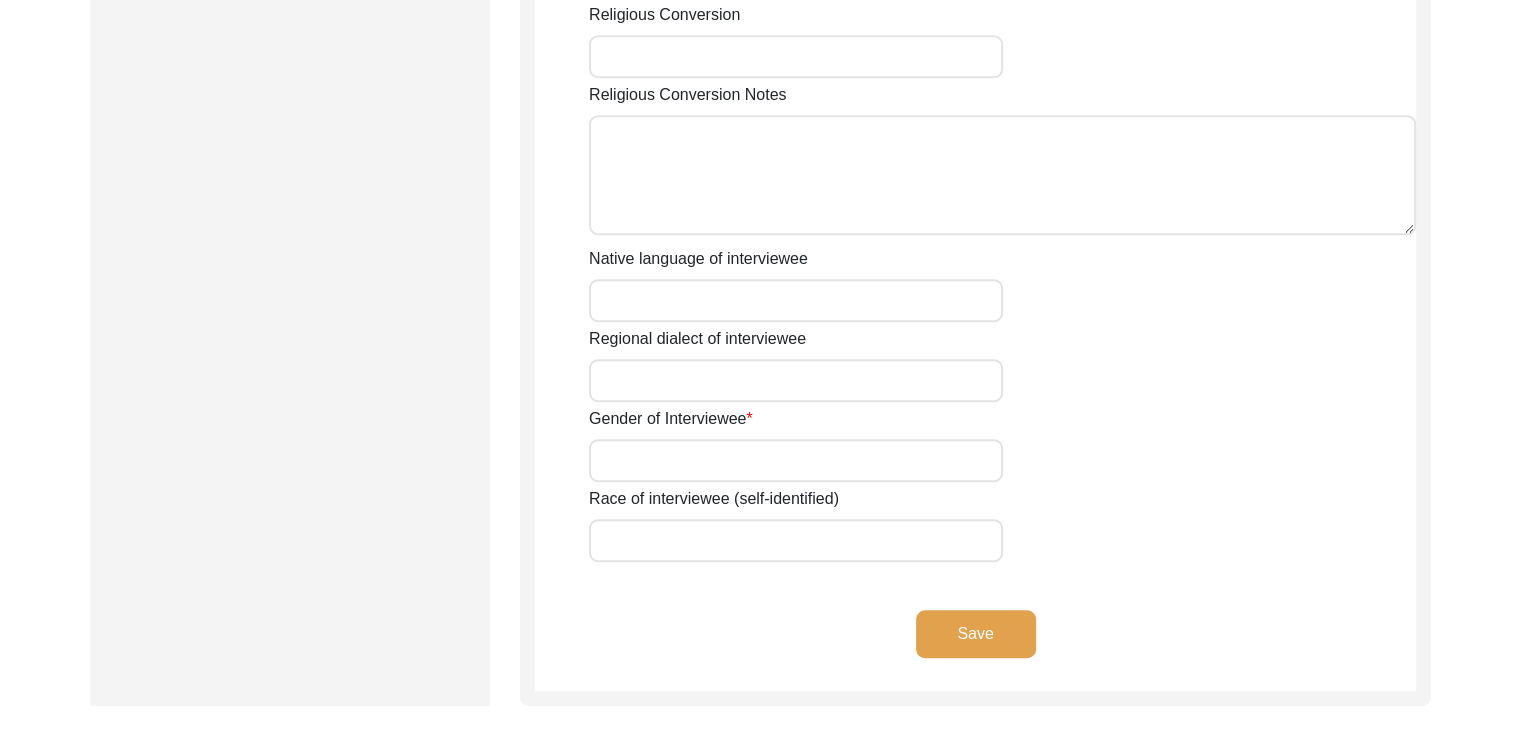 scroll, scrollTop: 1452, scrollLeft: 0, axis: vertical 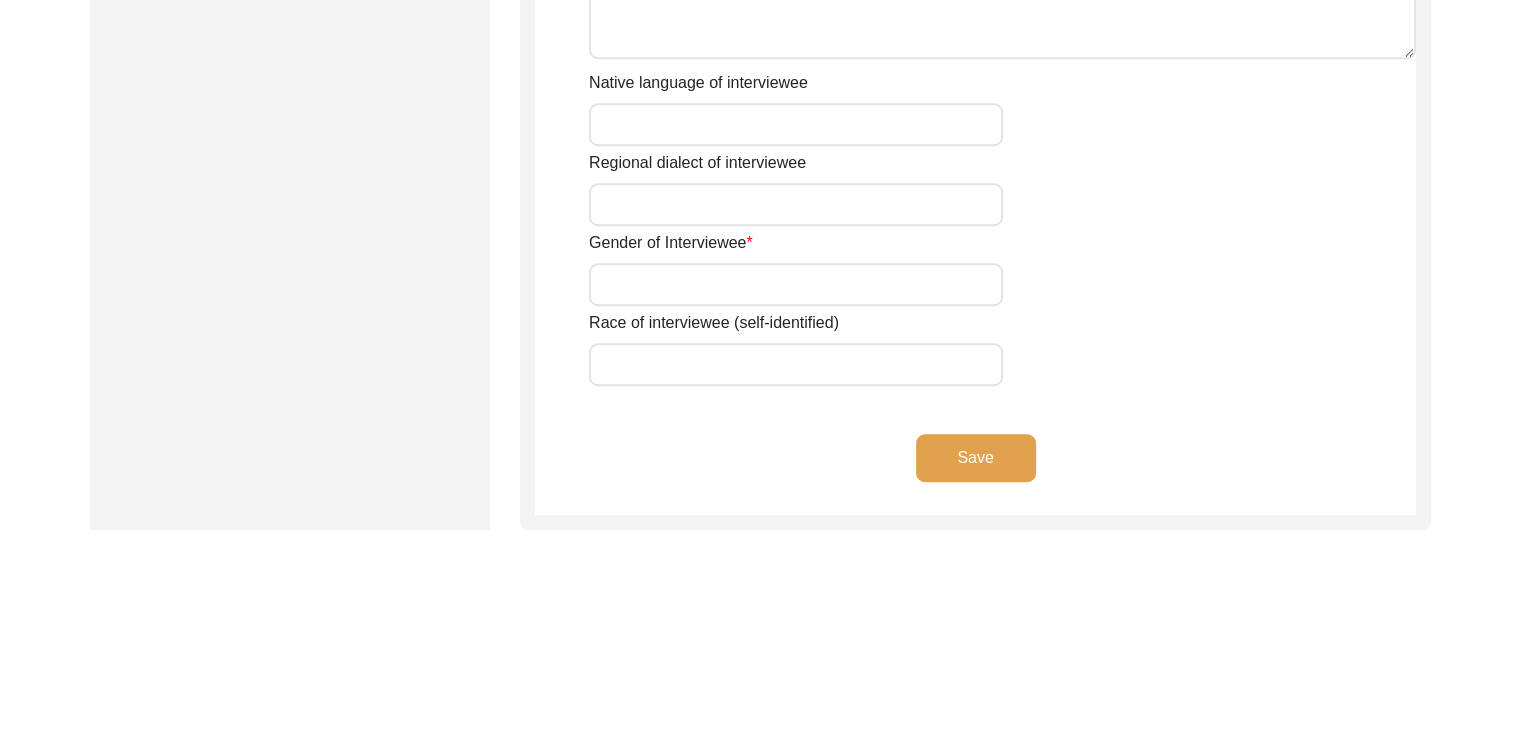 type on "[FIRST] [LAST]" 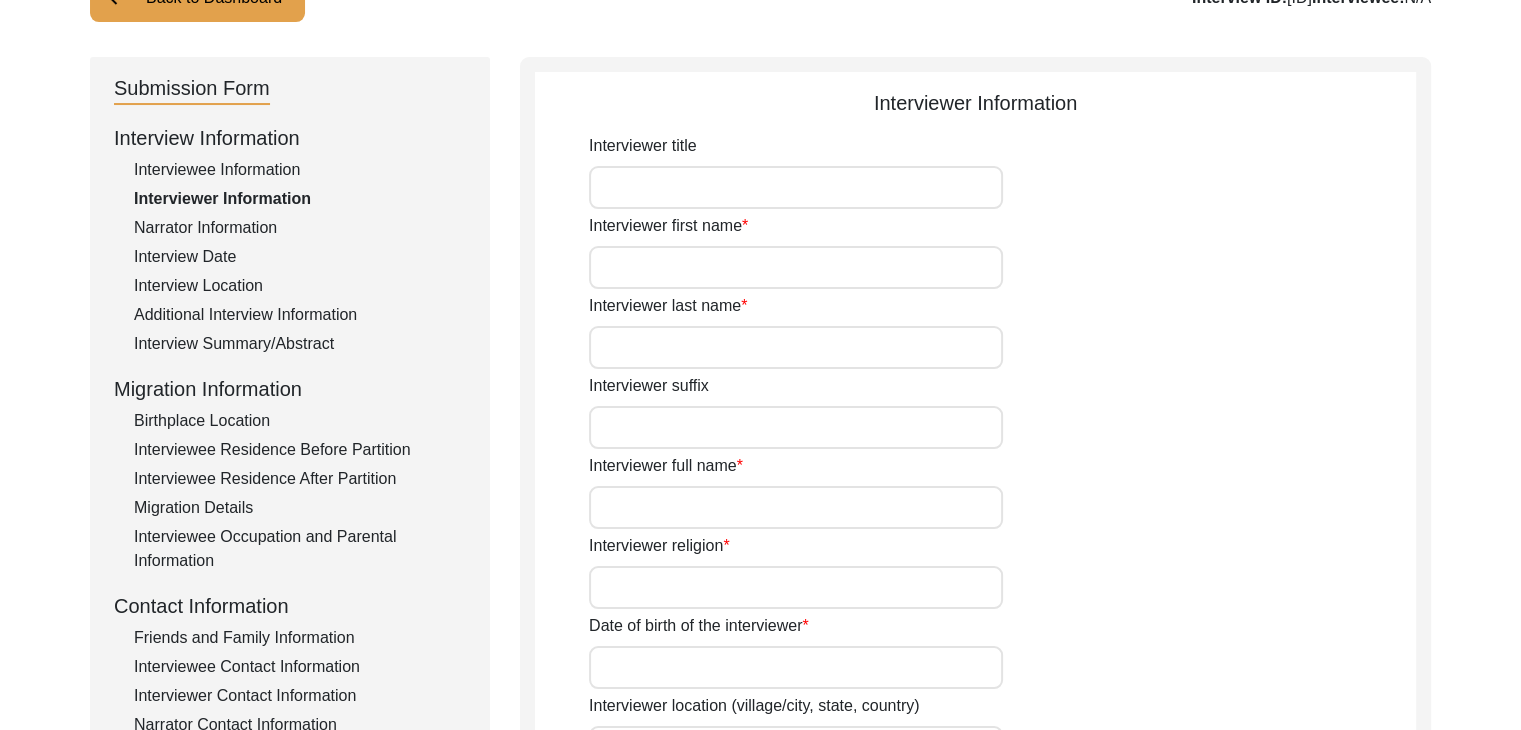 scroll, scrollTop: 108, scrollLeft: 0, axis: vertical 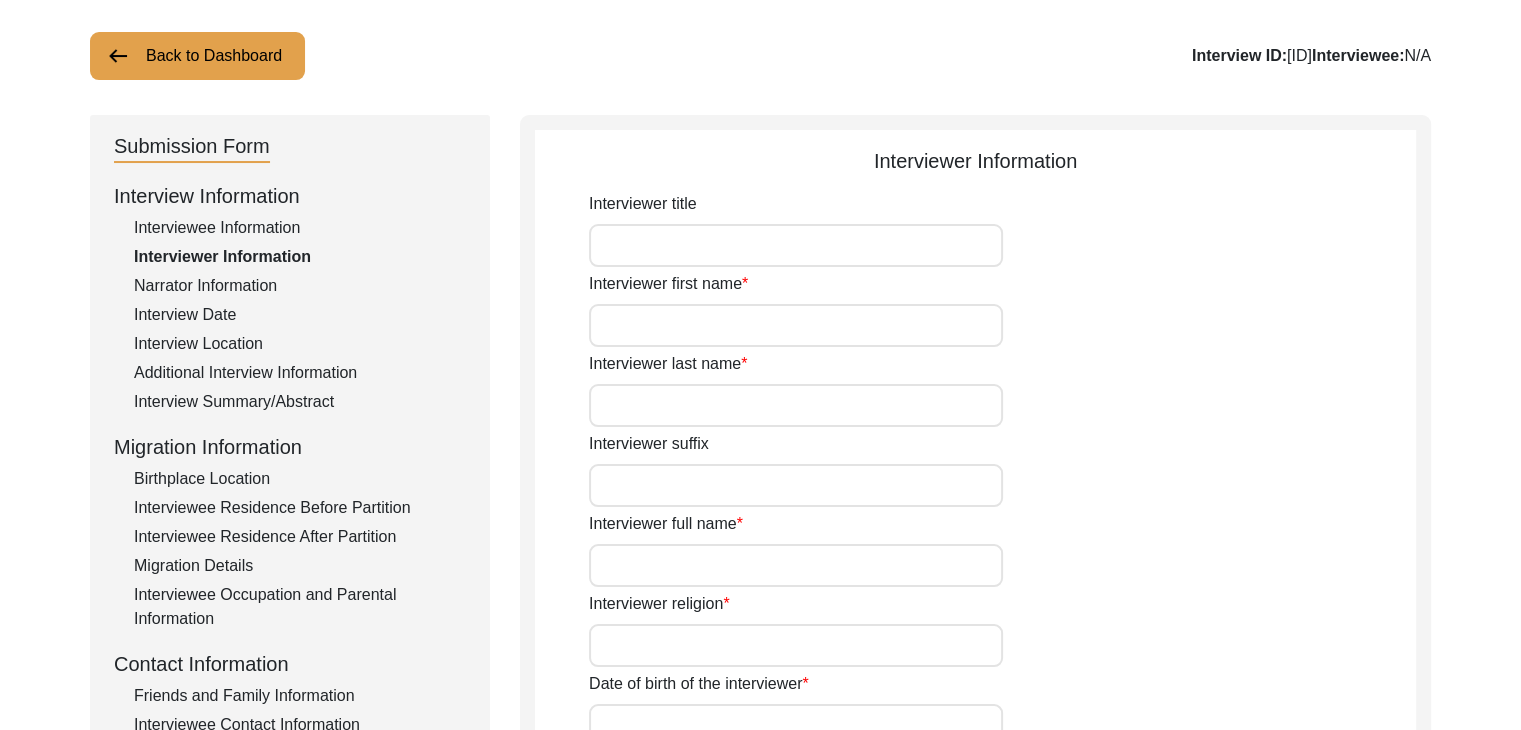 click on "Back to Dashboard" 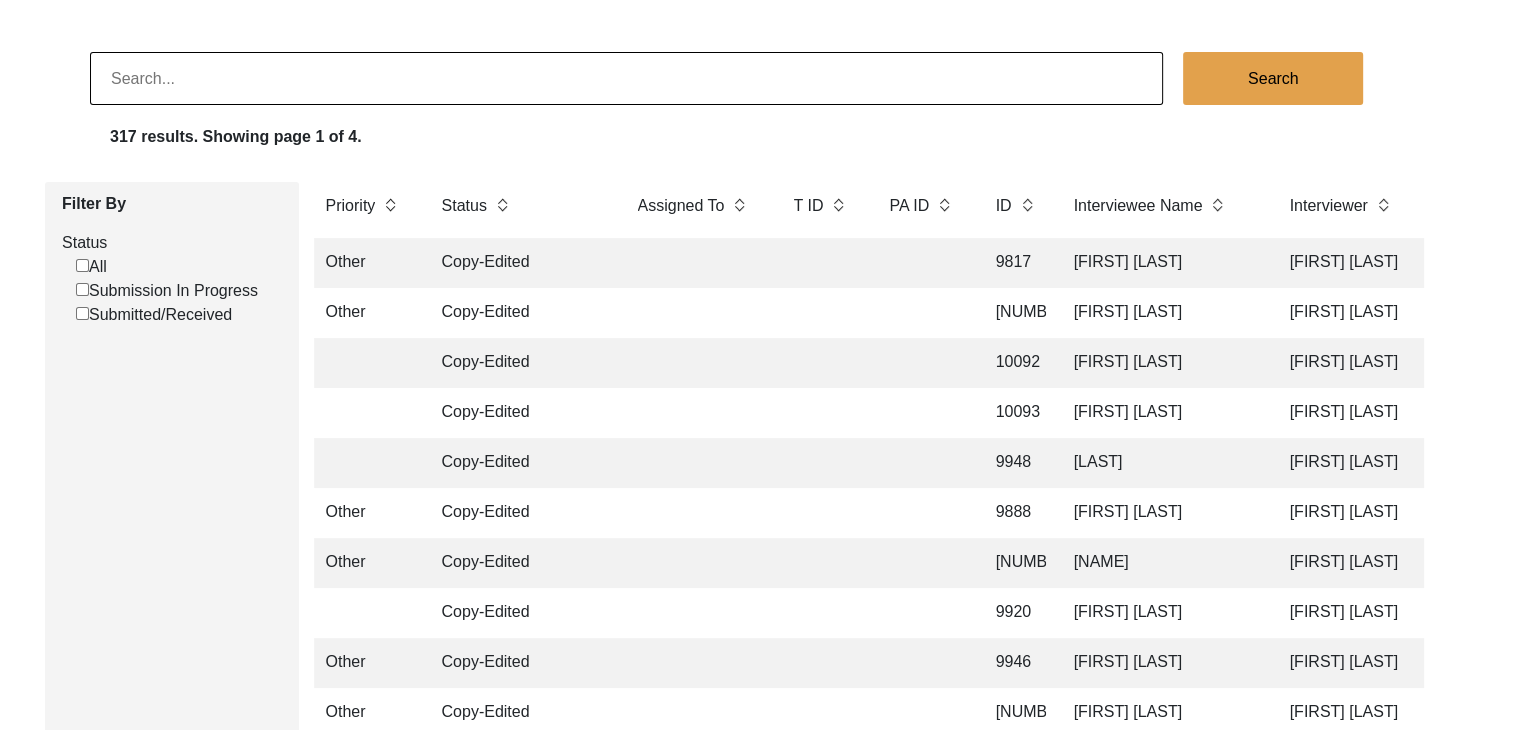 scroll, scrollTop: 0, scrollLeft: 0, axis: both 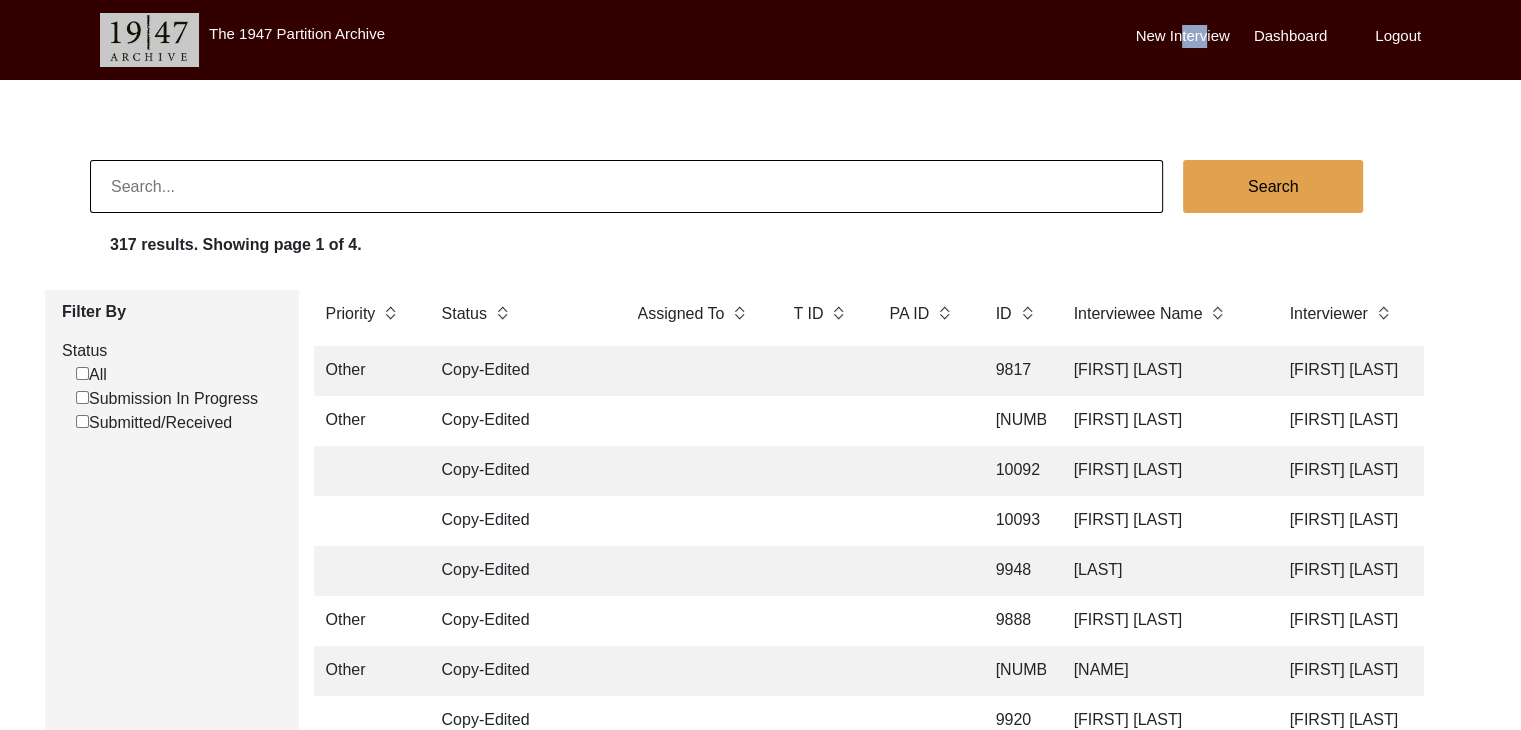 drag, startPoint x: 1204, startPoint y: 23, endPoint x: 1179, endPoint y: 33, distance: 26.925823 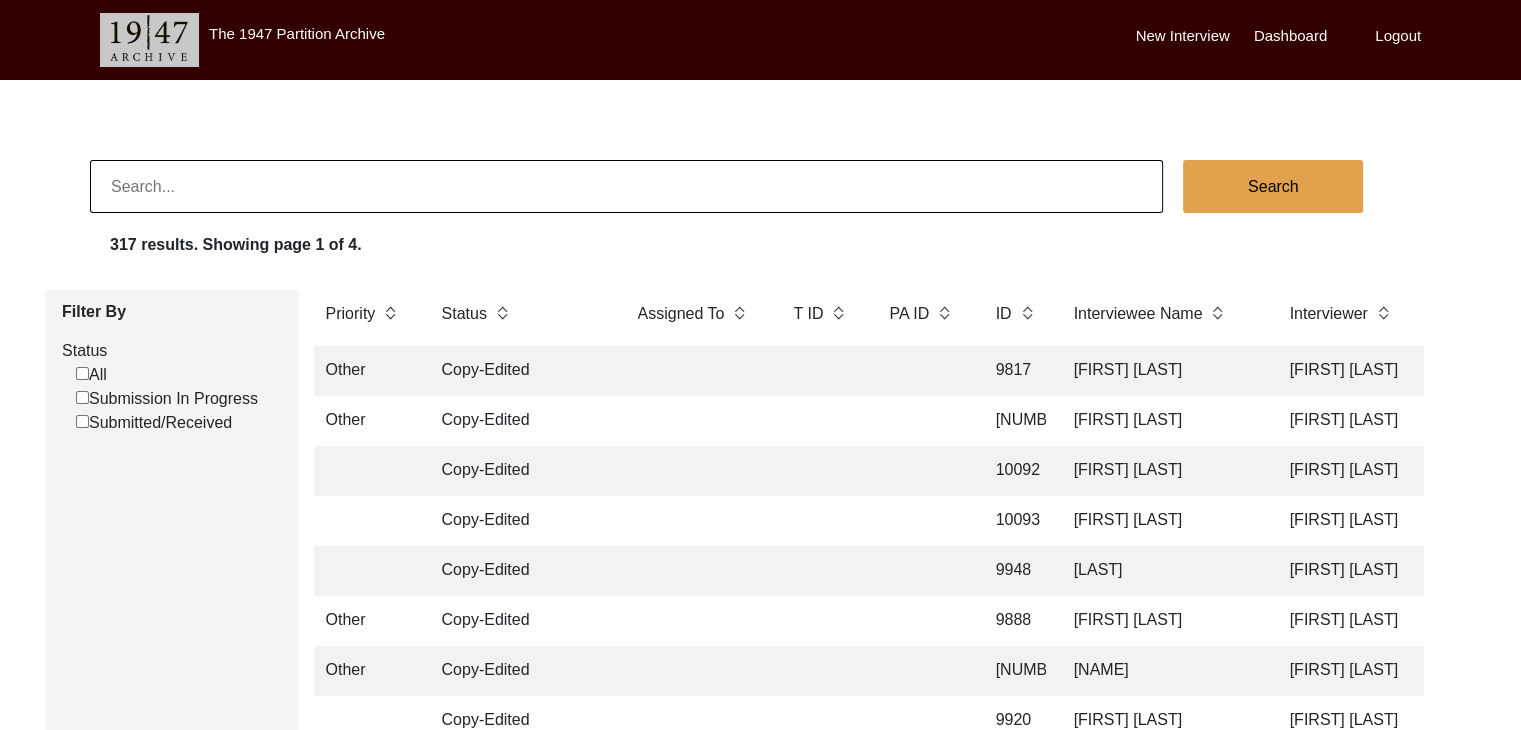 click on "New Interview" at bounding box center (1183, 36) 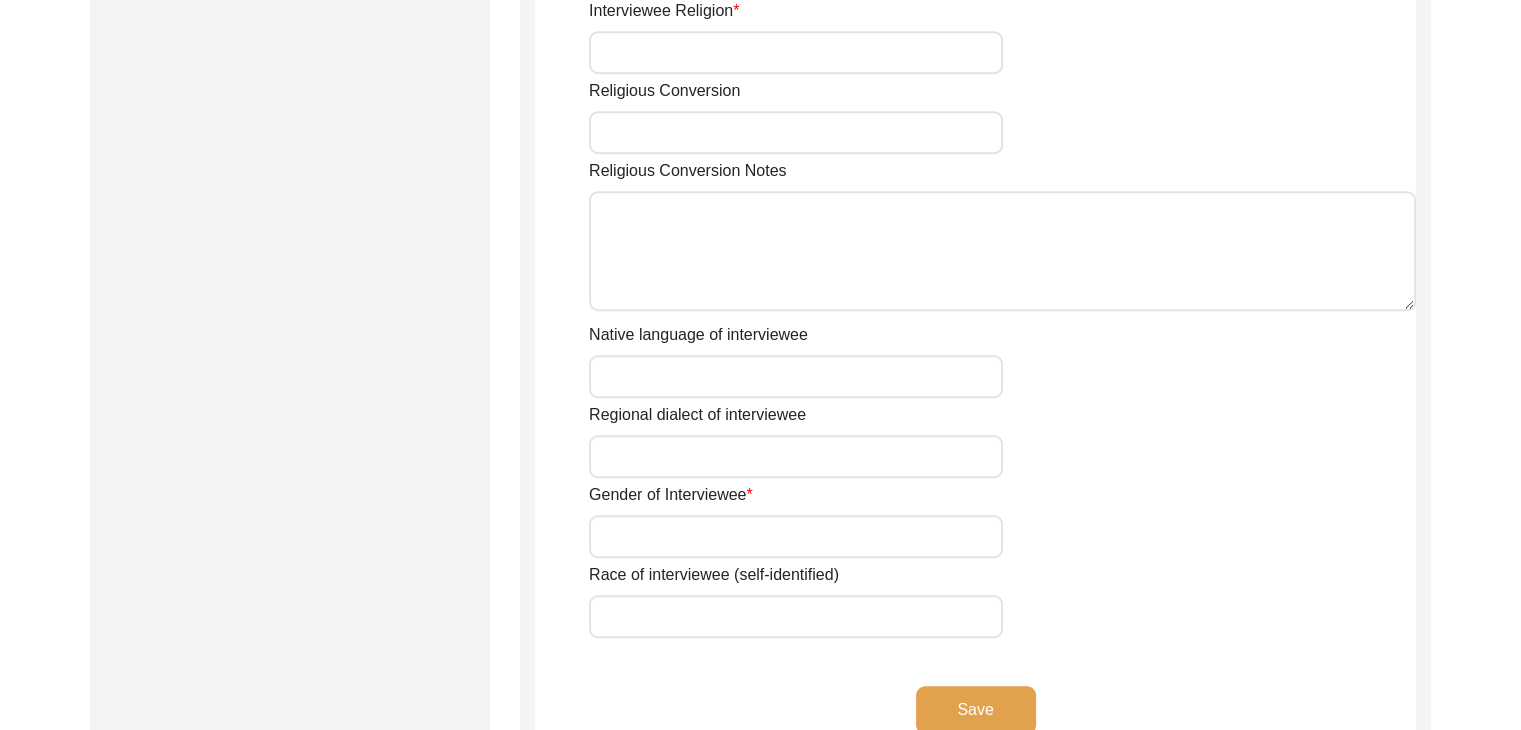 scroll, scrollTop: 1206, scrollLeft: 0, axis: vertical 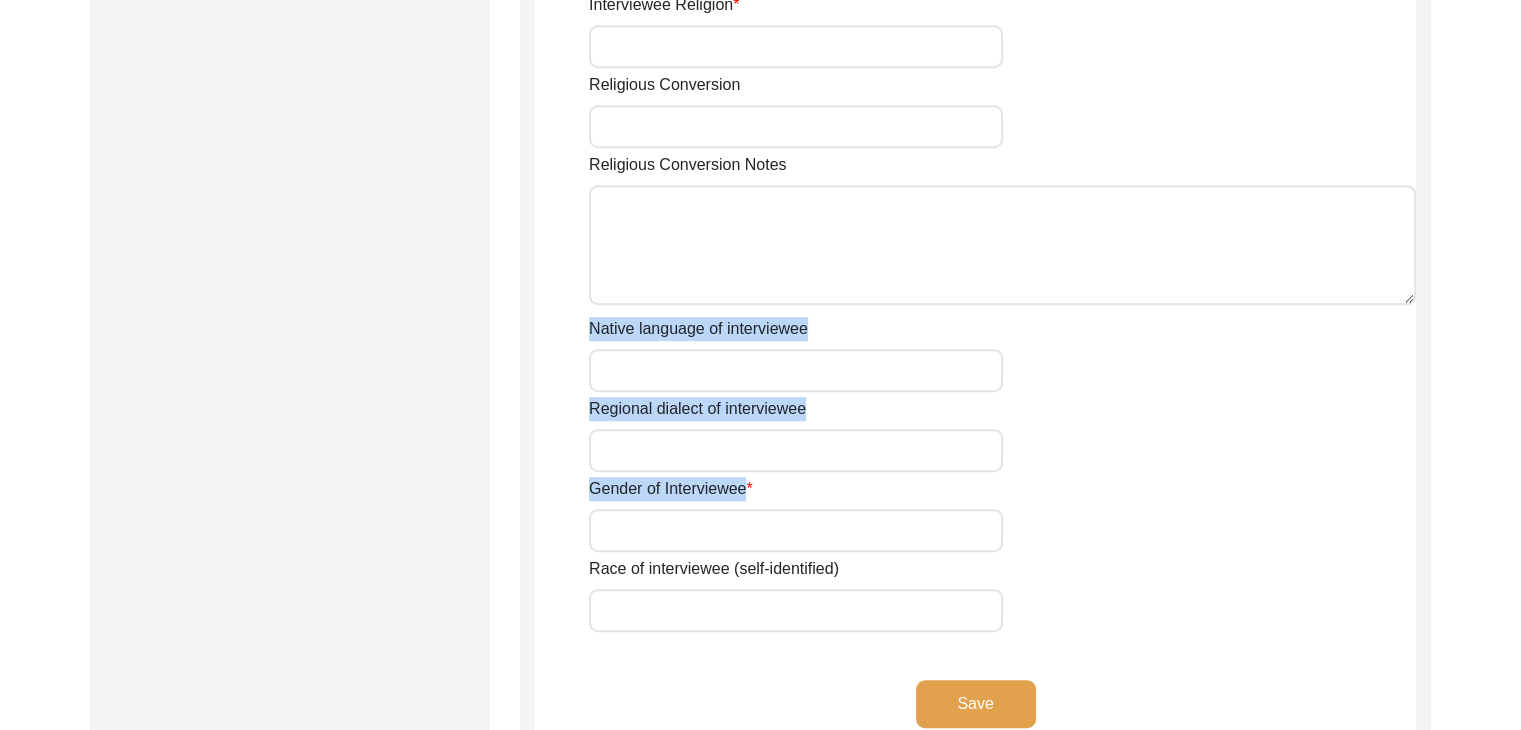 drag, startPoint x: 1519, startPoint y: 480, endPoint x: 1535, endPoint y: 305, distance: 175.7299 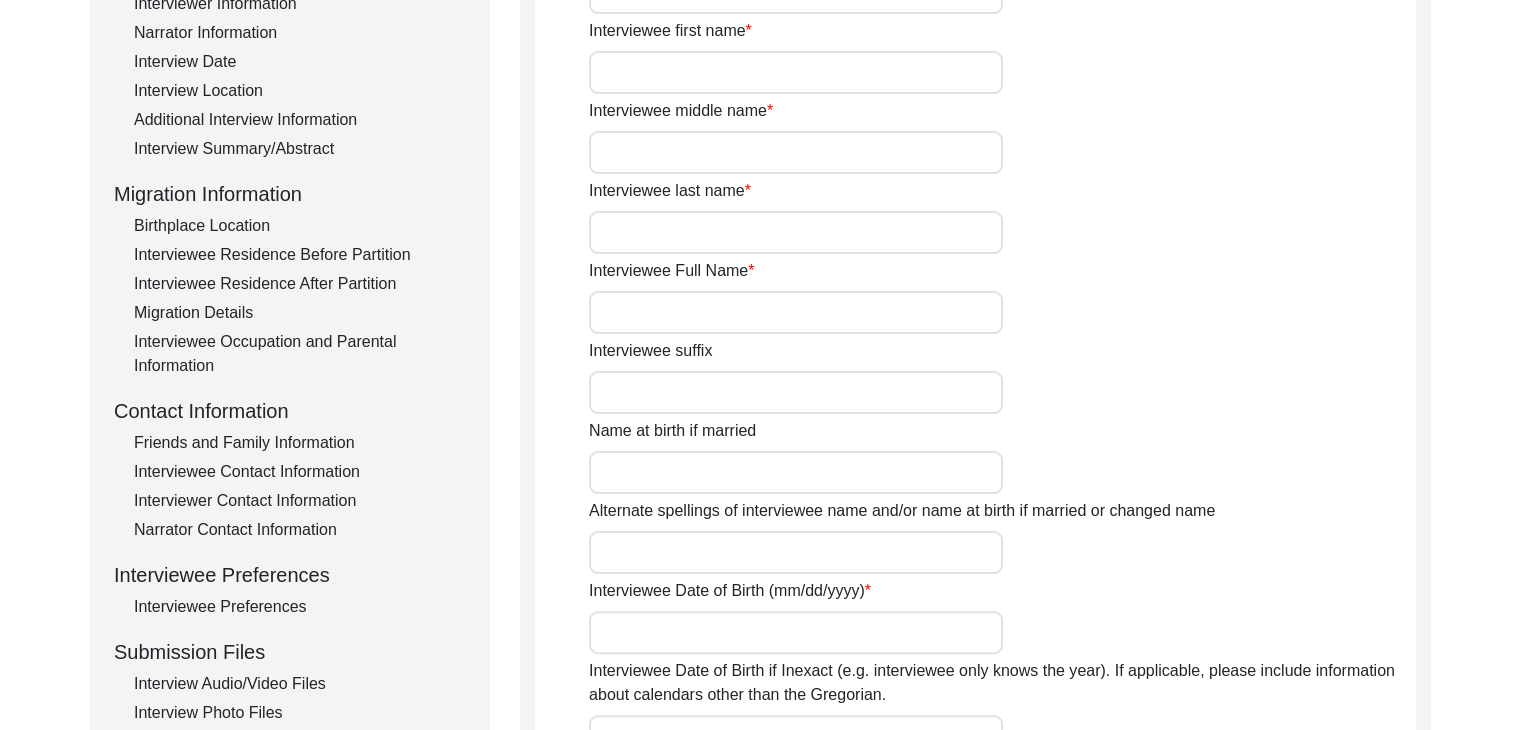 scroll, scrollTop: 330, scrollLeft: 0, axis: vertical 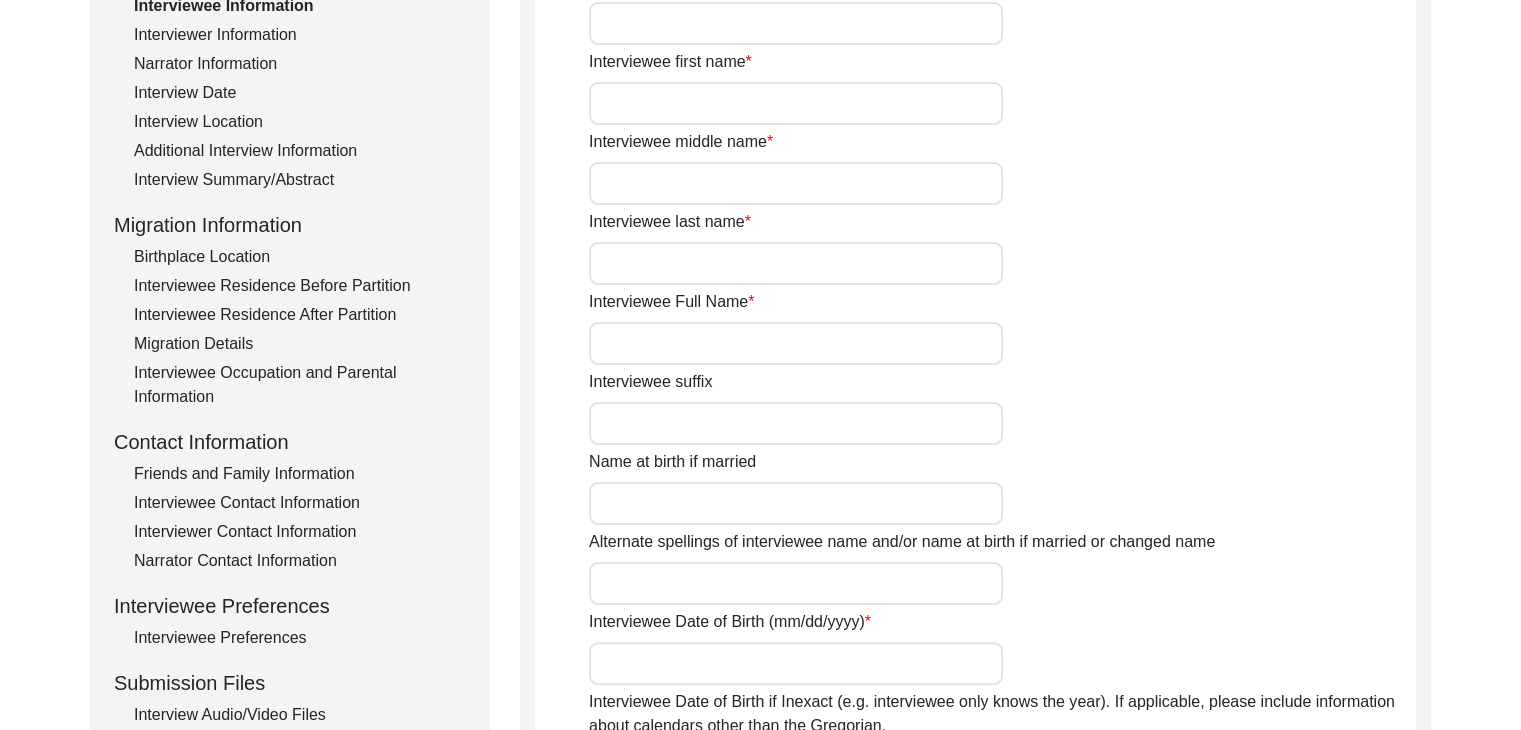 click on "Interviewee Full Name" at bounding box center (796, 343) 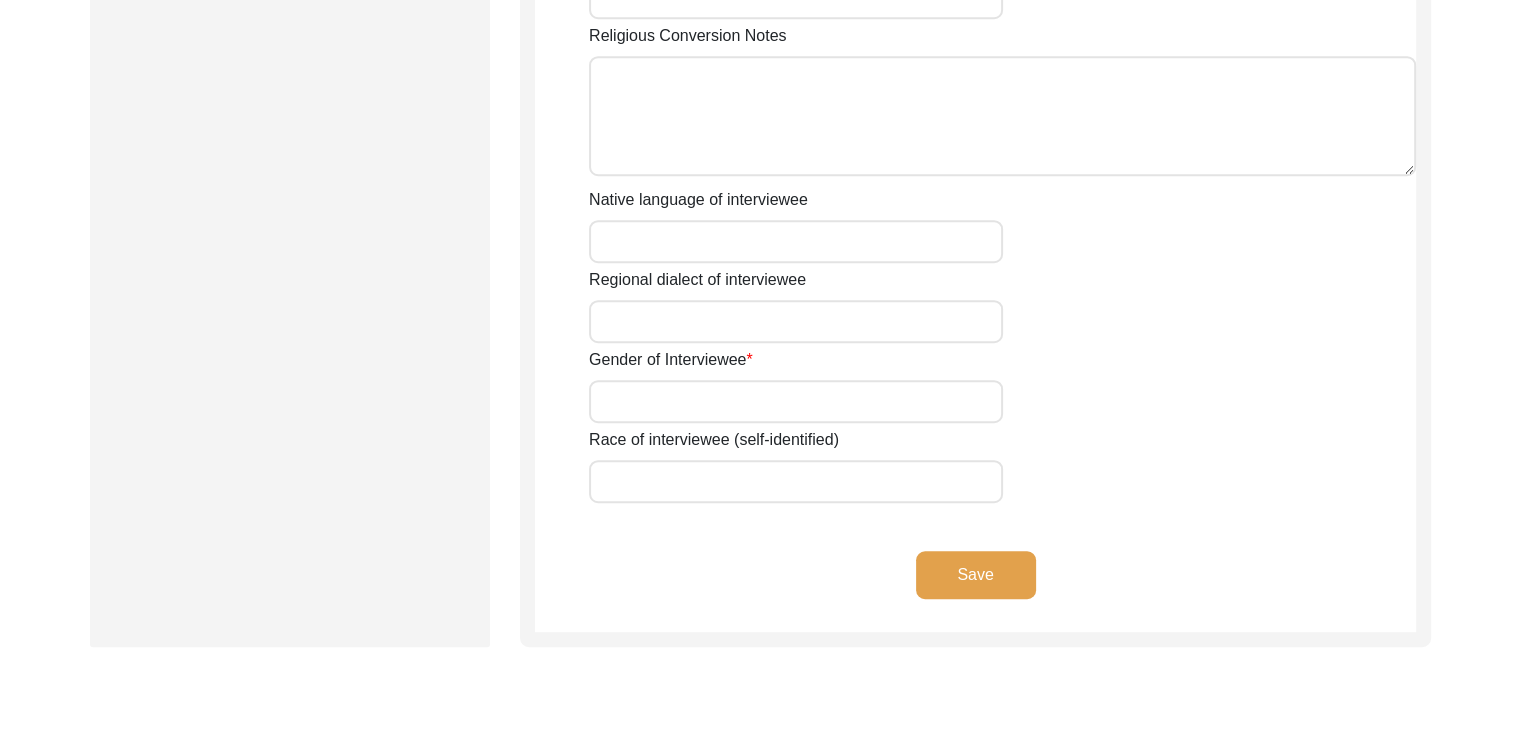 scroll, scrollTop: 1492, scrollLeft: 0, axis: vertical 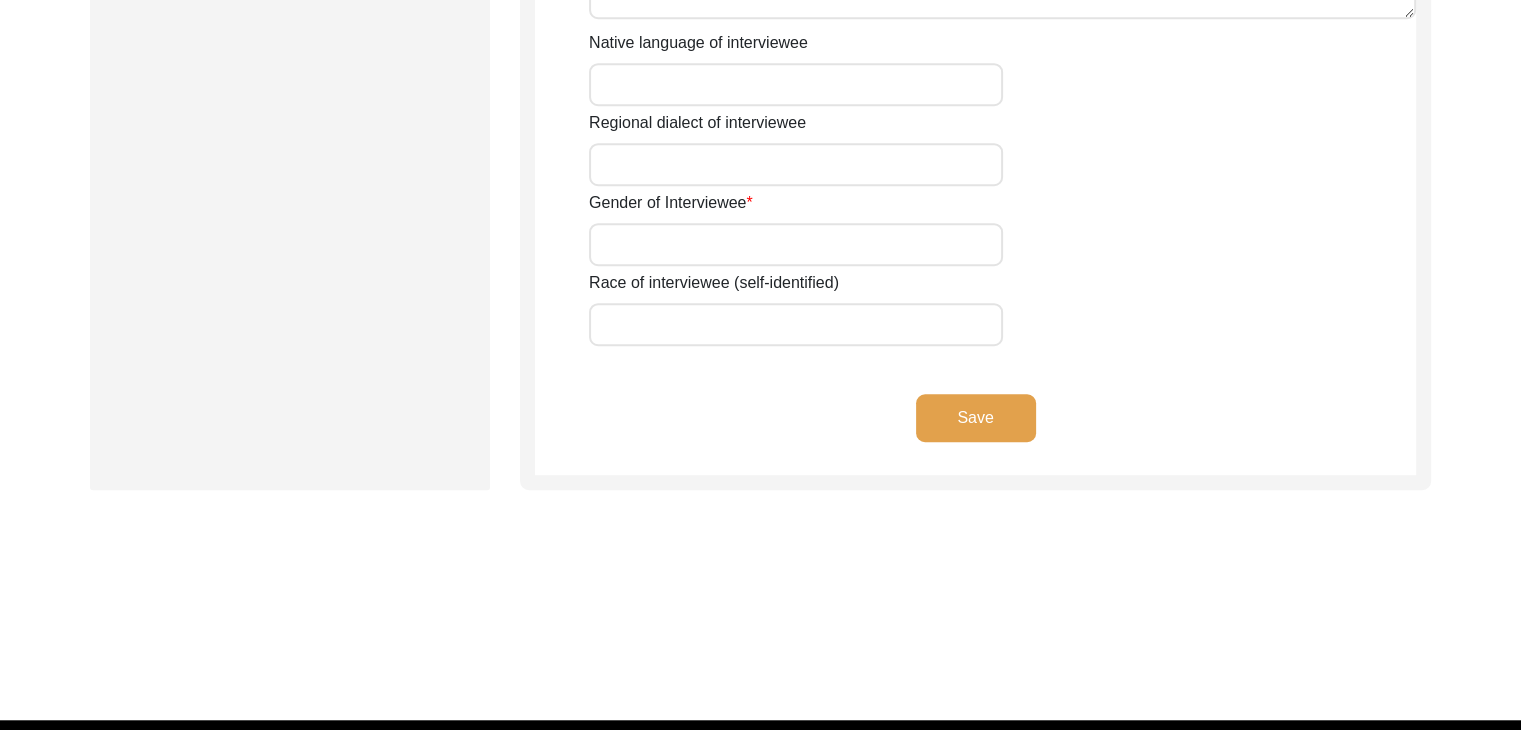 type on "[FIRST] [LAST]" 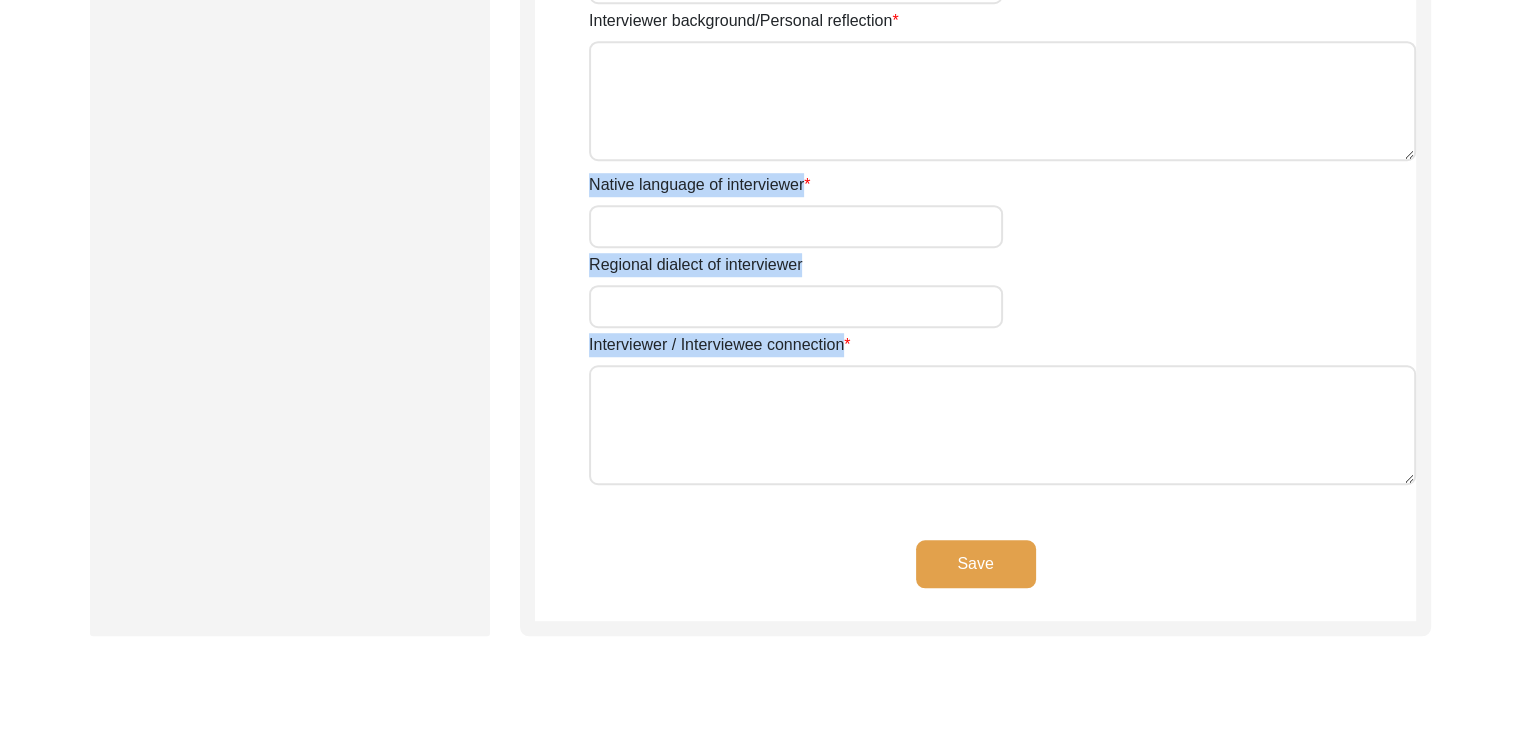 drag, startPoint x: 1520, startPoint y: 456, endPoint x: 1525, endPoint y: 137, distance: 319.03918 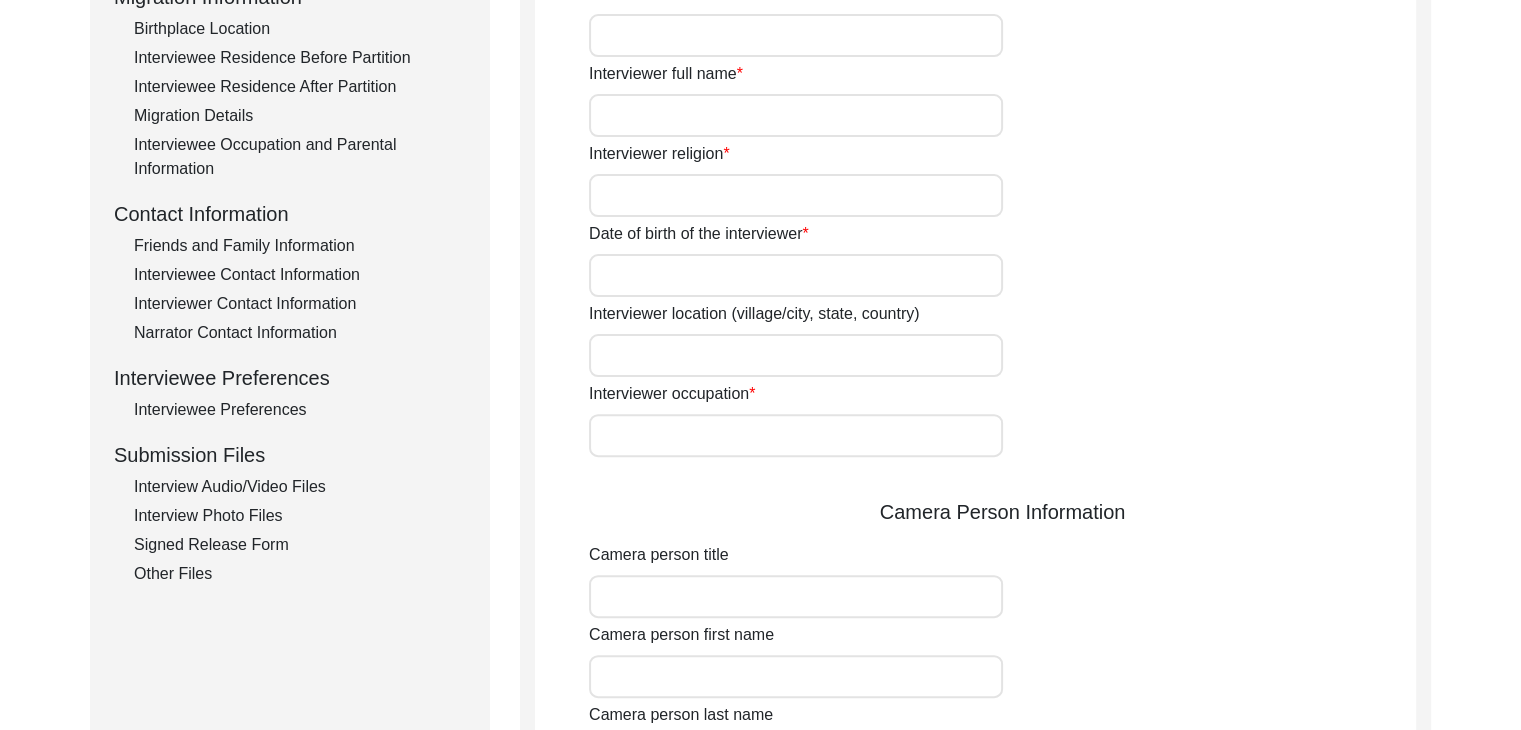 scroll, scrollTop: 458, scrollLeft: 0, axis: vertical 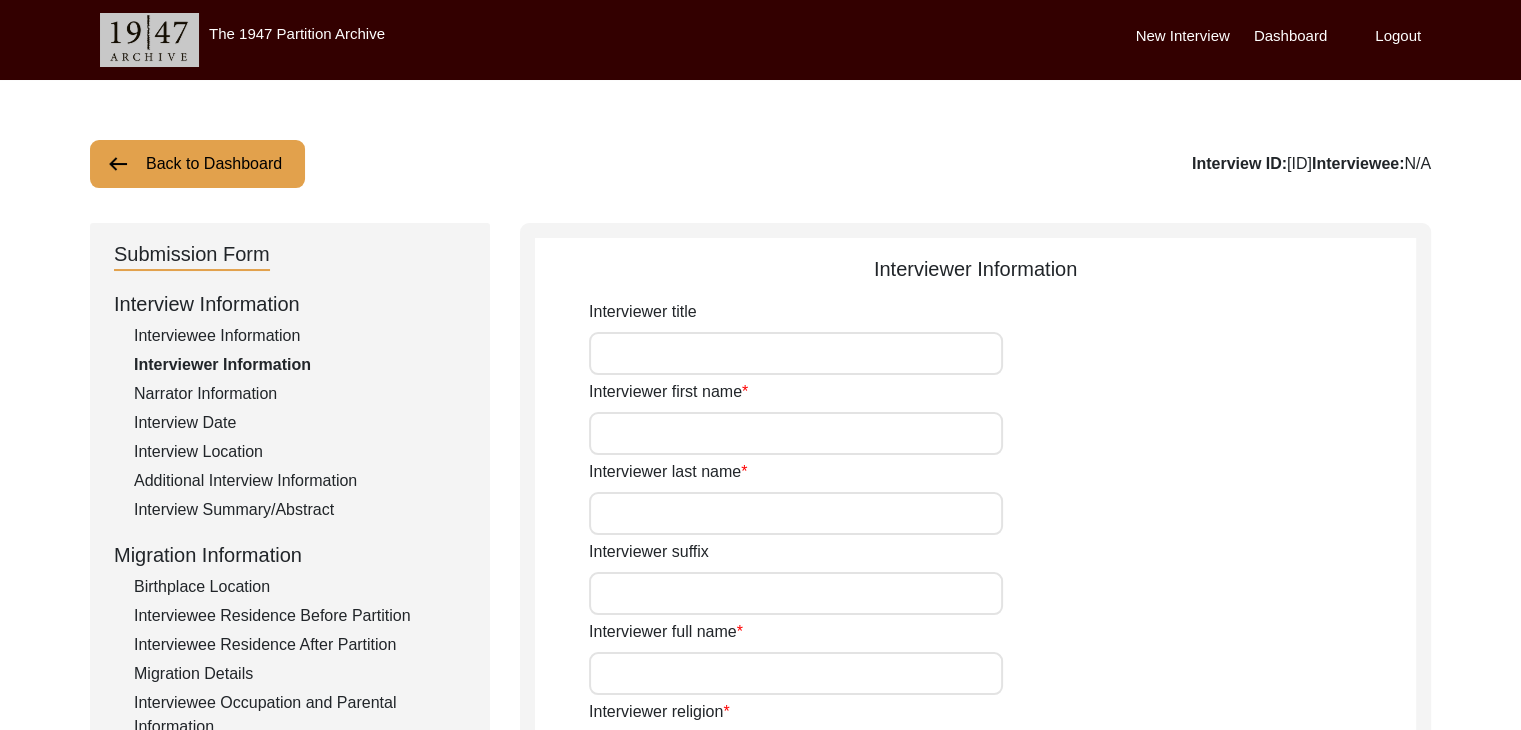 click on "Dashboard" at bounding box center (1290, 36) 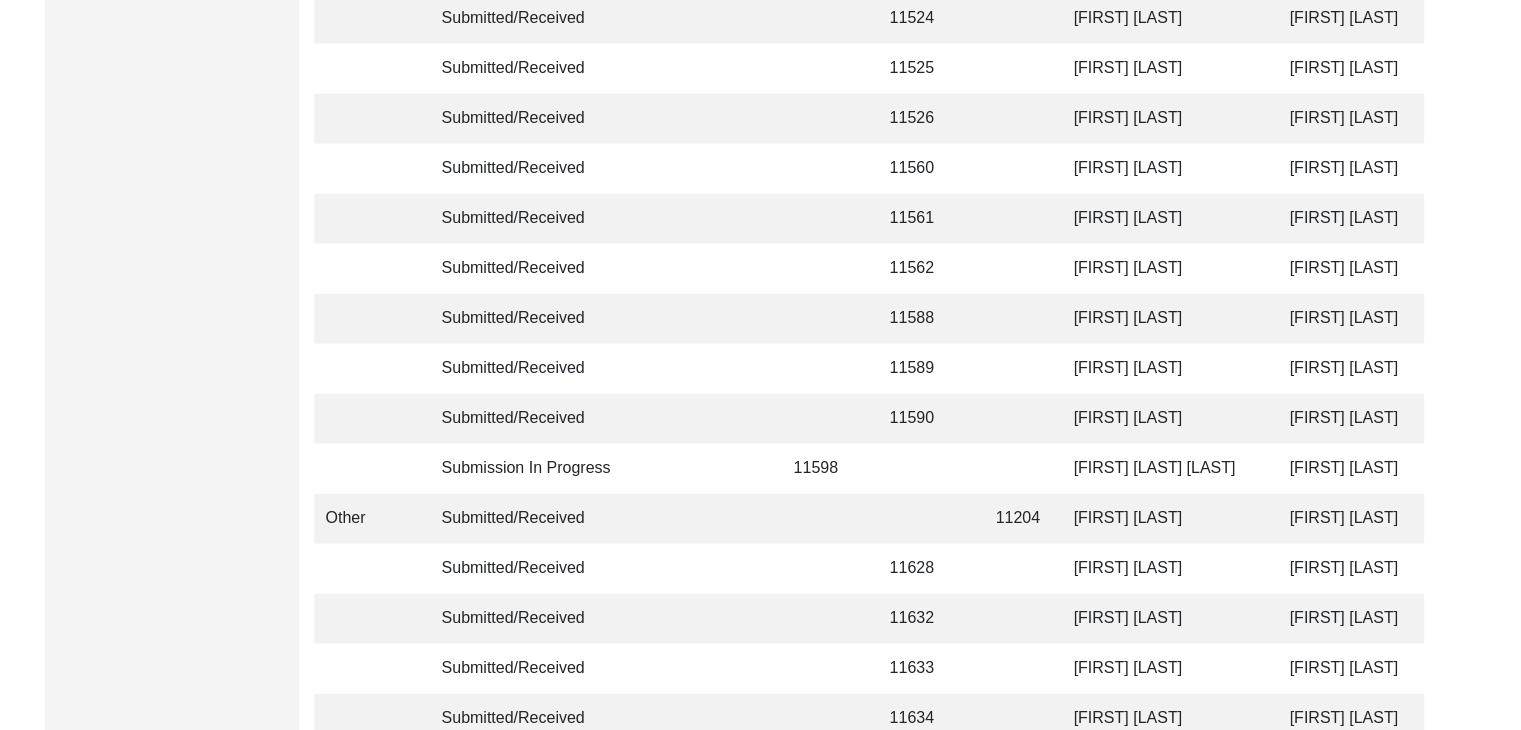 scroll, scrollTop: 4823, scrollLeft: 0, axis: vertical 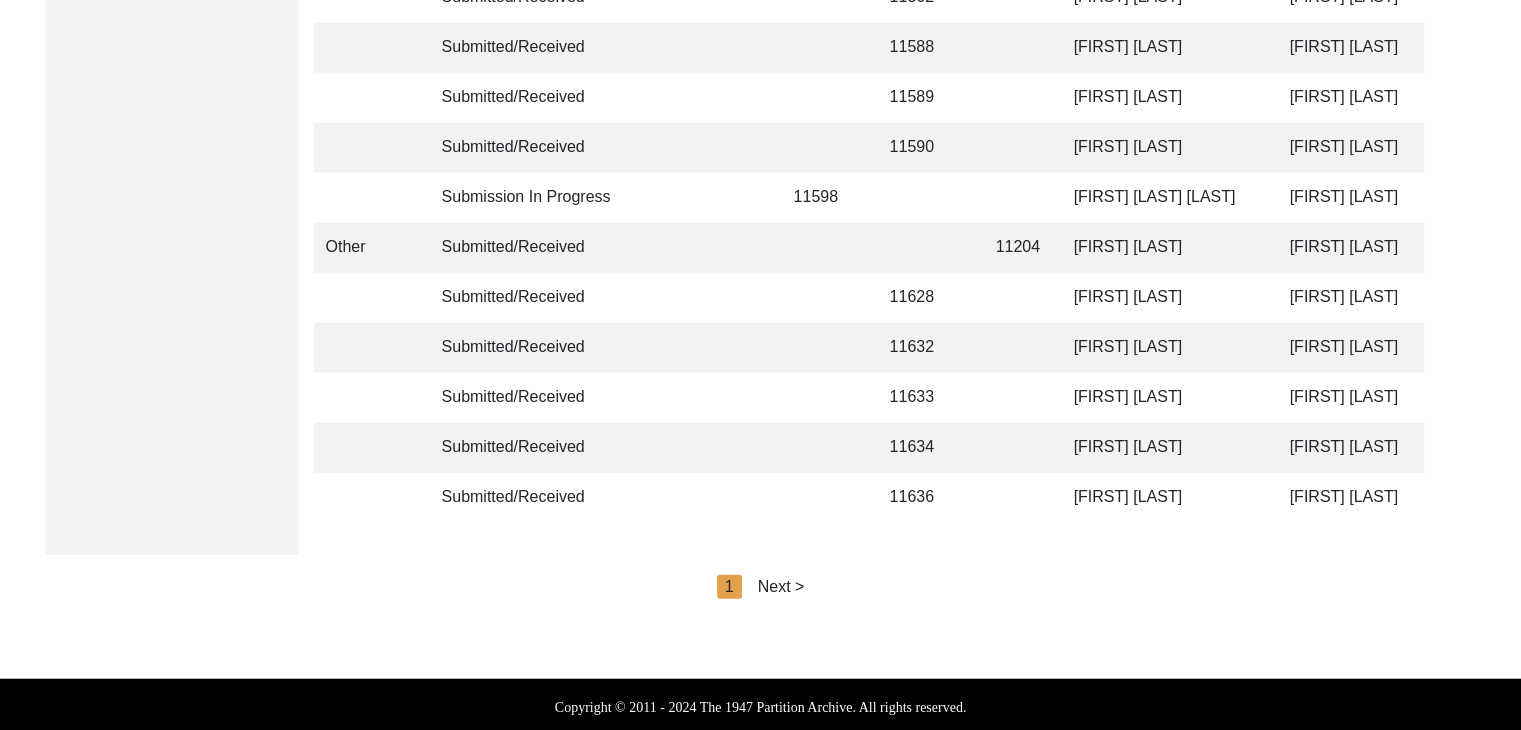 click on "The 1947 Partition Archive New Interview Dashboard Logout Search 316 results. Showing page 1 of 4. Filter By Status  All   Submission In Progress   Submitted/Received  Priority Status Assigned To T ID PA ID ID Interviewee Name Interviewer Interview location (City, State/Province, Country) Interview Date Gender of interviewee Interviewee Date of Birth Interviewee Religion Interview Languages "Migrated From (Village/City, State, Country)" "Migrated To (Village/City, State, Country)" POST Form Summary RELEASE Form # Photos of interview Video/Audio Received B-Roll Received Doc & Video confirm email sent Other Copy-Edited 9817 [FIRST] [LAST] [FIRST] [LAST] [STREET], [STATE], [COUNTRY] [DATE] Male [YEAR] [RELIGION] [LANGUAGE] [STREET], [STATE], [COUNTRY] [STREET], [STATE], [COUNTRY] yes Other Copy-Edited 9875 [FIRST] [LAST] [FIRST] [LAST] [STREET], [STATE], [COUNTRY] [DATE] Male [YEAR] [RELIGION] [LANGUAGE] [STREET], [STATE], [COUNTRY] [STREET], [STATE], [COUNTRY] yes Copy-Edited 10092 [FIRST] [LAST] [FIRST] [LAST] [DATE] Male [YEAR] [RELIGION] [LANGUAGE]" 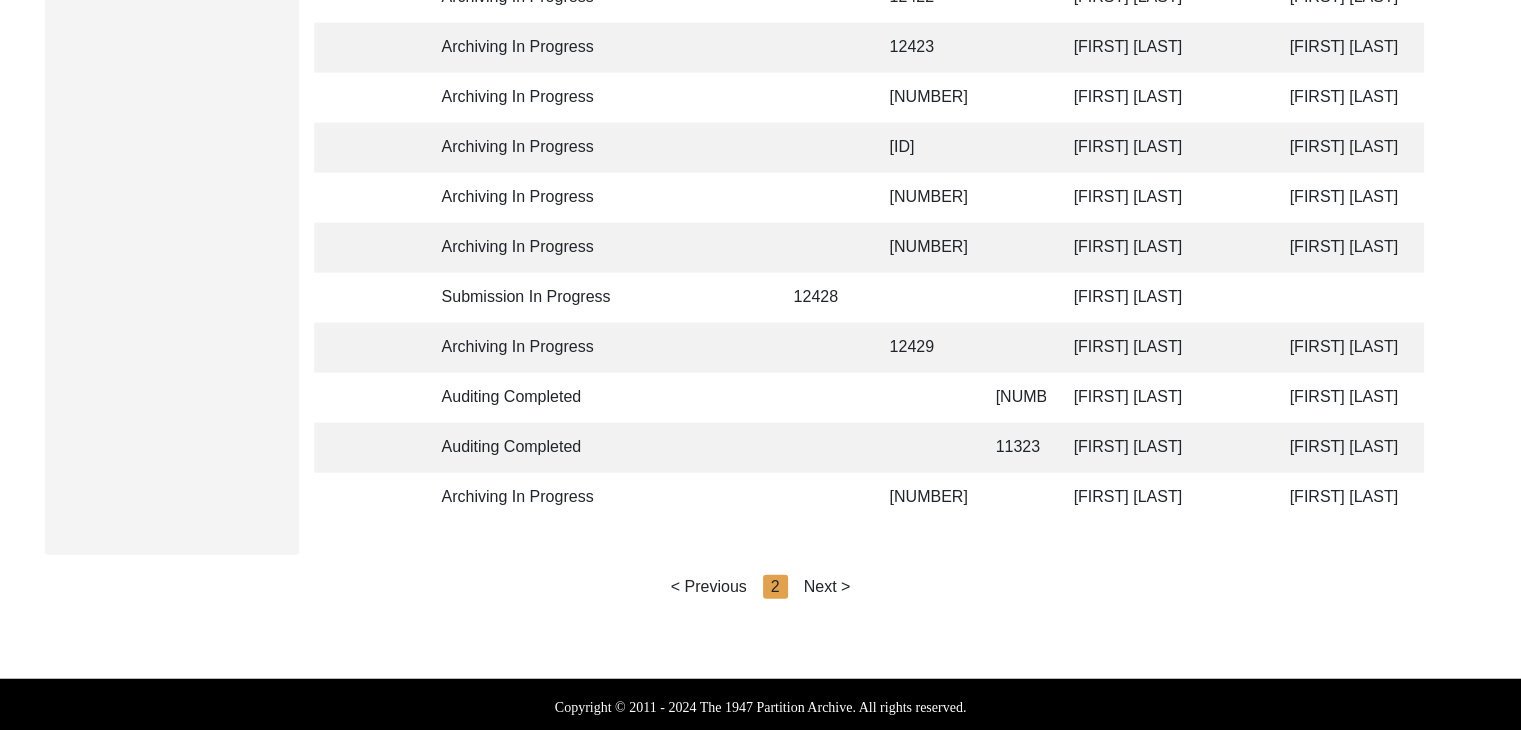 click on "Next >" 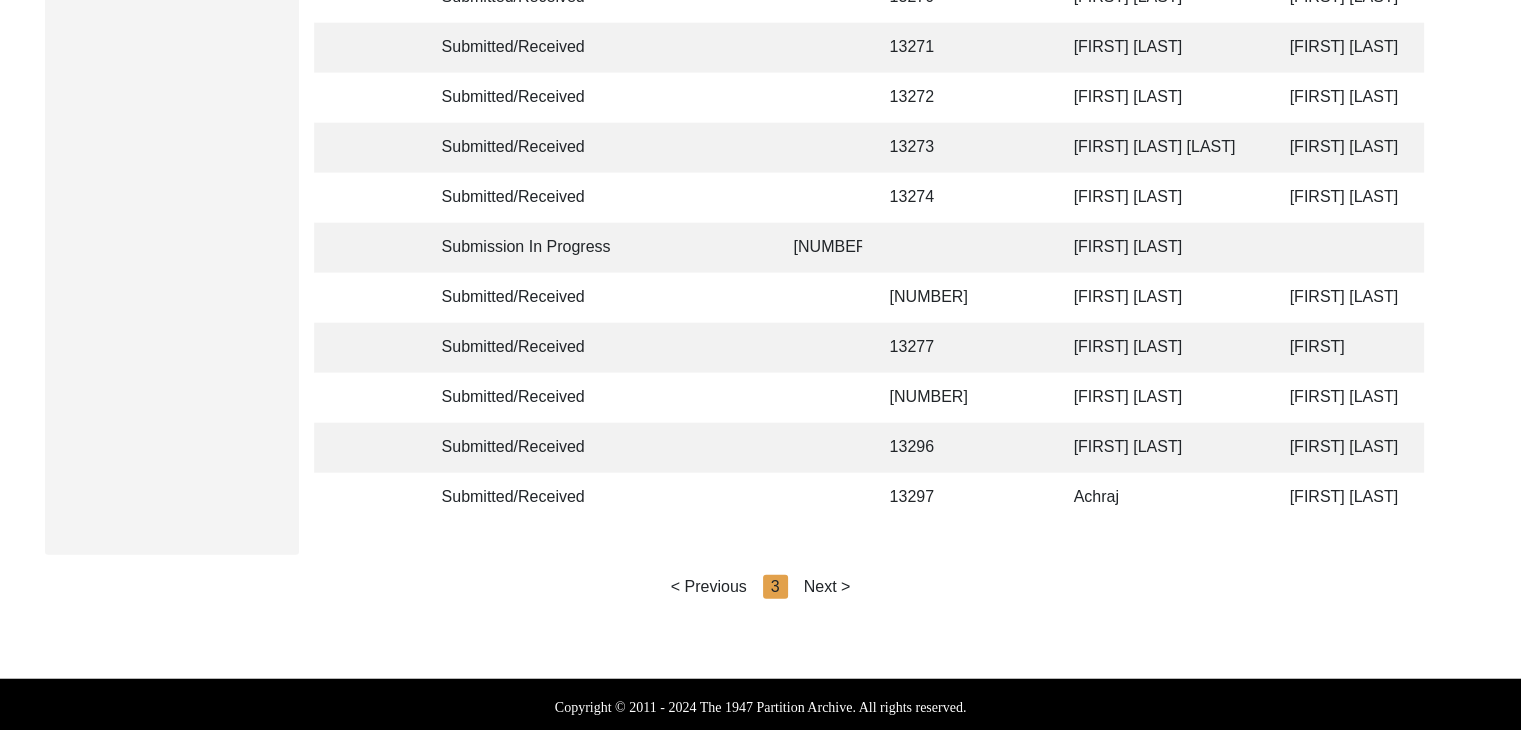 click on "Next >" 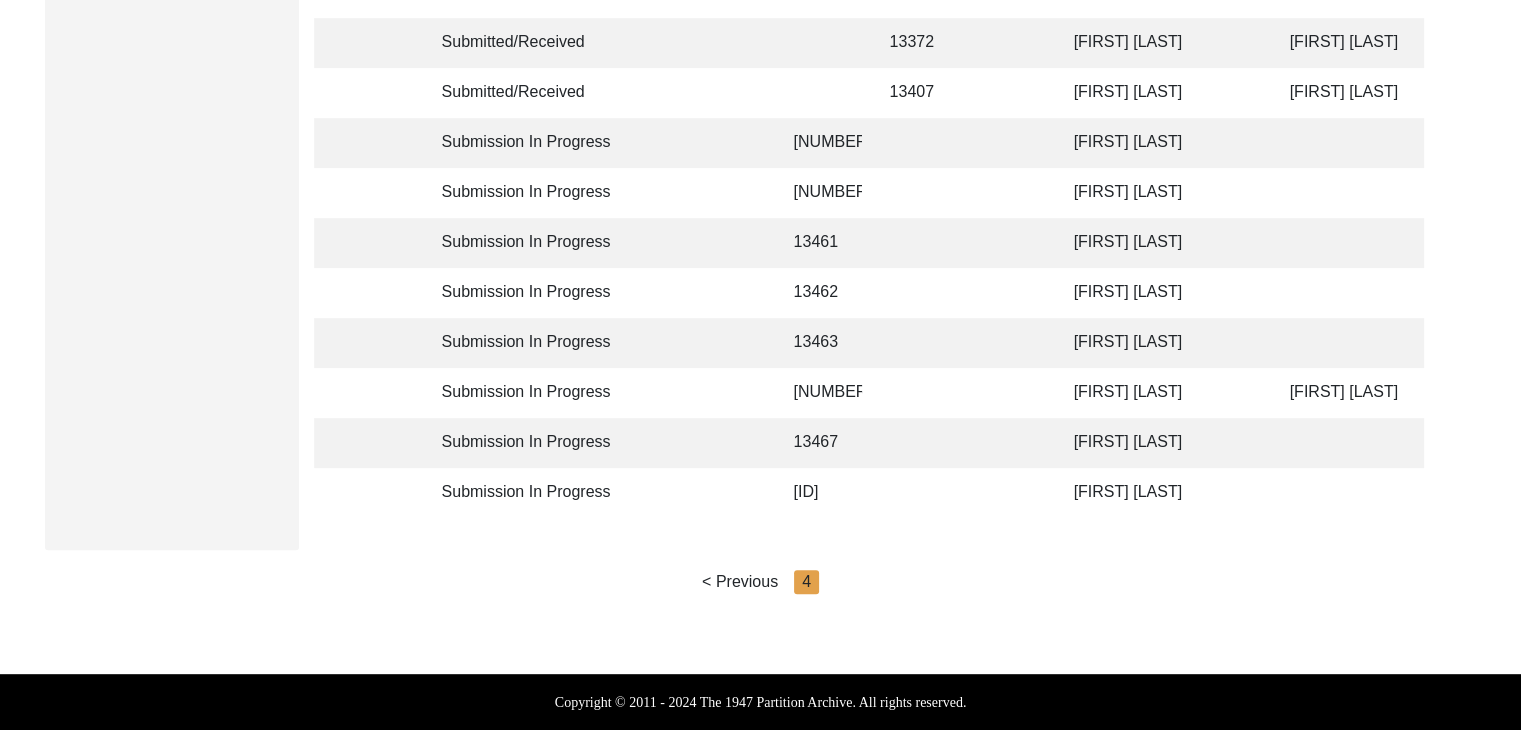 click on "[FIRST] [LAST]" 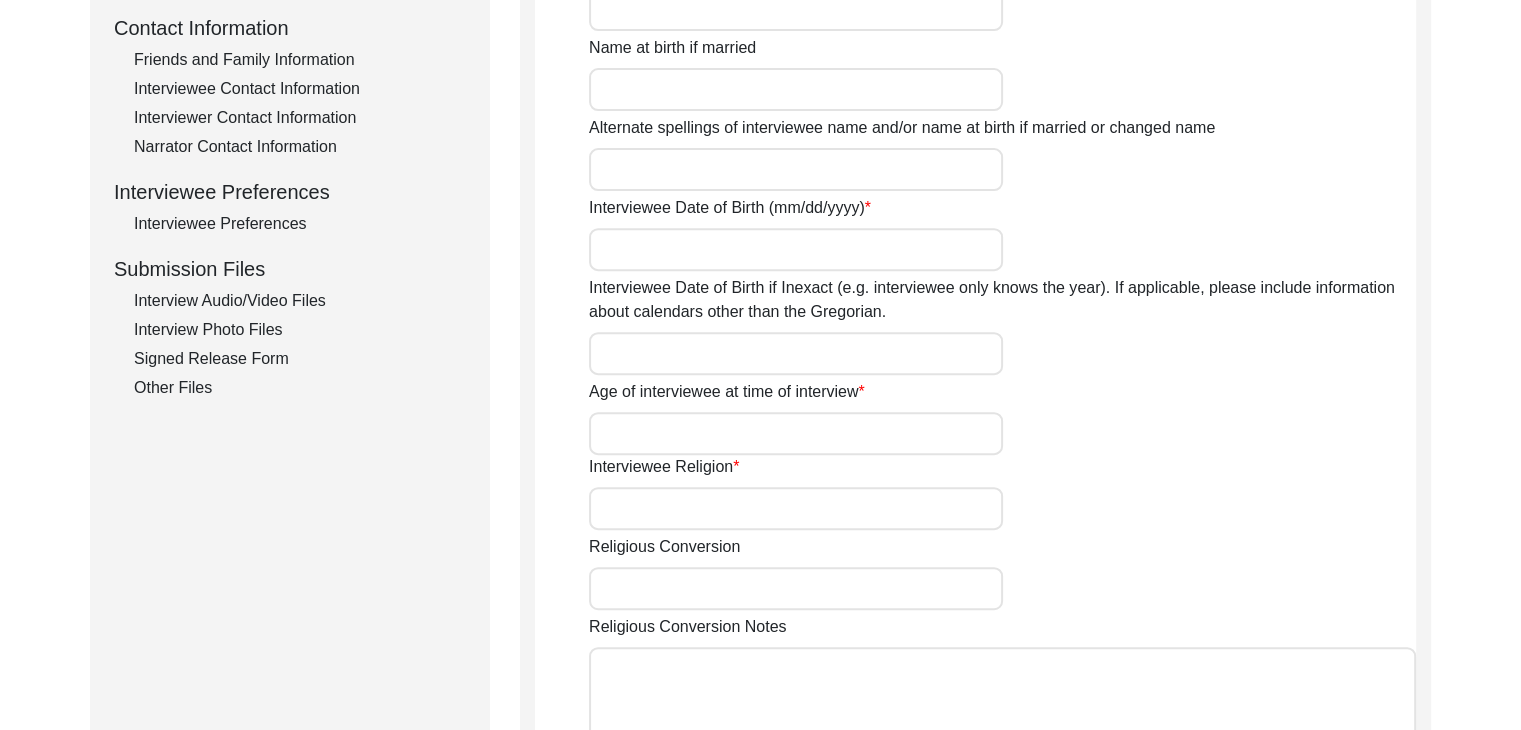 scroll, scrollTop: 1536, scrollLeft: 0, axis: vertical 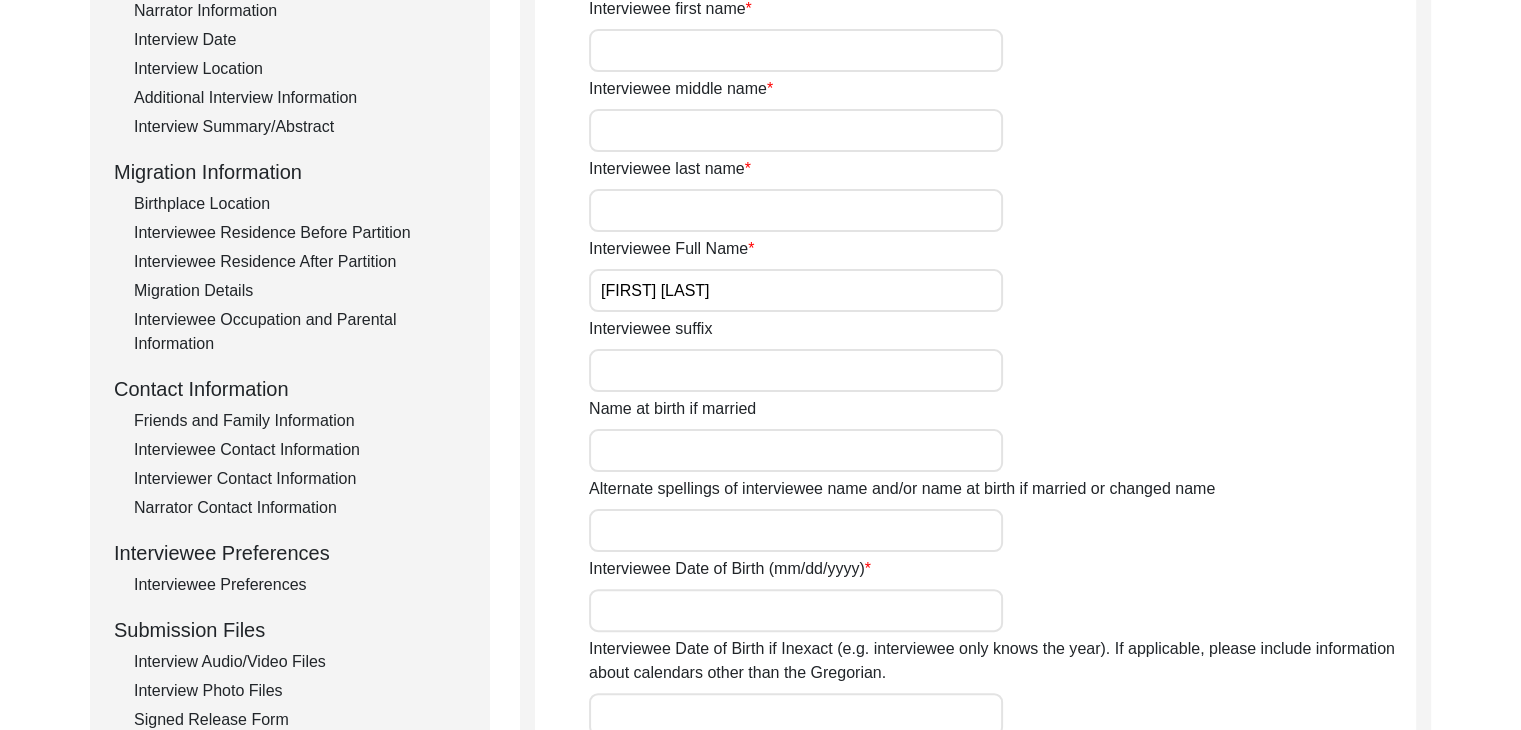 click on "[FIRST] [LAST]" at bounding box center (796, 290) 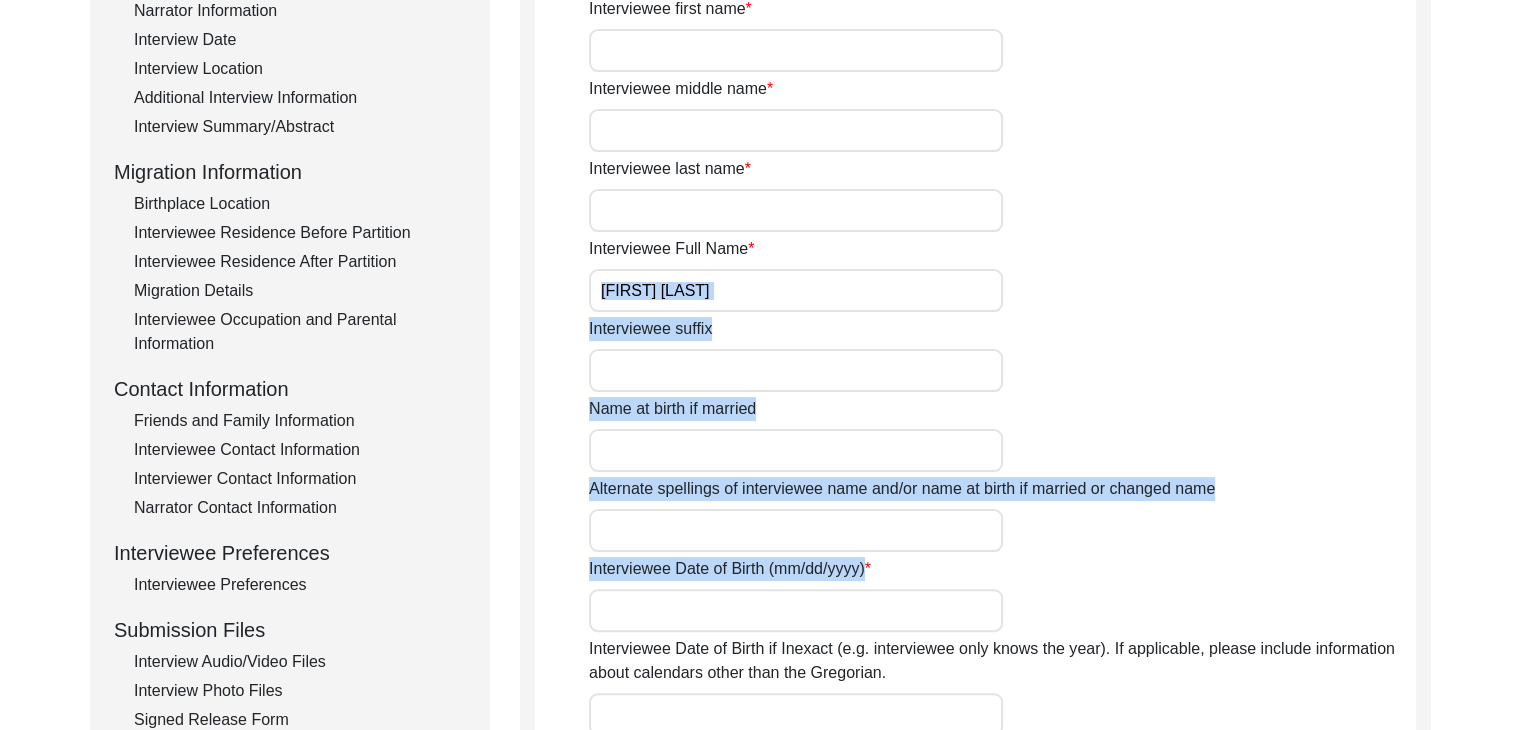drag, startPoint x: 1519, startPoint y: 302, endPoint x: 1482, endPoint y: 602, distance: 302.27304 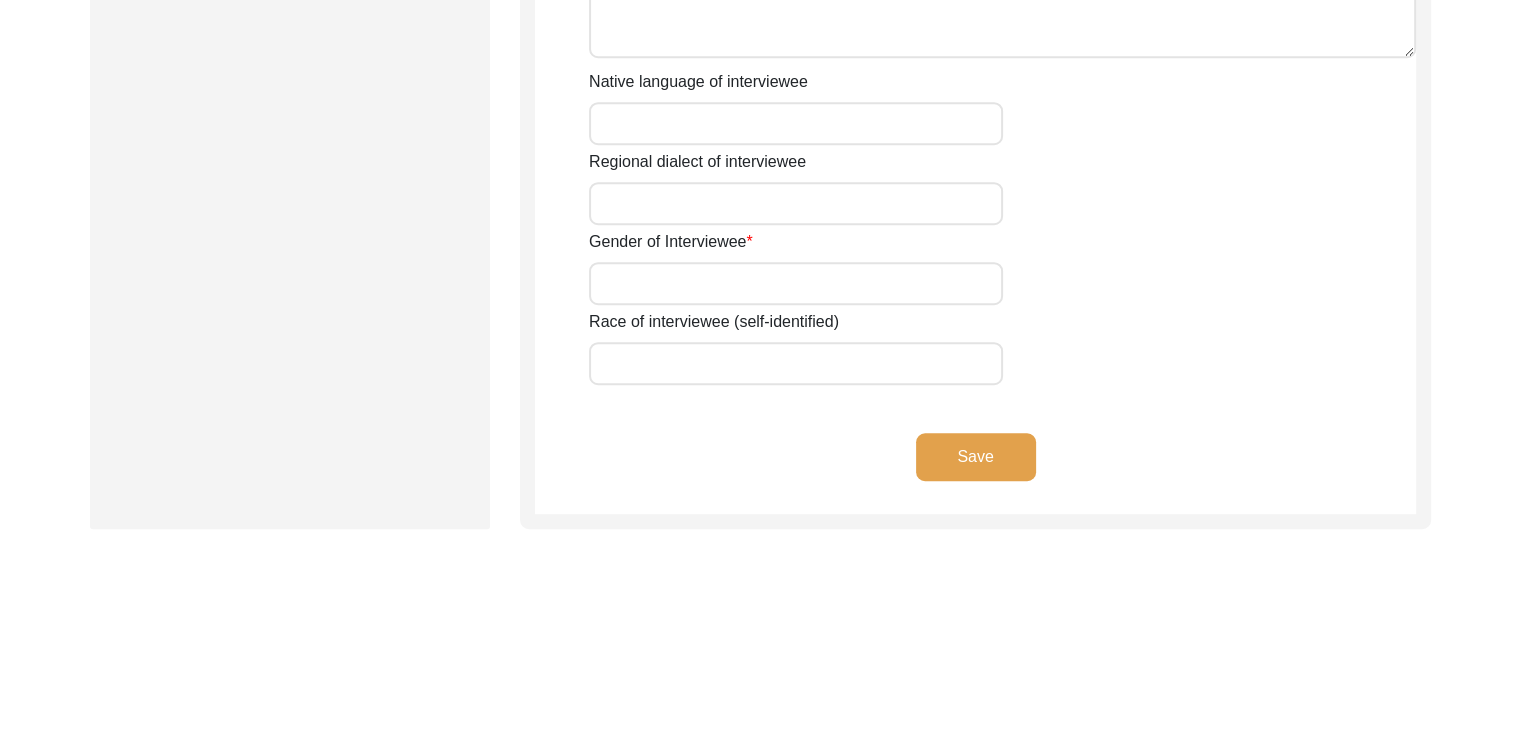 scroll, scrollTop: 1456, scrollLeft: 0, axis: vertical 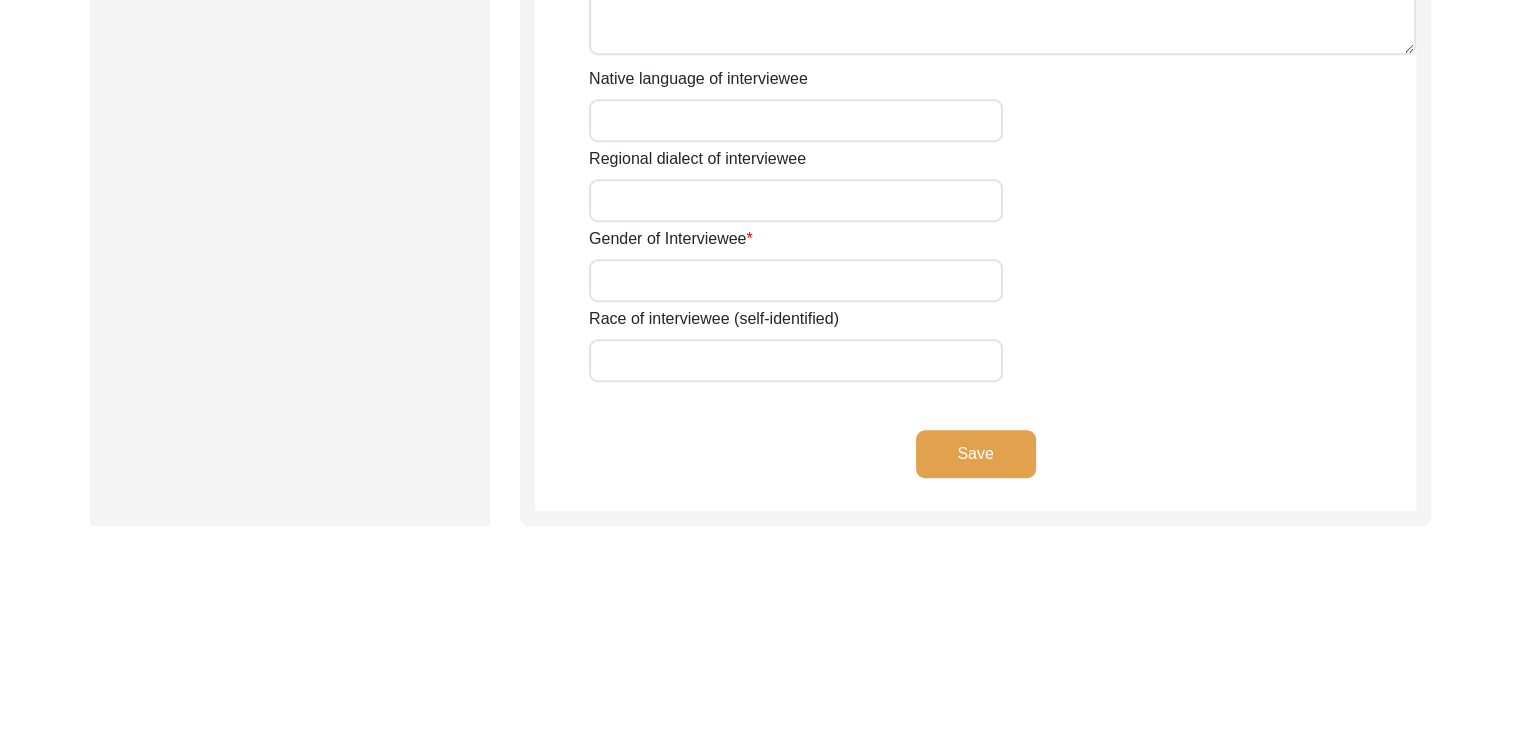 click on "Save" 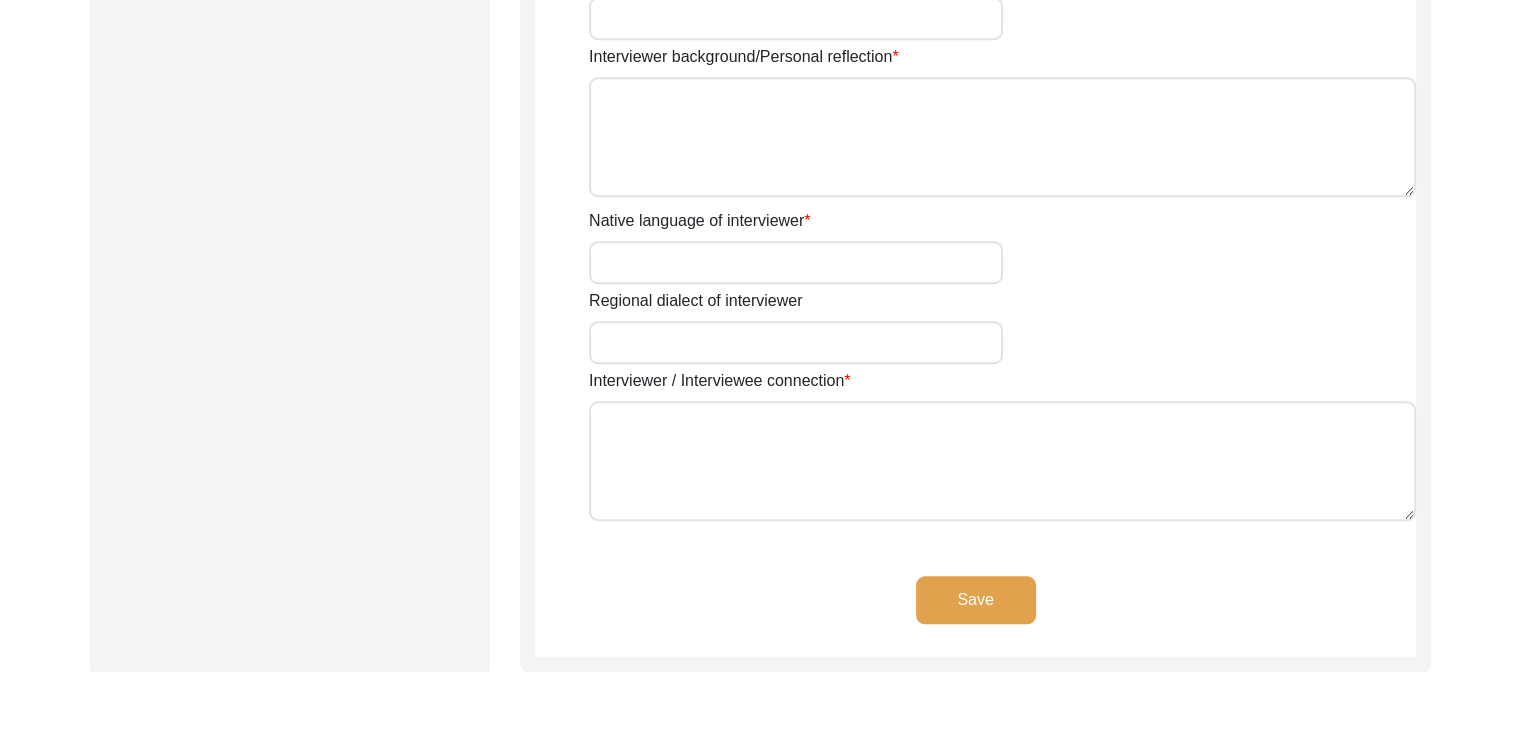scroll, scrollTop: 812, scrollLeft: 0, axis: vertical 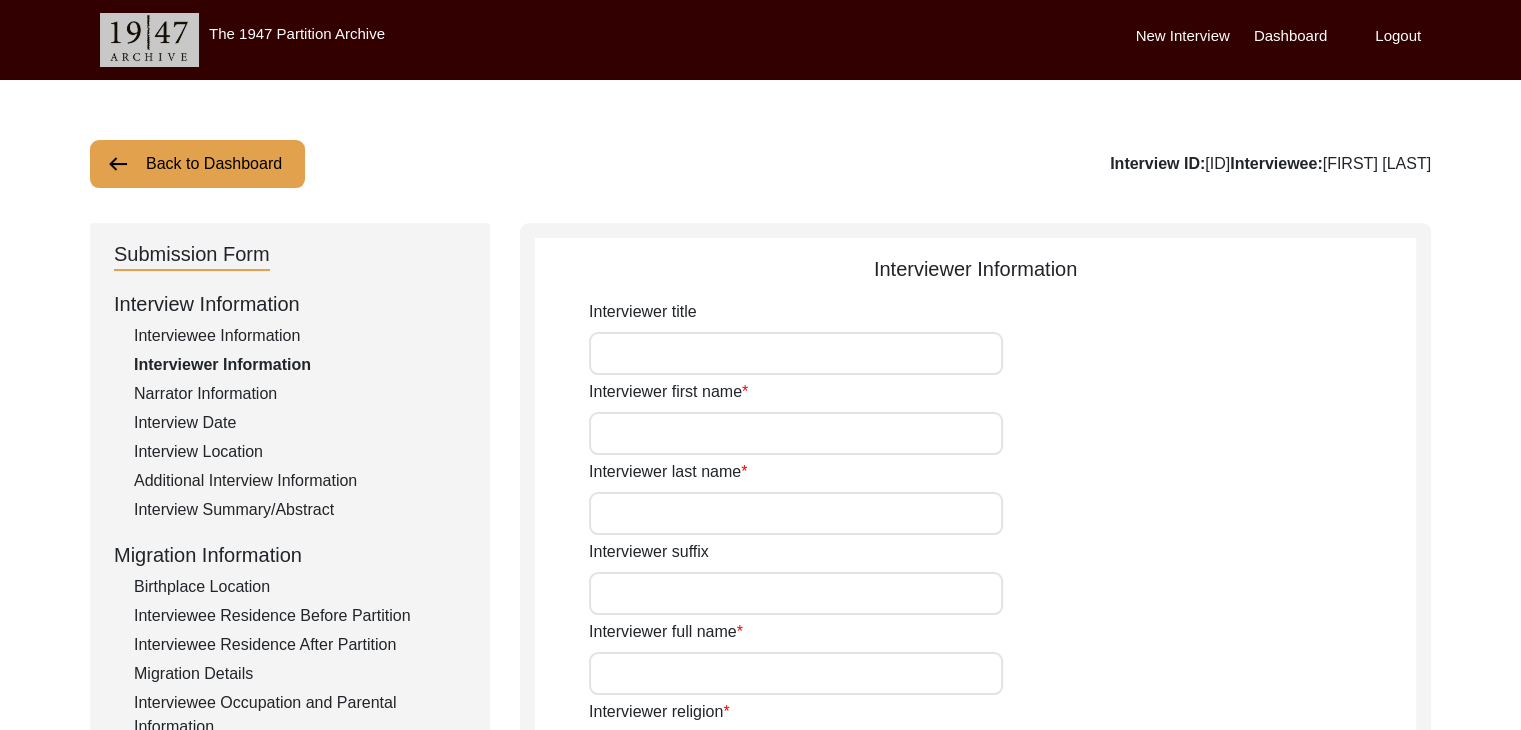 click on "Dashboard" at bounding box center [1290, 36] 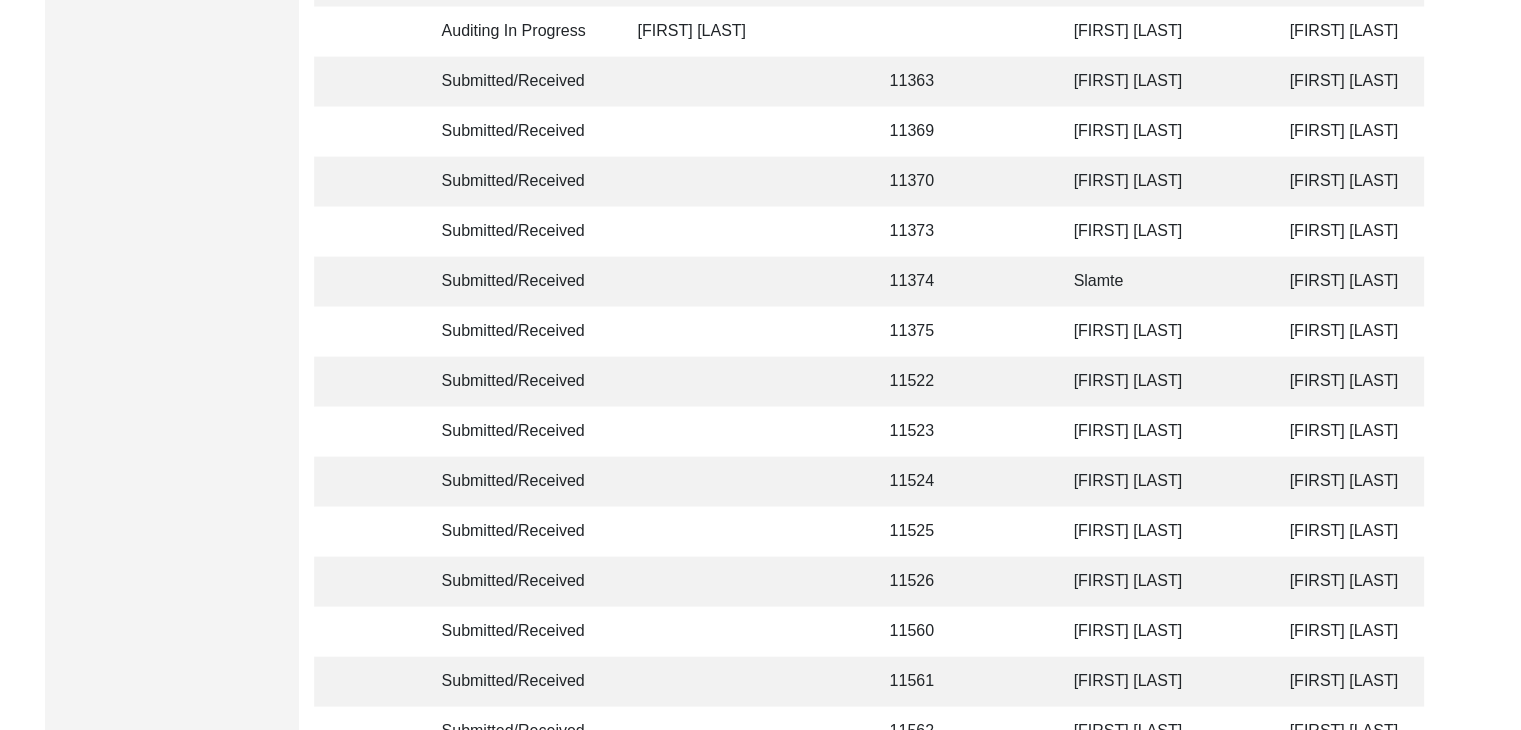 scroll, scrollTop: 4844, scrollLeft: 0, axis: vertical 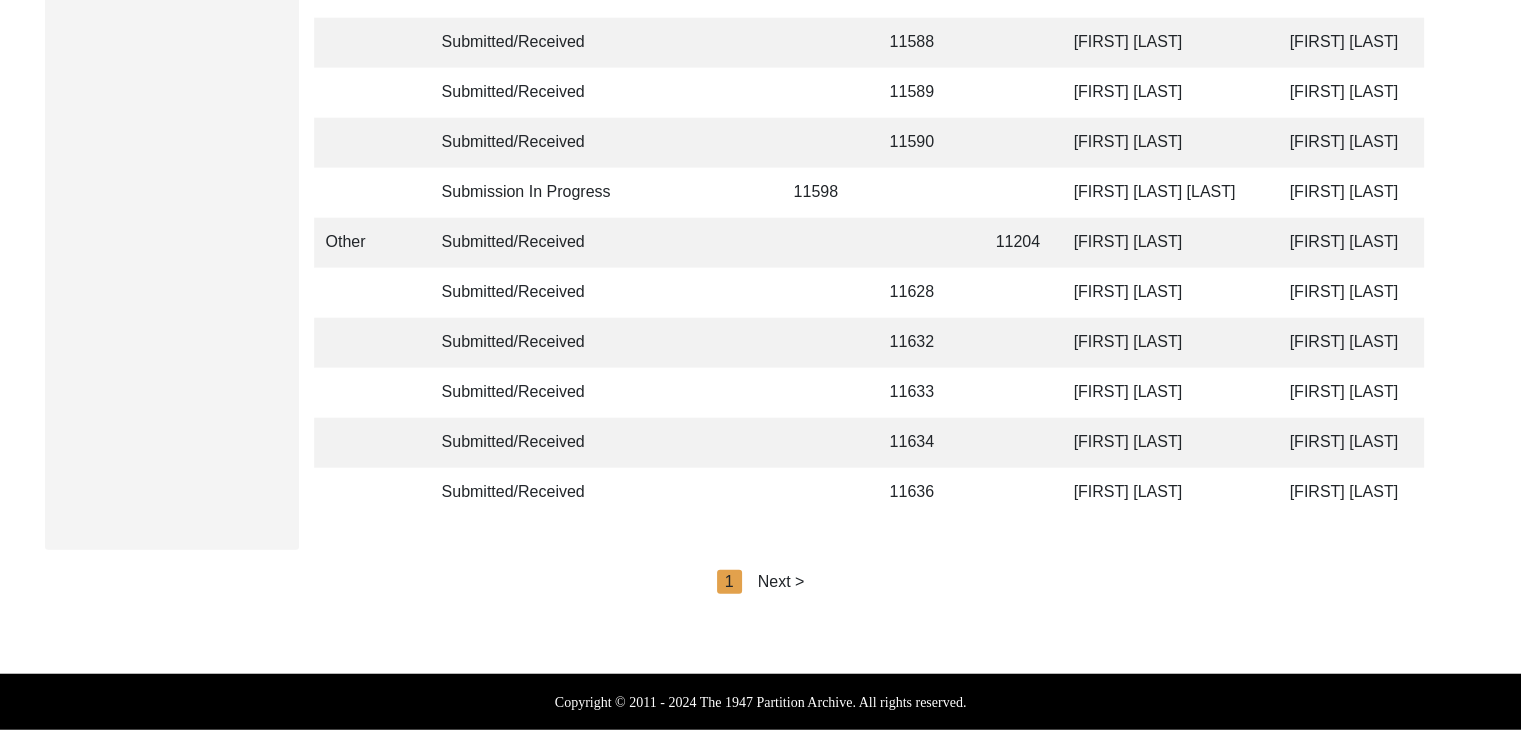click on "Next >" 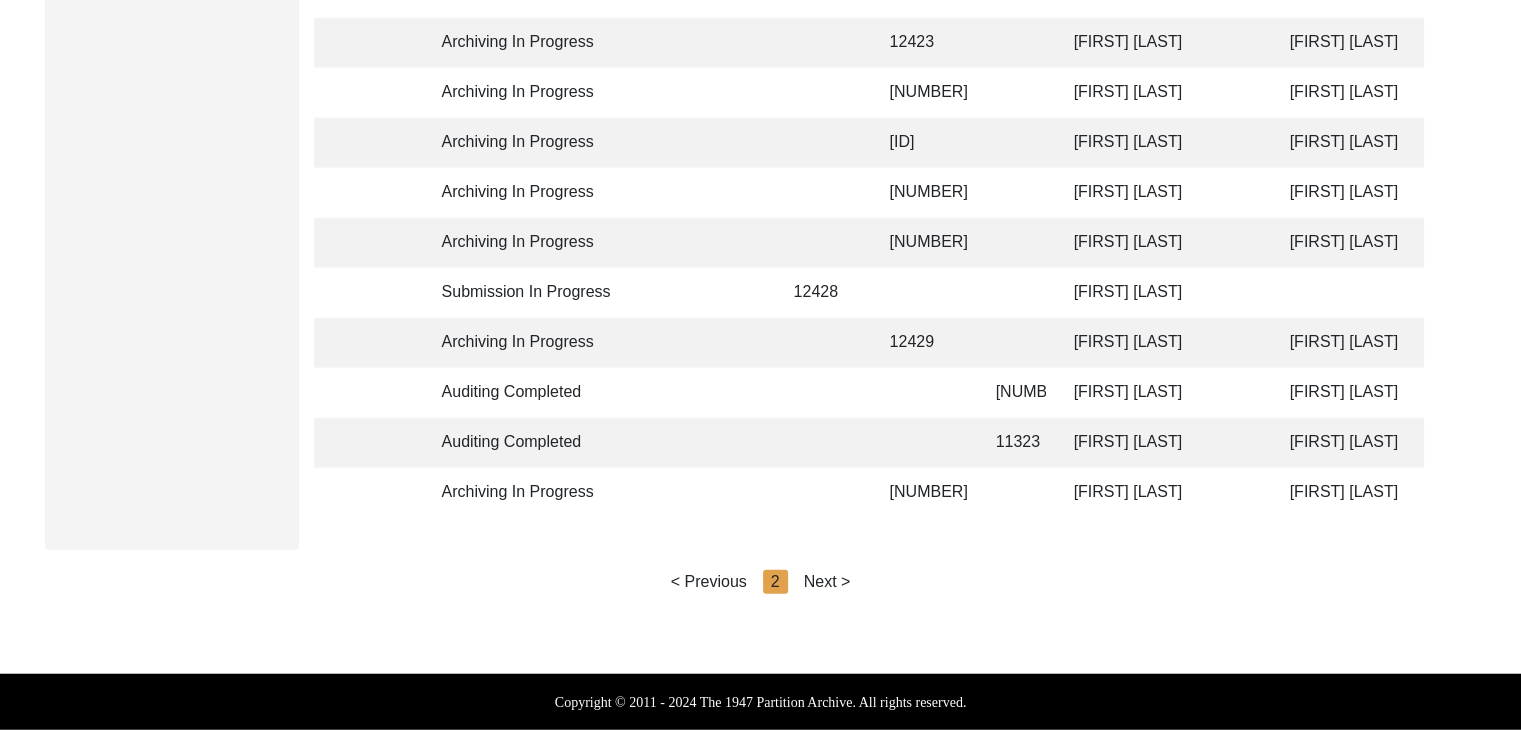 click on "Next >" 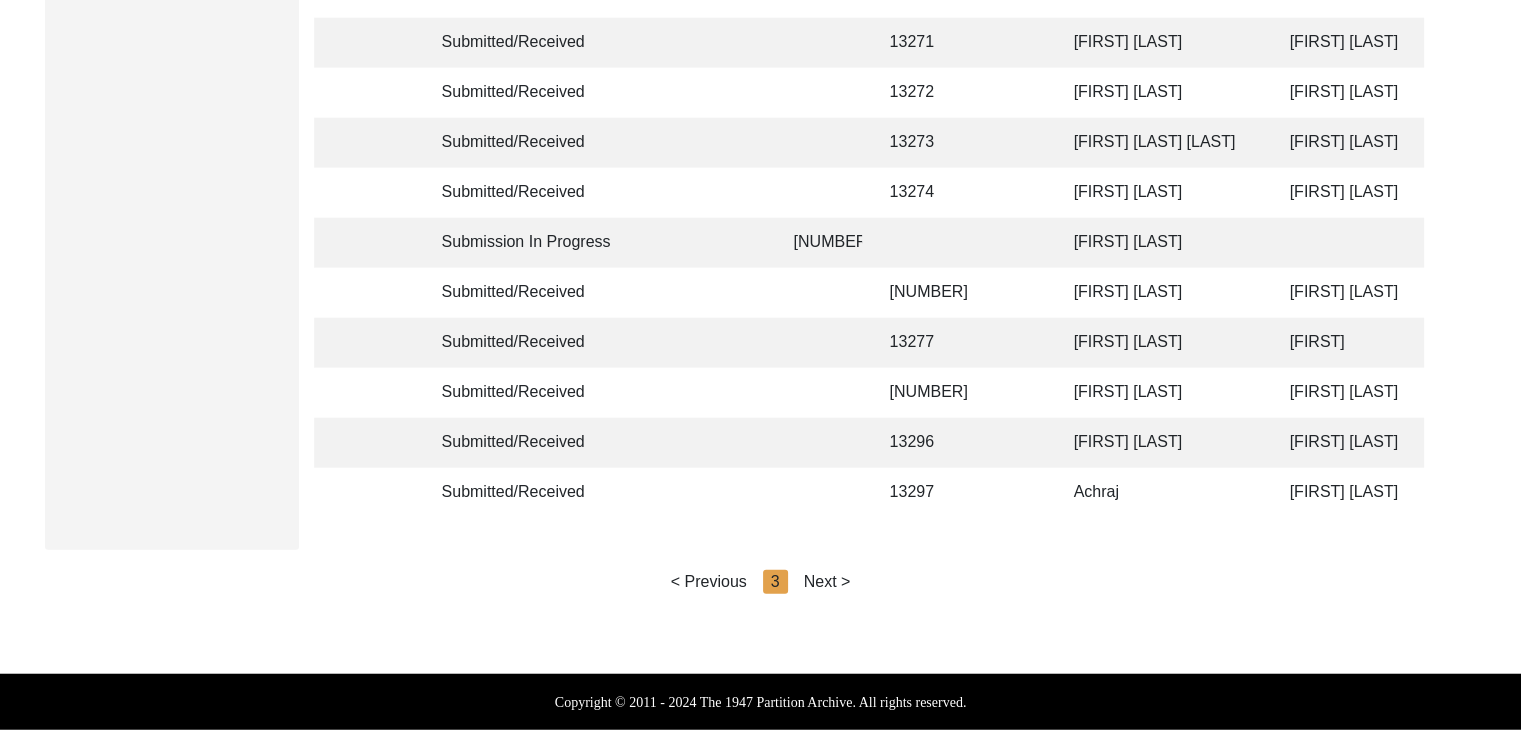 click on "Next >" 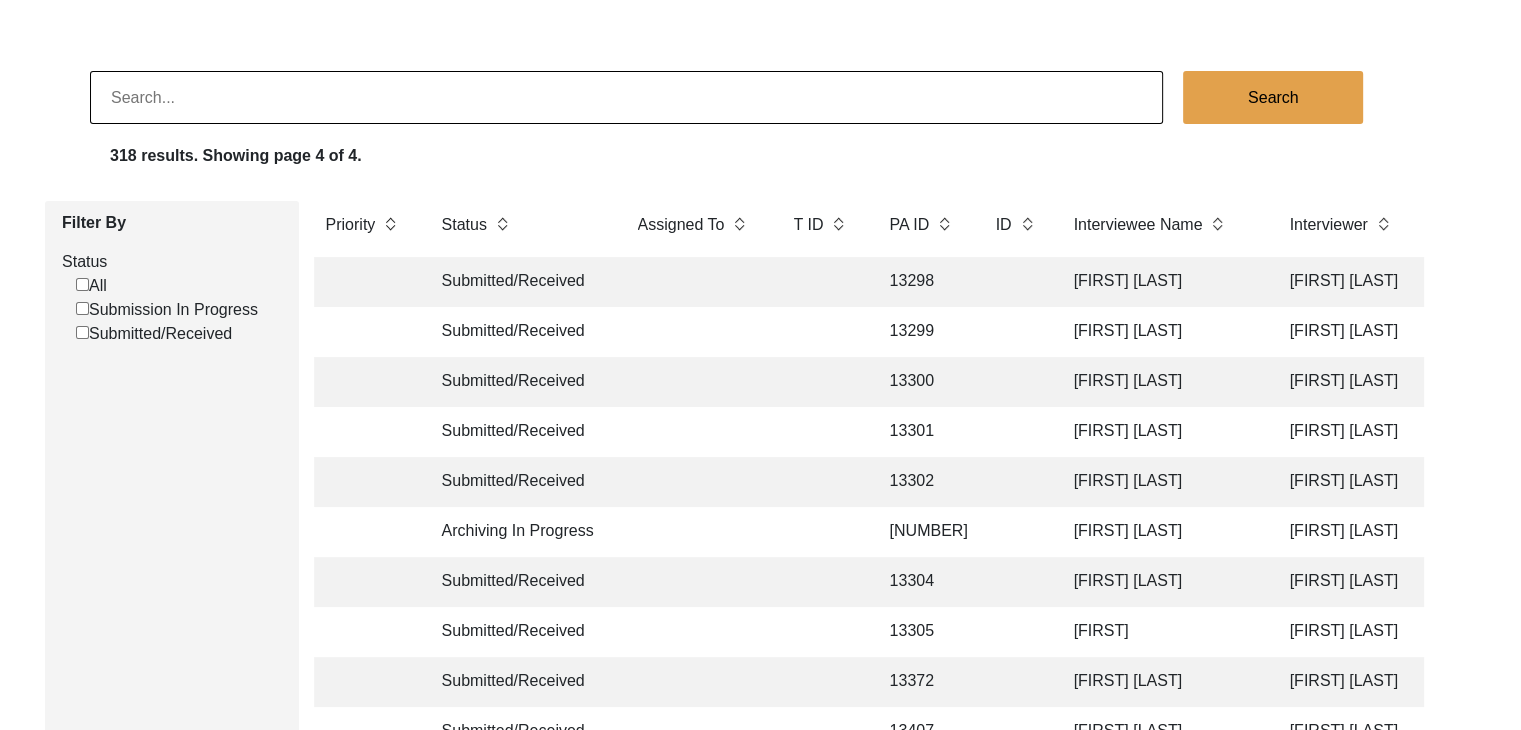 scroll, scrollTop: 0, scrollLeft: 0, axis: both 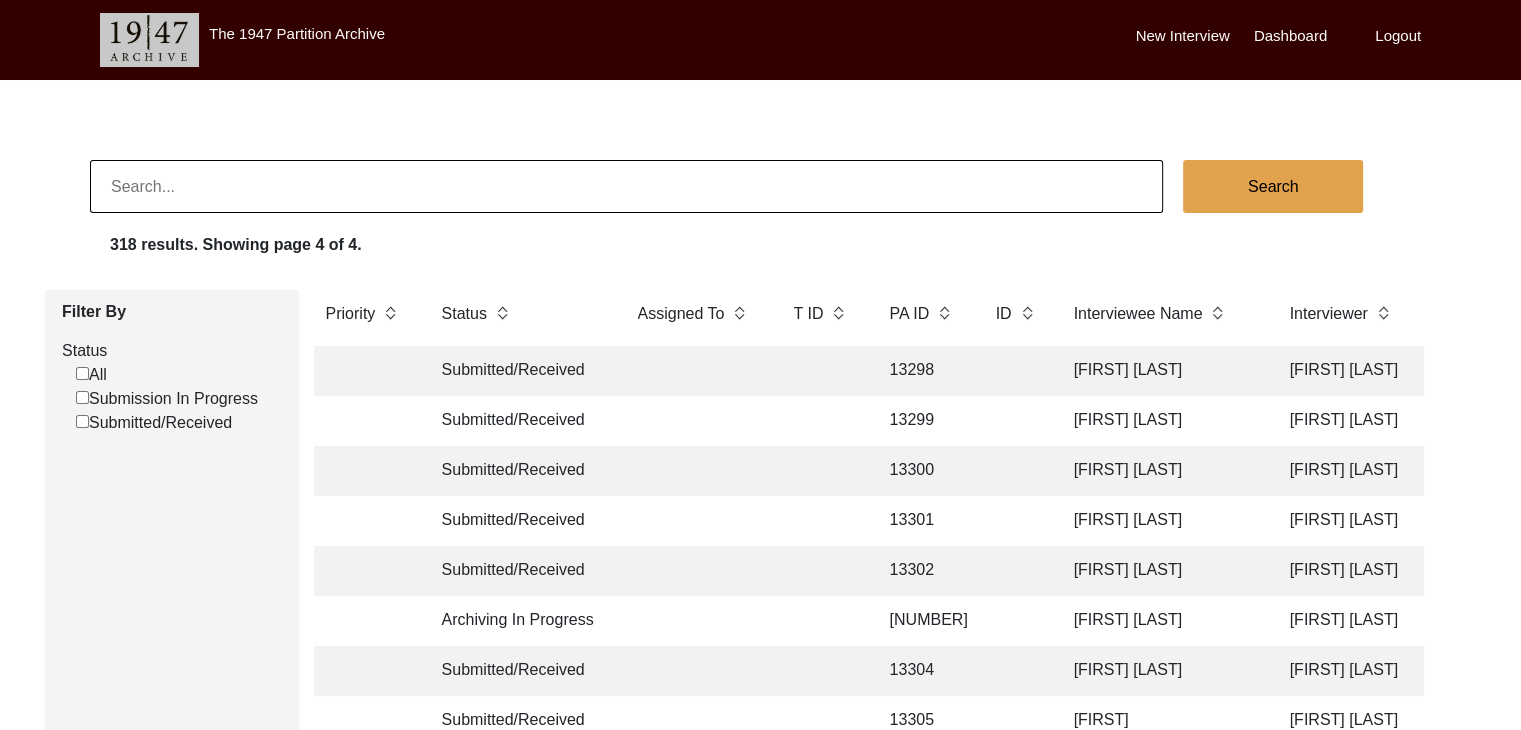 click on "New Interview" at bounding box center (1183, 36) 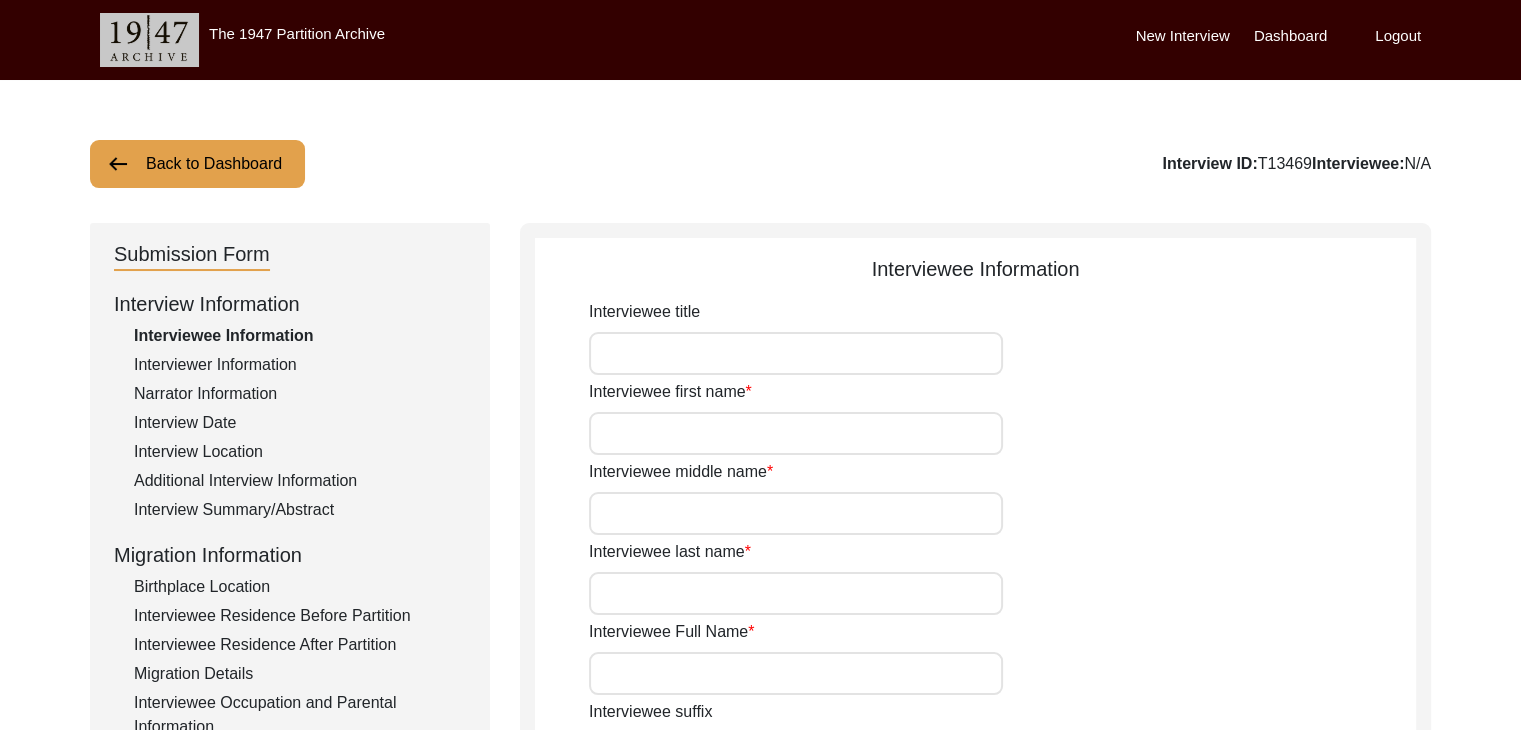 click on "Interviewee Full Name" at bounding box center [796, 673] 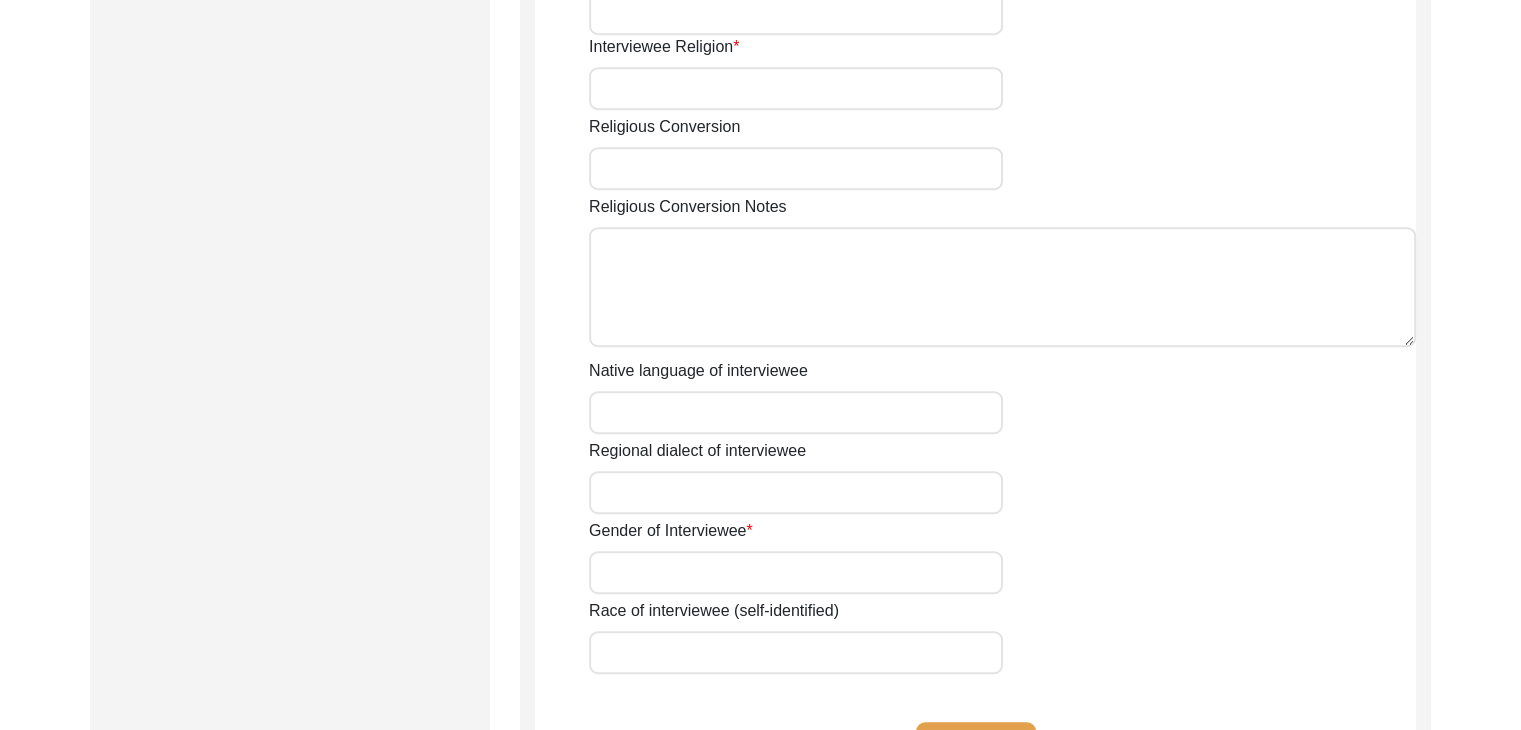 scroll, scrollTop: 1402, scrollLeft: 0, axis: vertical 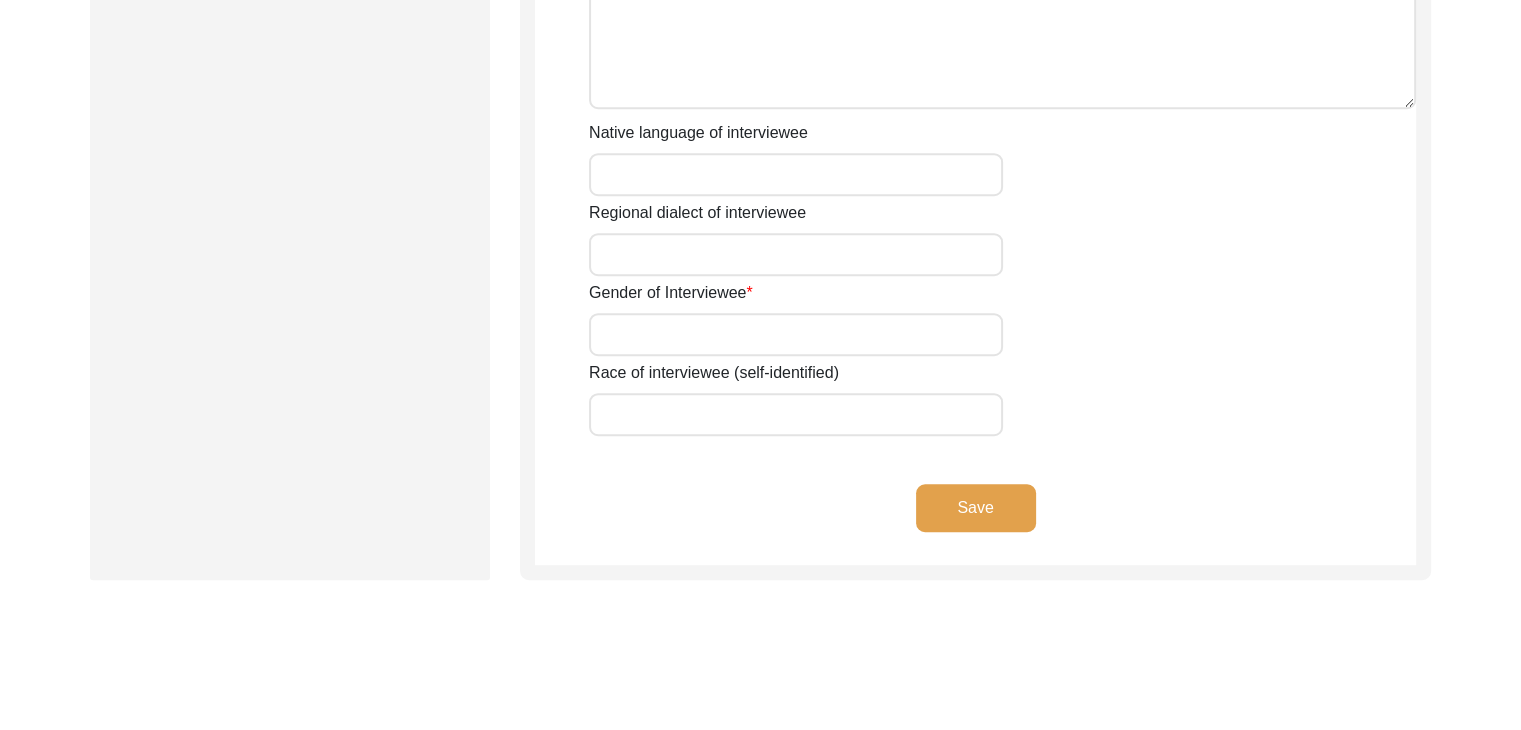 type on "[FIRST] [LAST]" 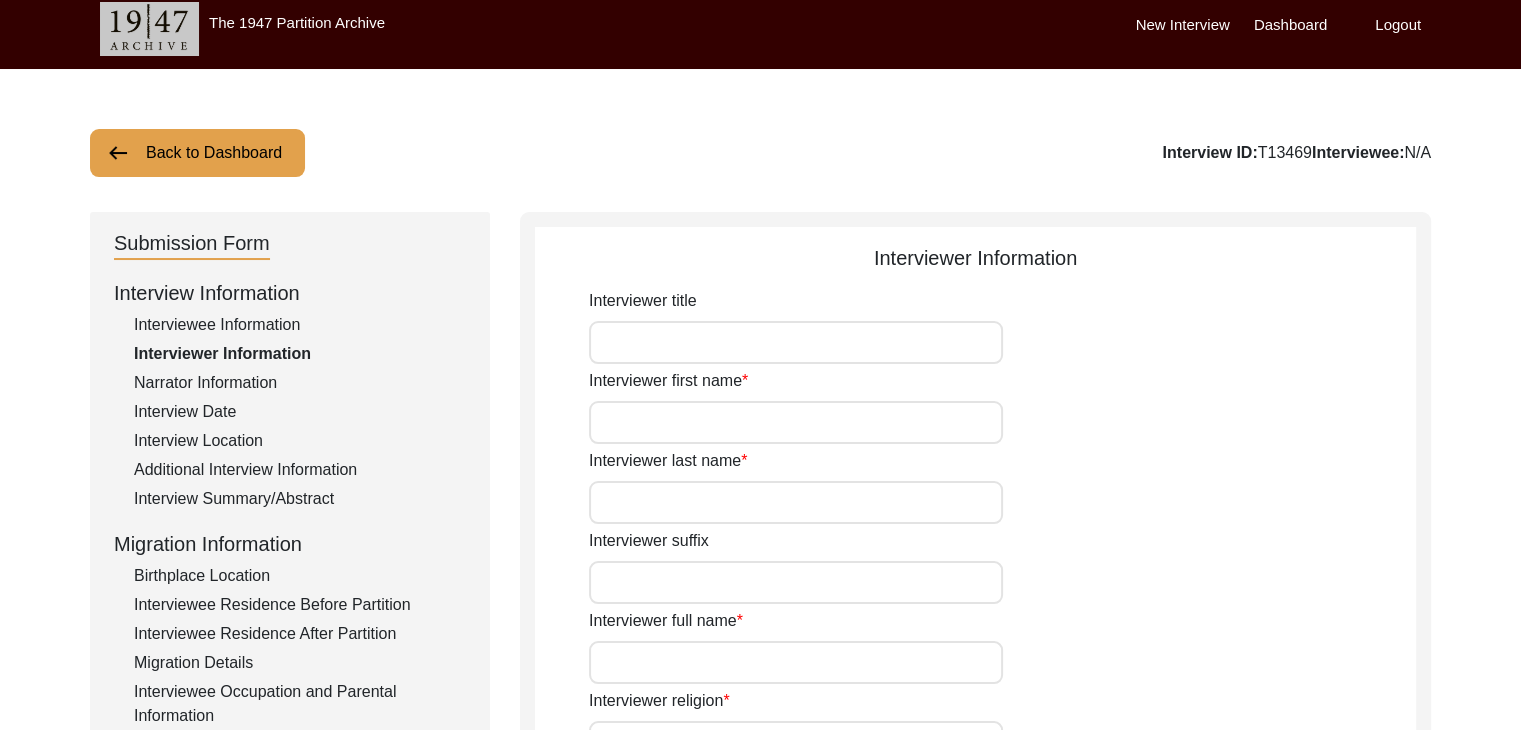 scroll, scrollTop: 0, scrollLeft: 0, axis: both 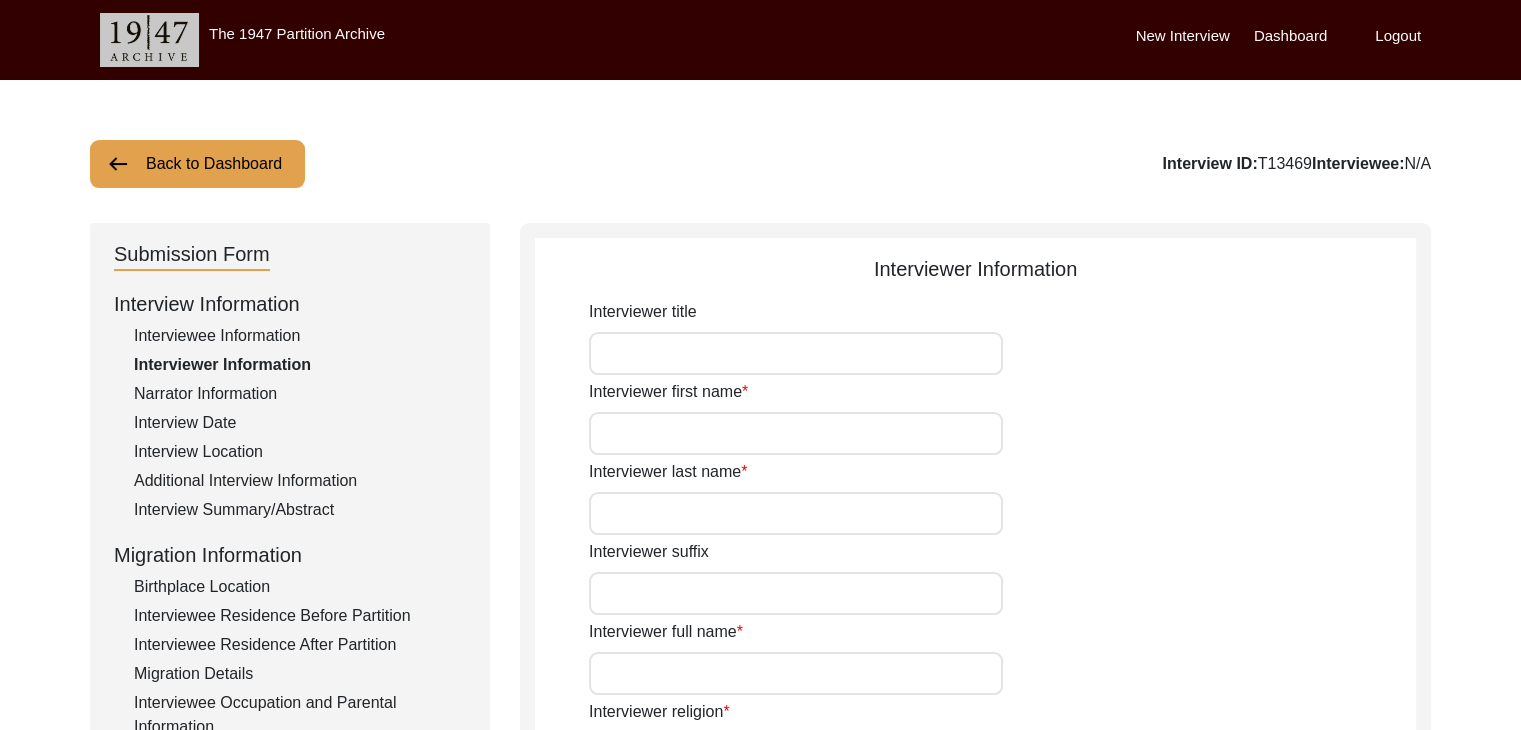 click on "New Interview" at bounding box center (1183, 36) 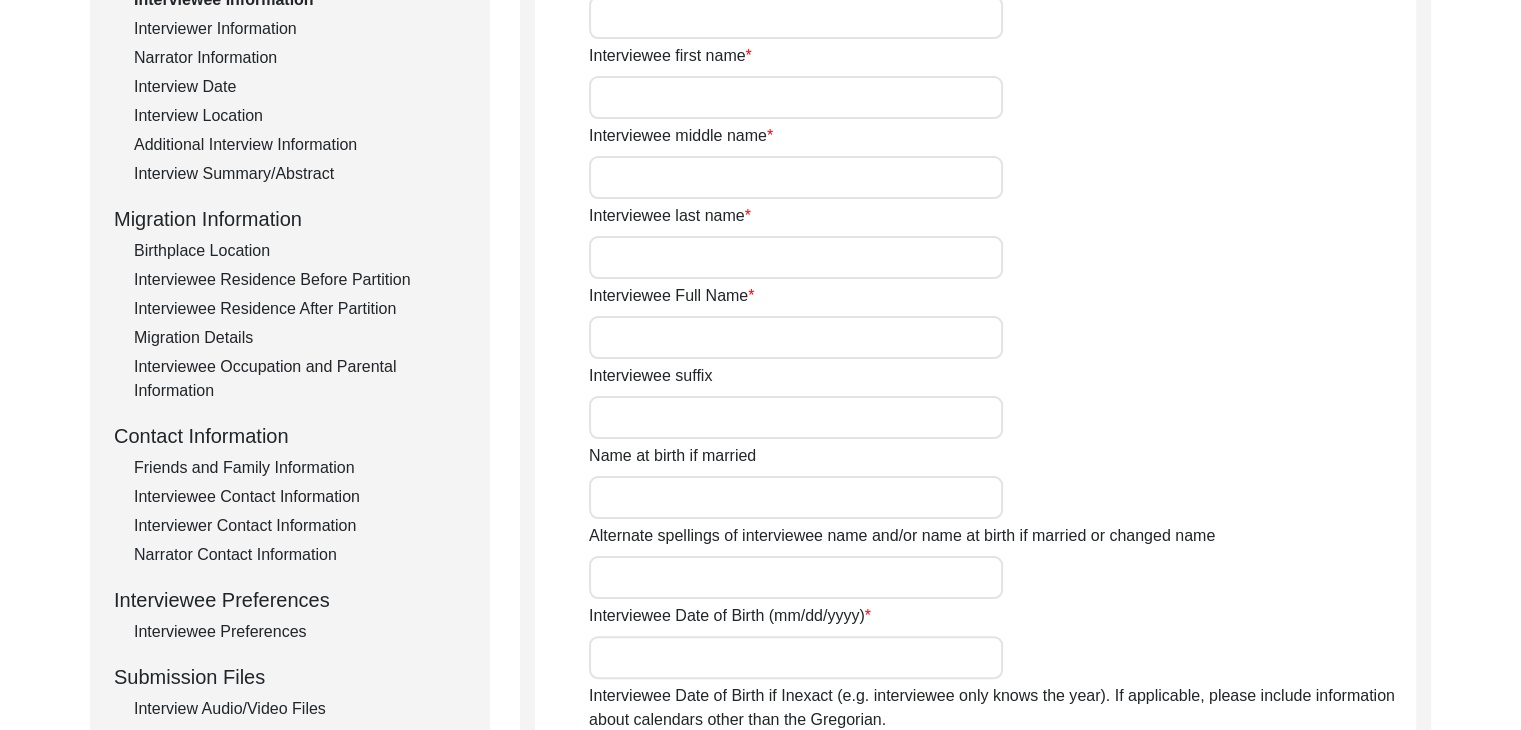 scroll, scrollTop: 340, scrollLeft: 0, axis: vertical 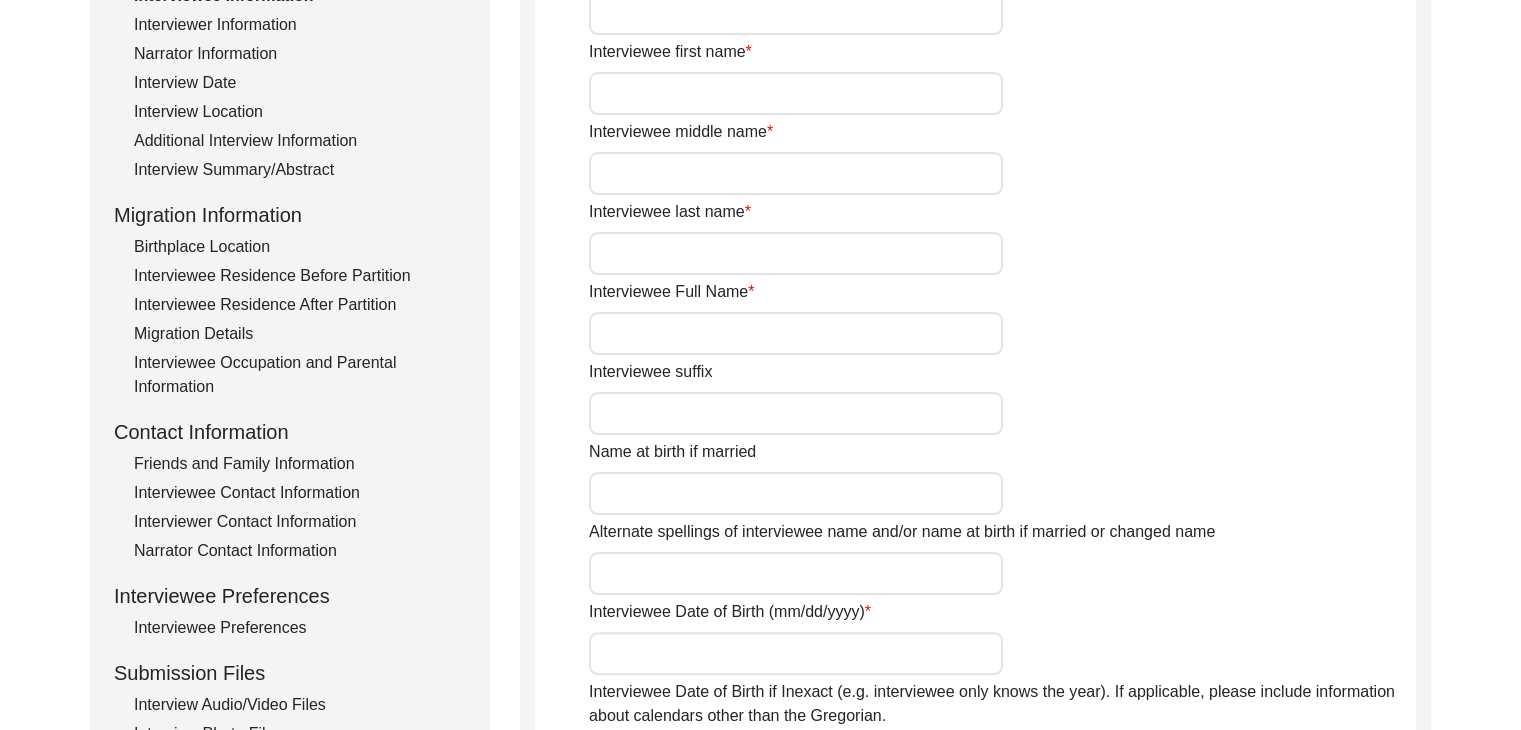 click on "Interviewee Full Name" 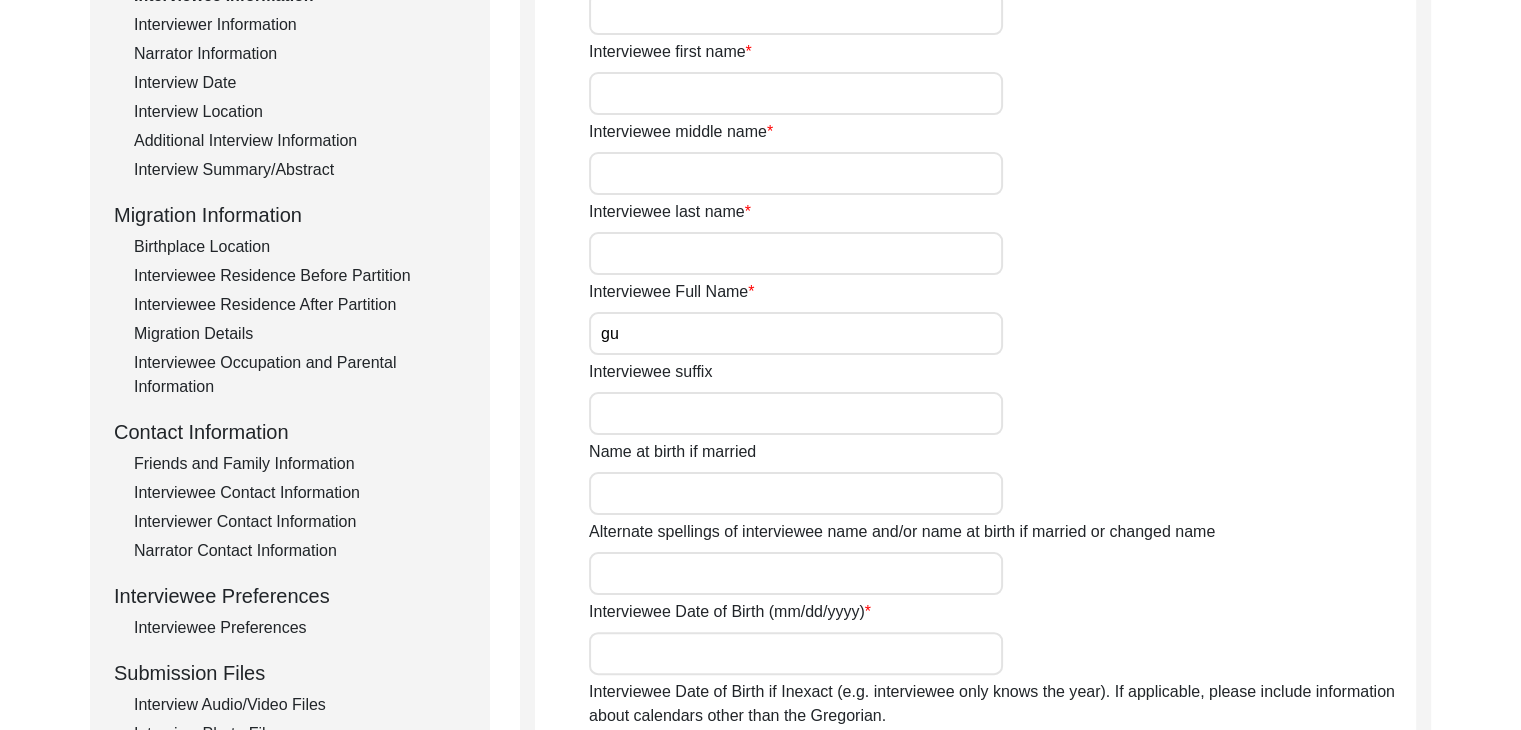 type on "[FIRST]" 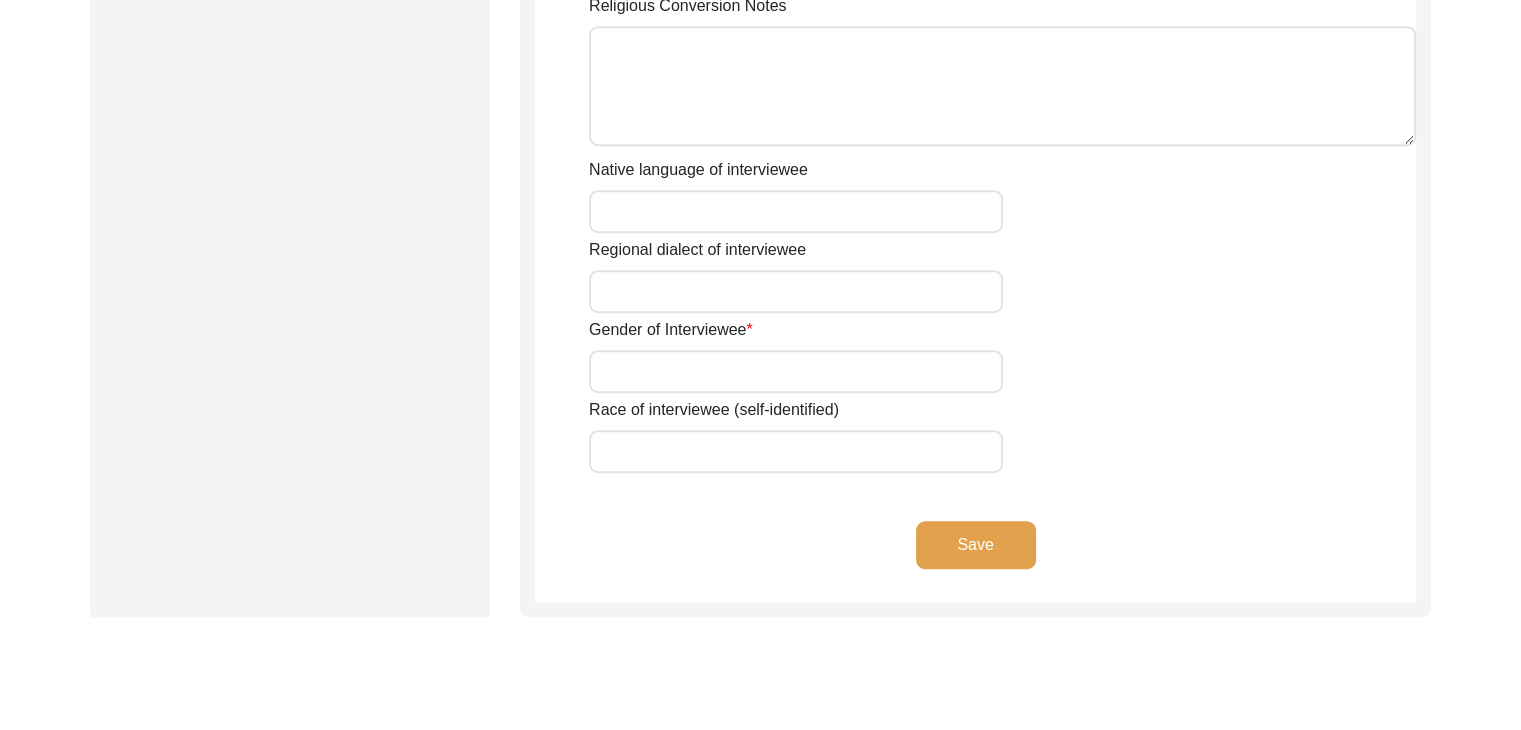 scroll, scrollTop: 1396, scrollLeft: 0, axis: vertical 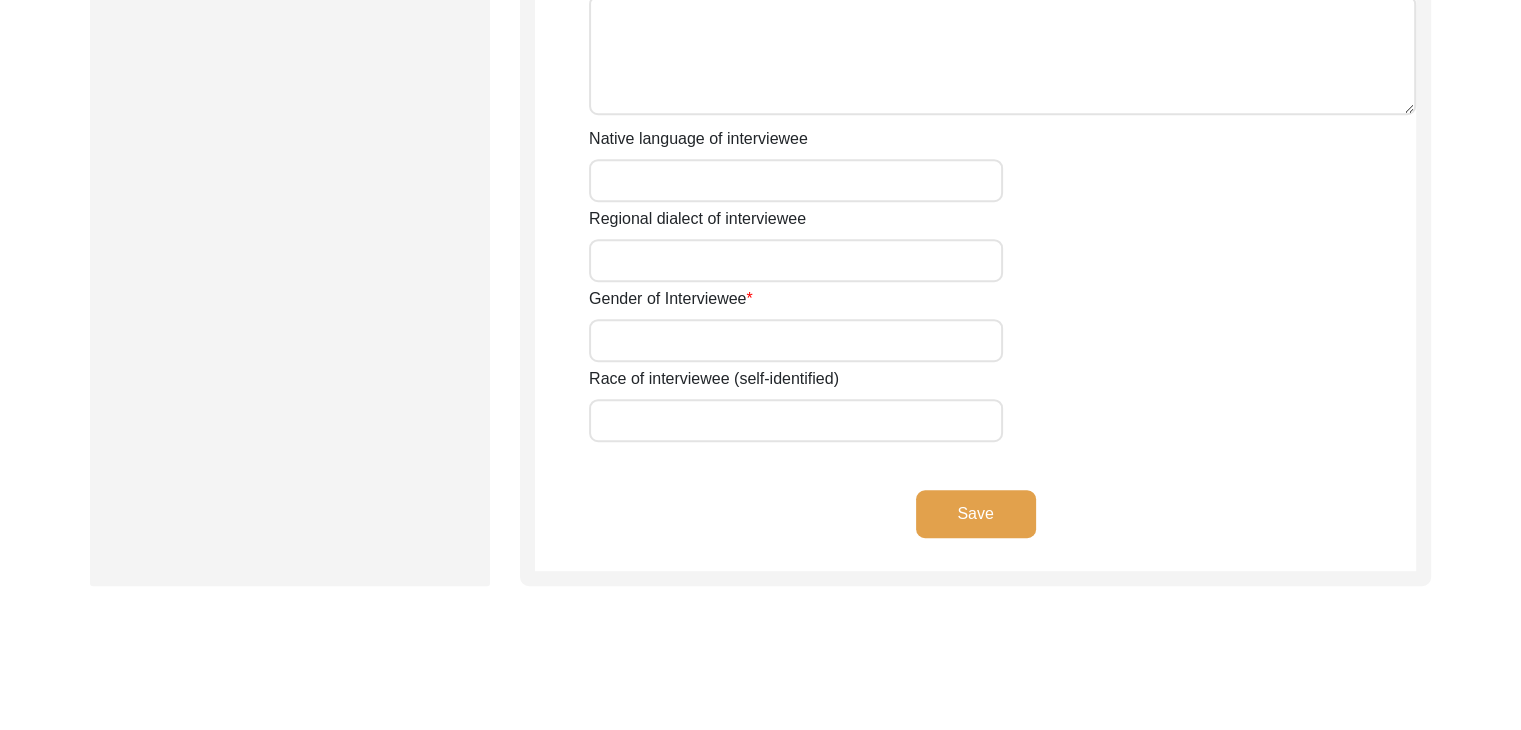 type on "[FIRST]" 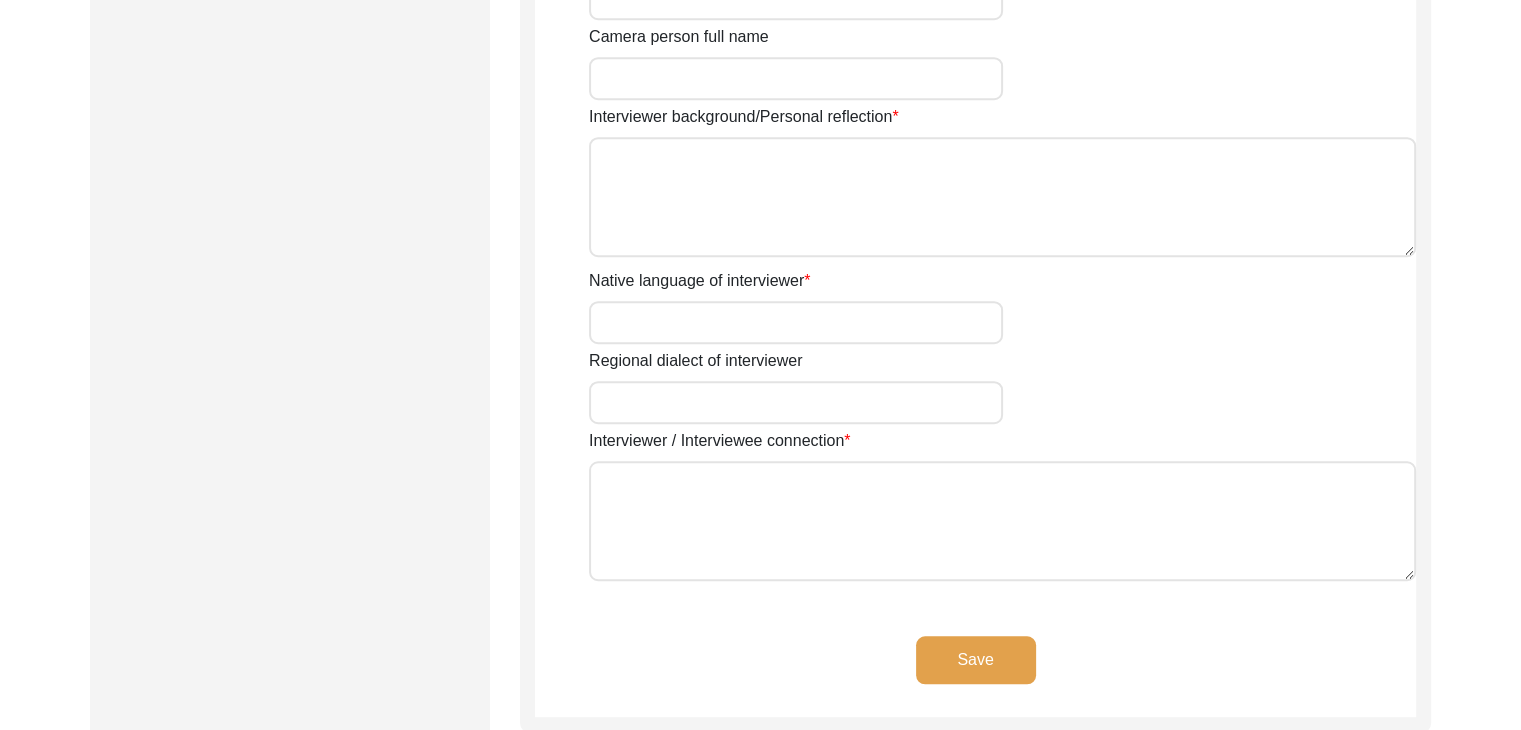 scroll, scrollTop: 362, scrollLeft: 0, axis: vertical 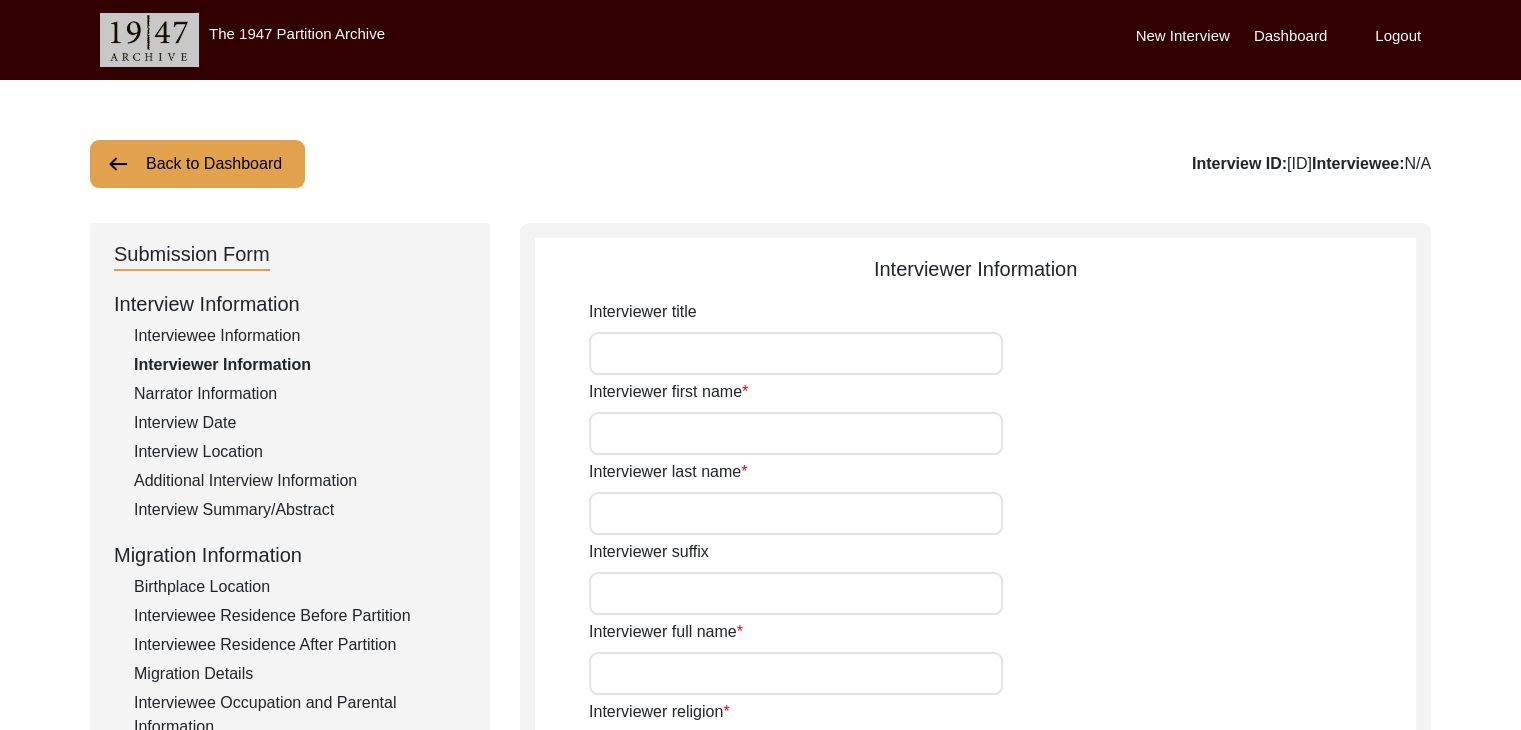 click on "New Interview" at bounding box center [1183, 36] 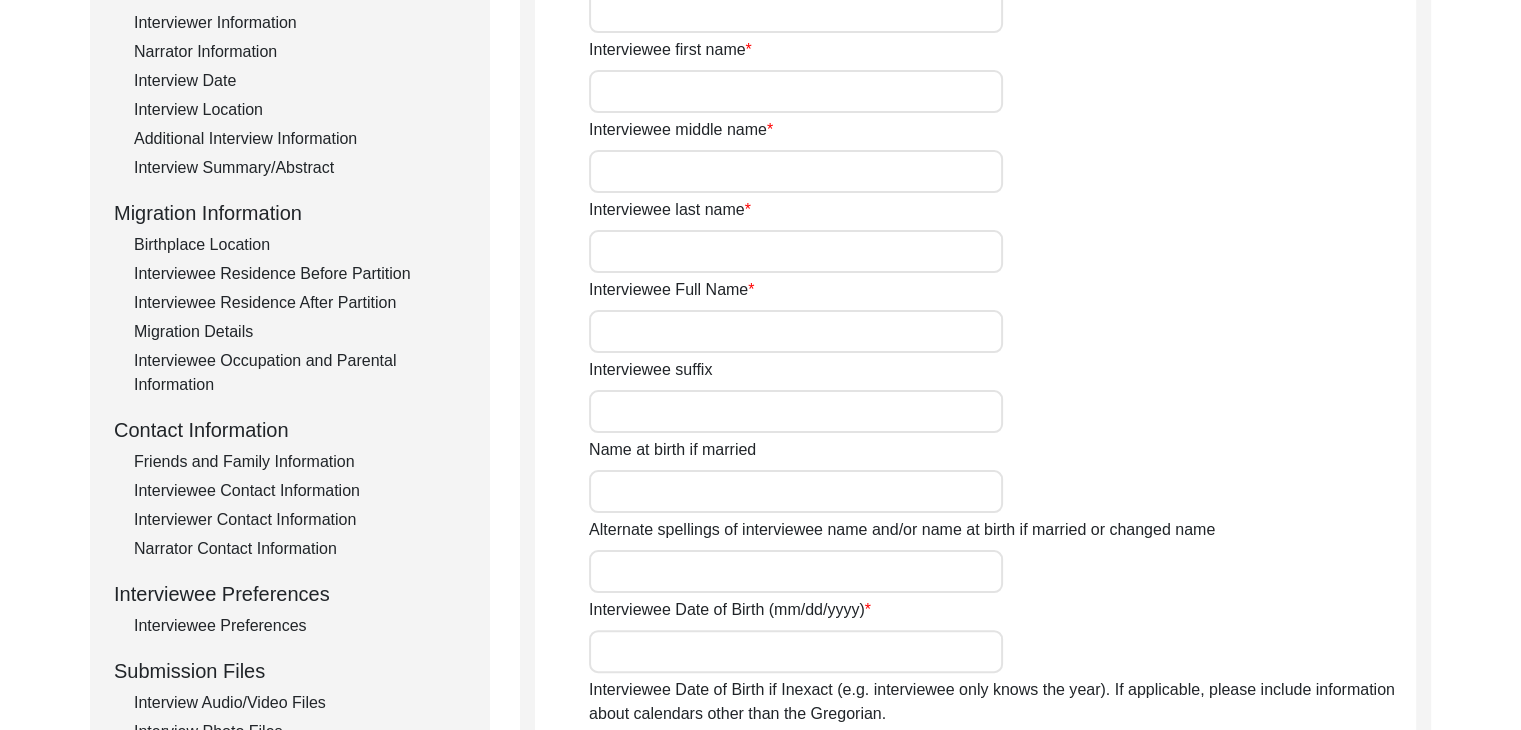 scroll, scrollTop: 347, scrollLeft: 0, axis: vertical 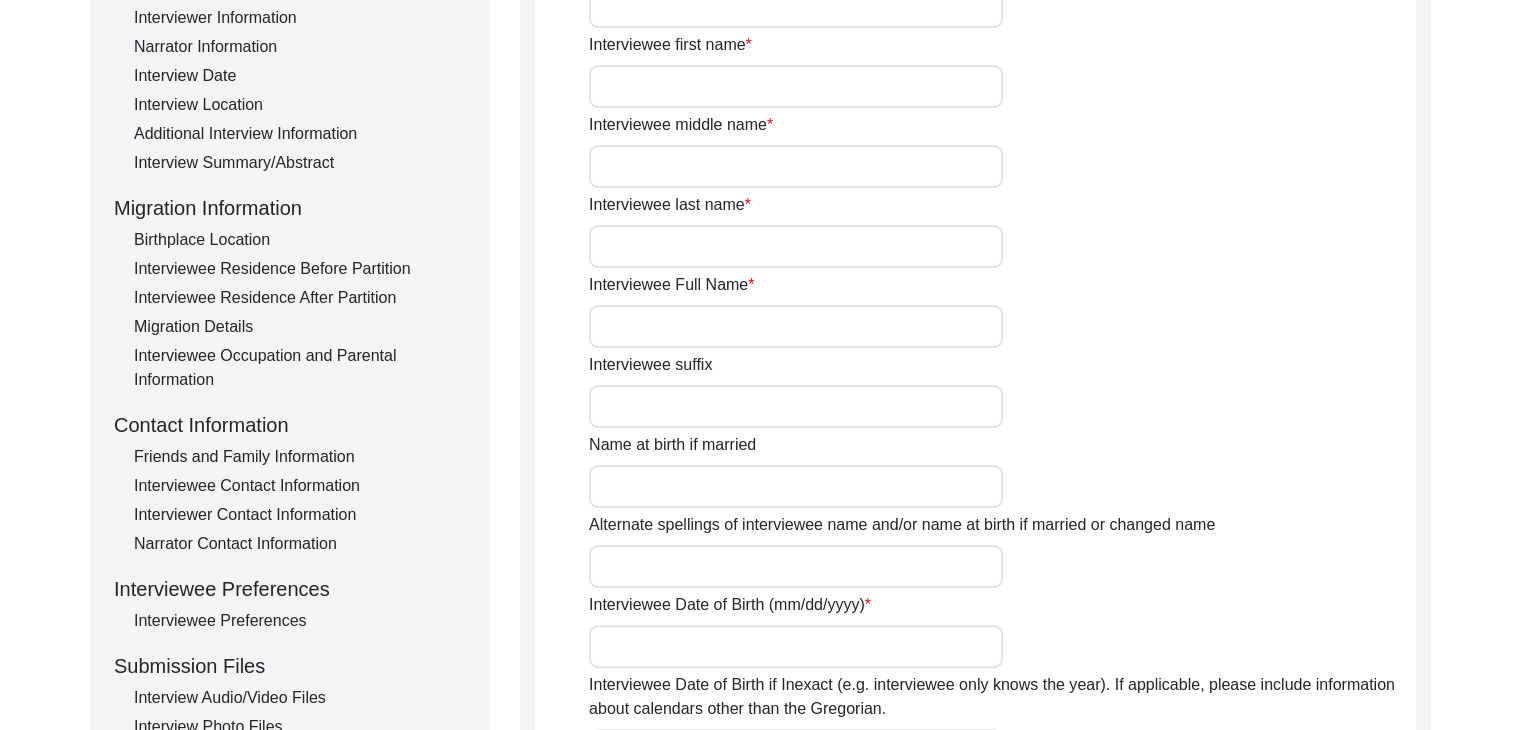 click on "Interviewee Full Name" at bounding box center [796, 326] 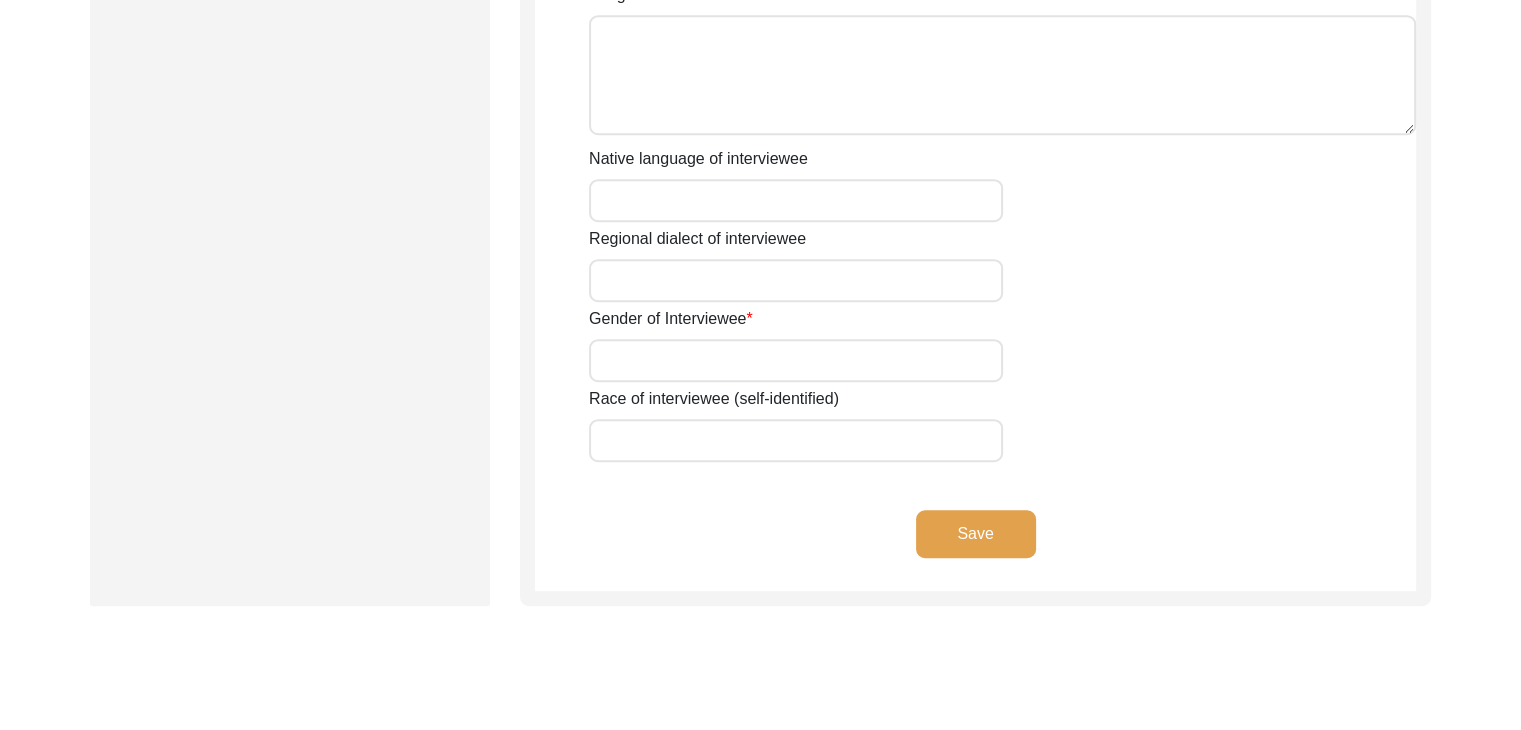 scroll, scrollTop: 1536, scrollLeft: 0, axis: vertical 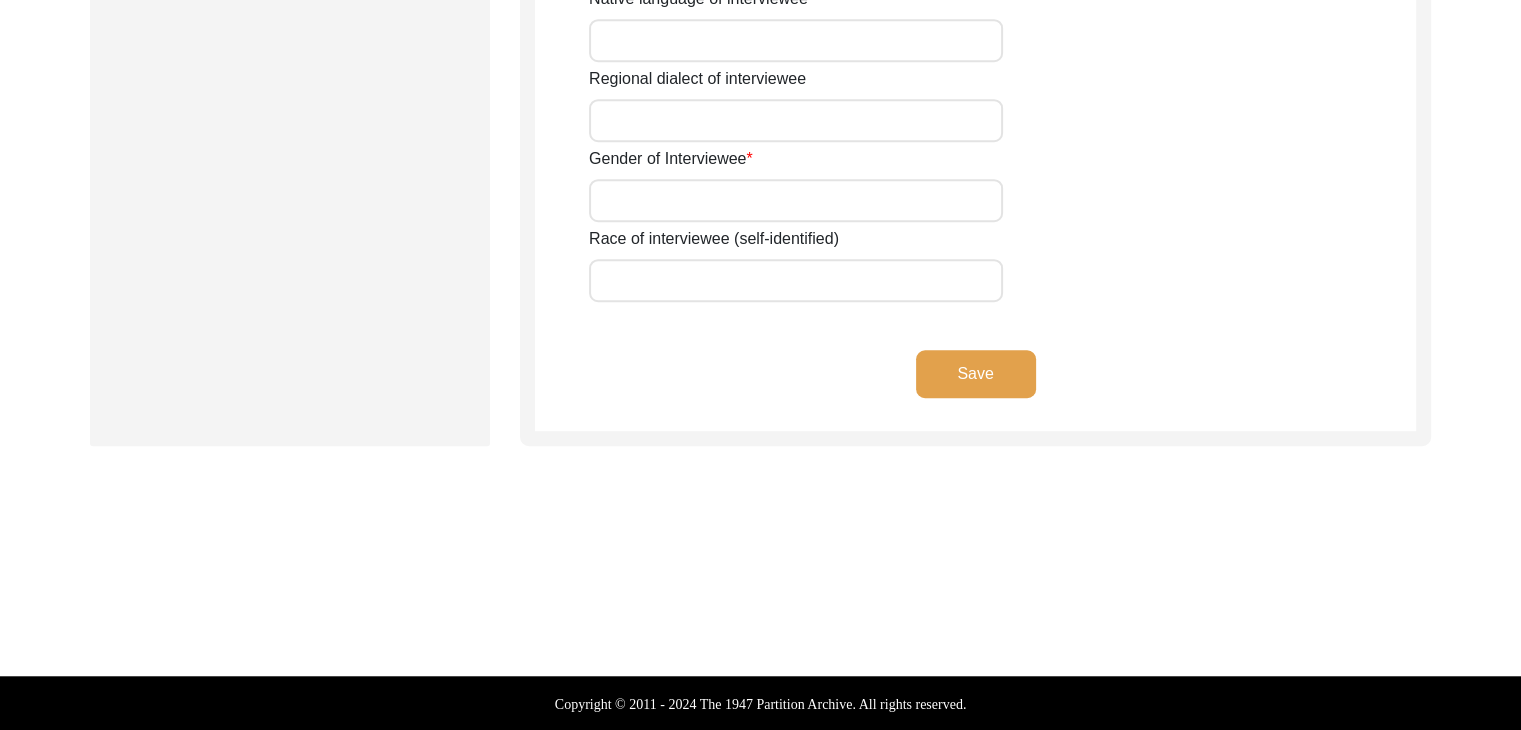 type on "[FIRST] [LAST]" 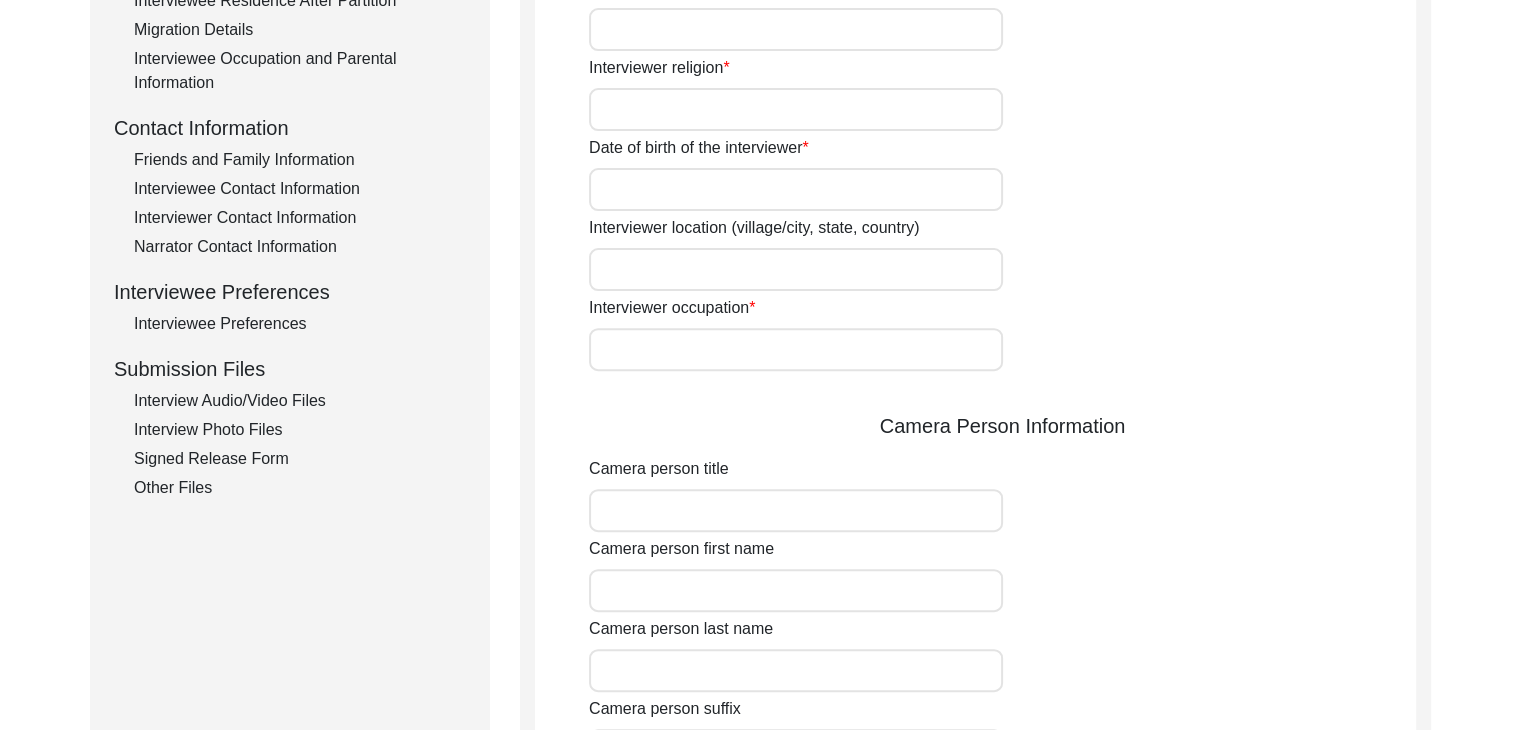 scroll, scrollTop: 583, scrollLeft: 0, axis: vertical 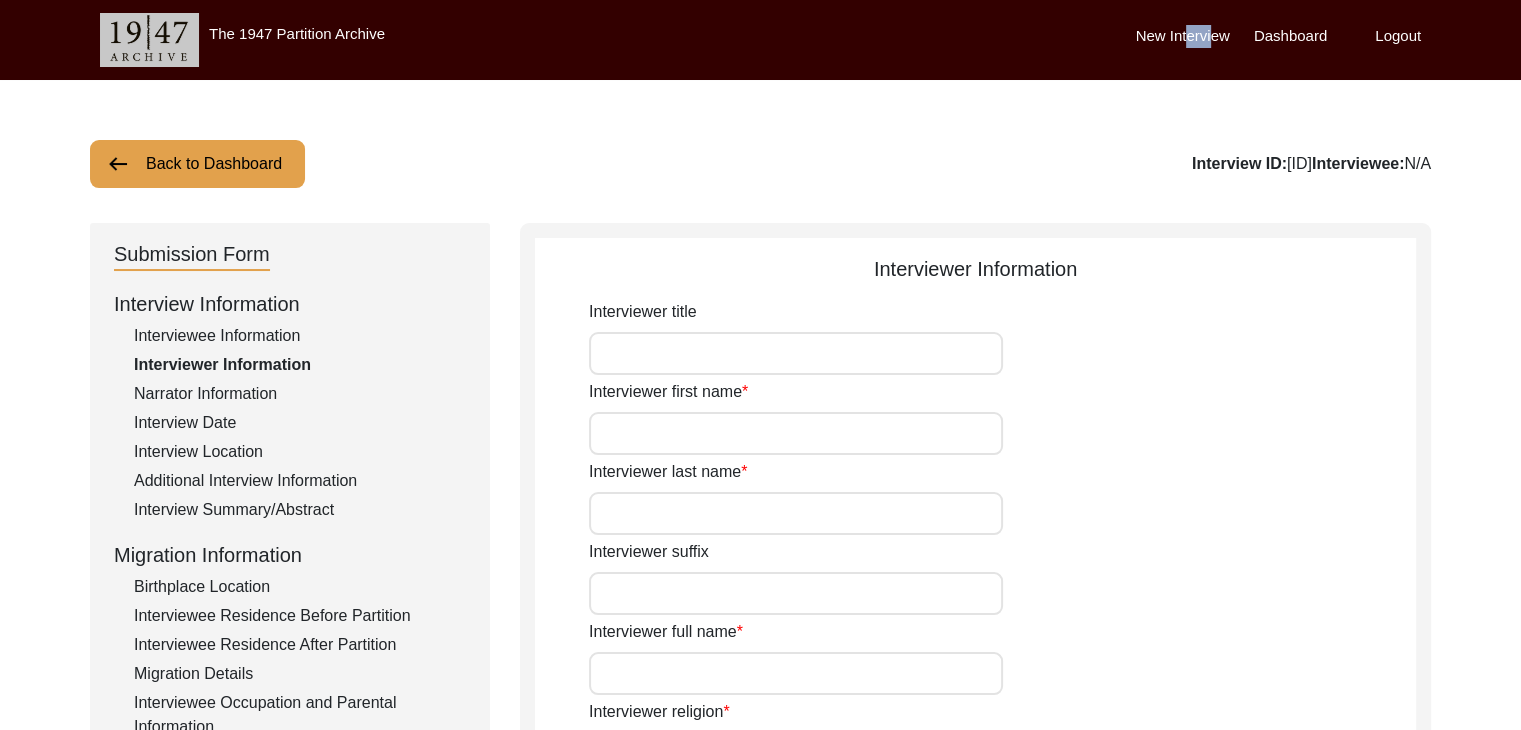drag, startPoint x: 1211, startPoint y: 21, endPoint x: 1188, endPoint y: 33, distance: 25.942244 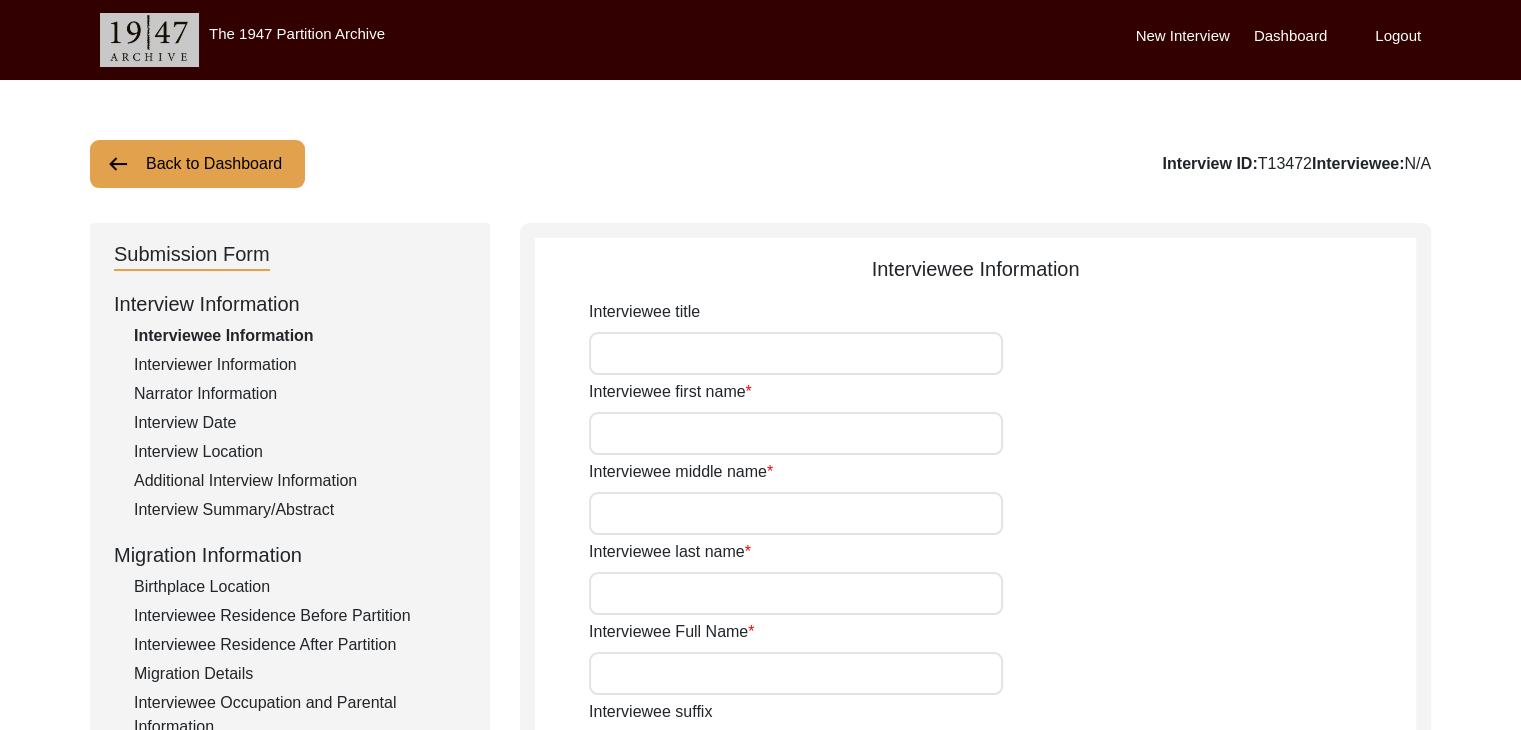 click on "Interviewee Full Name" at bounding box center [796, 673] 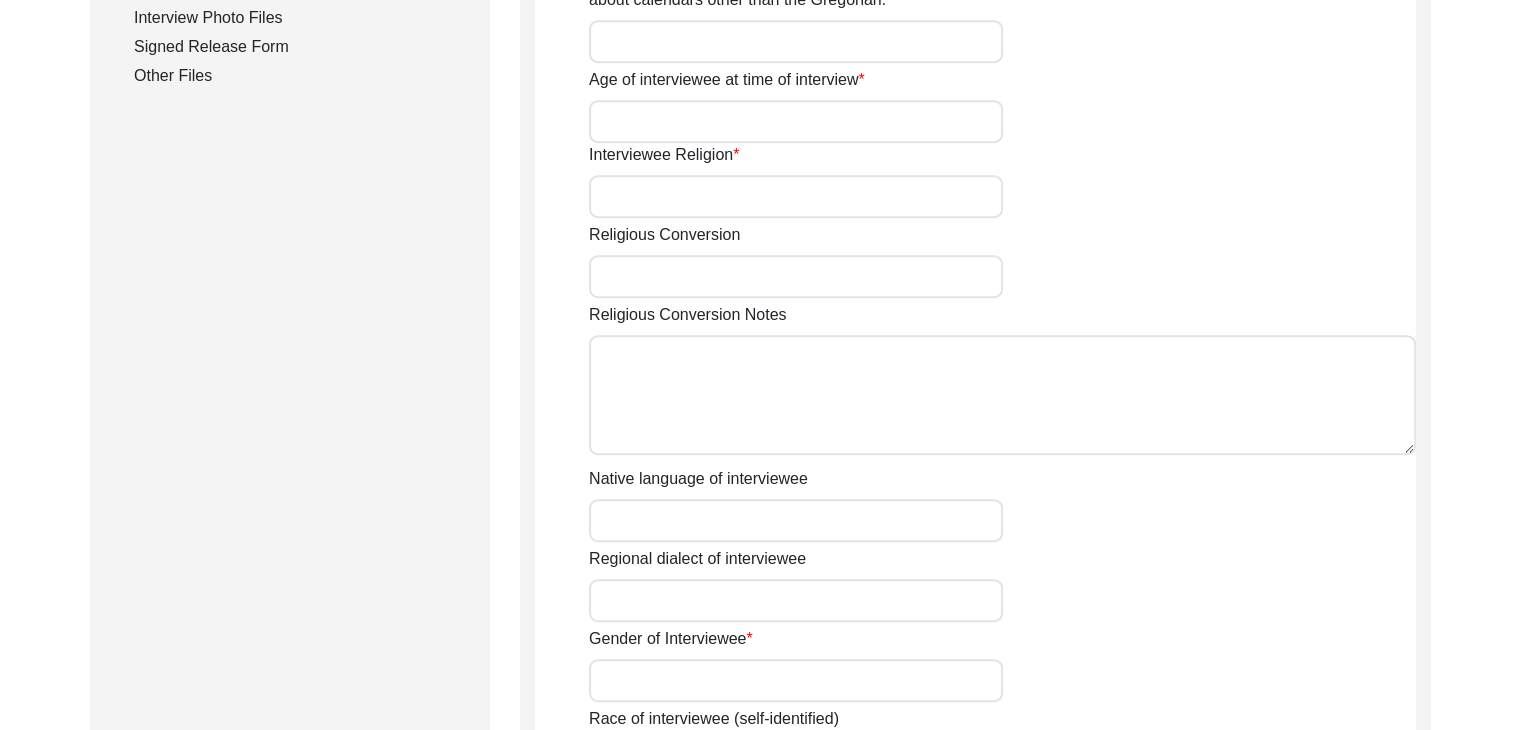 scroll, scrollTop: 1536, scrollLeft: 0, axis: vertical 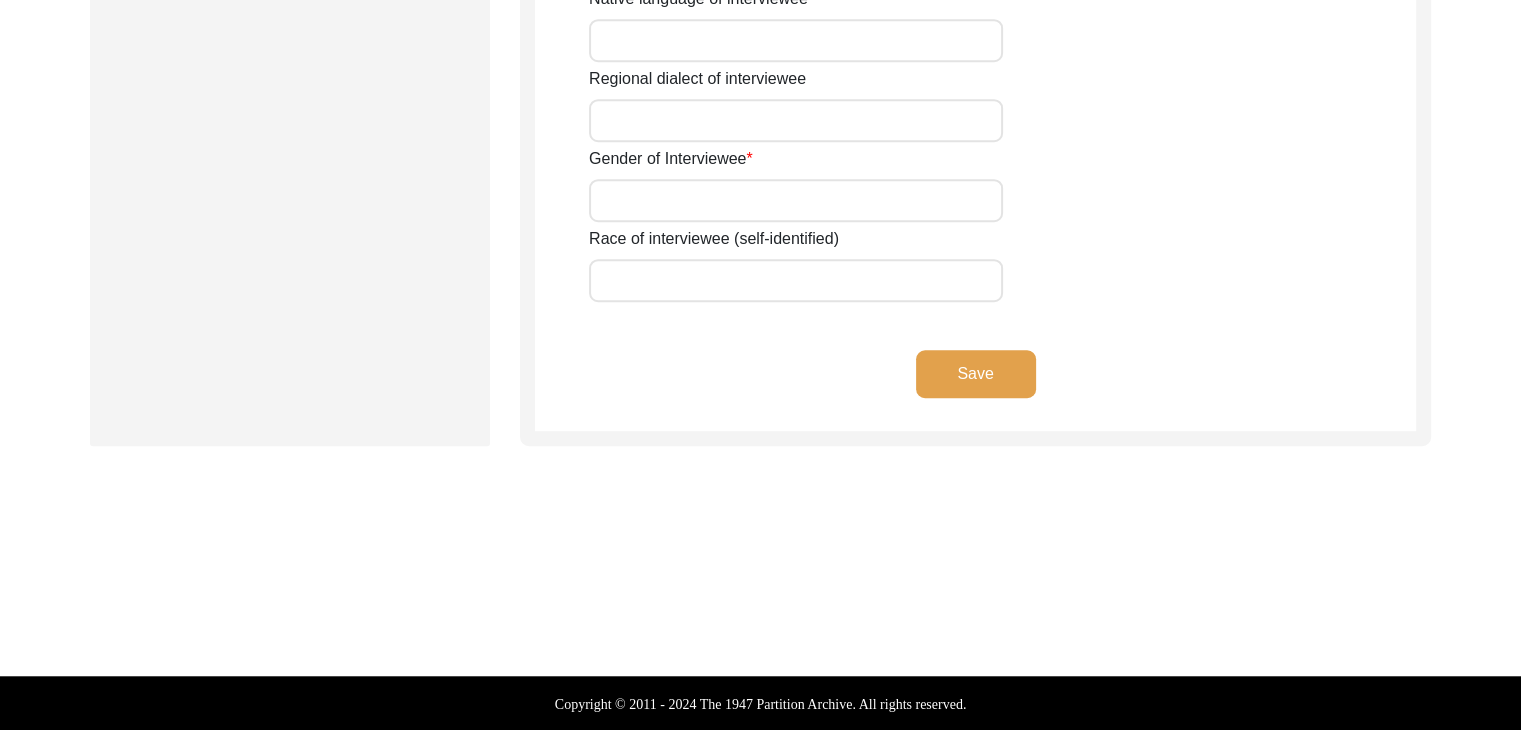 type on "[FIRST] [LAST]" 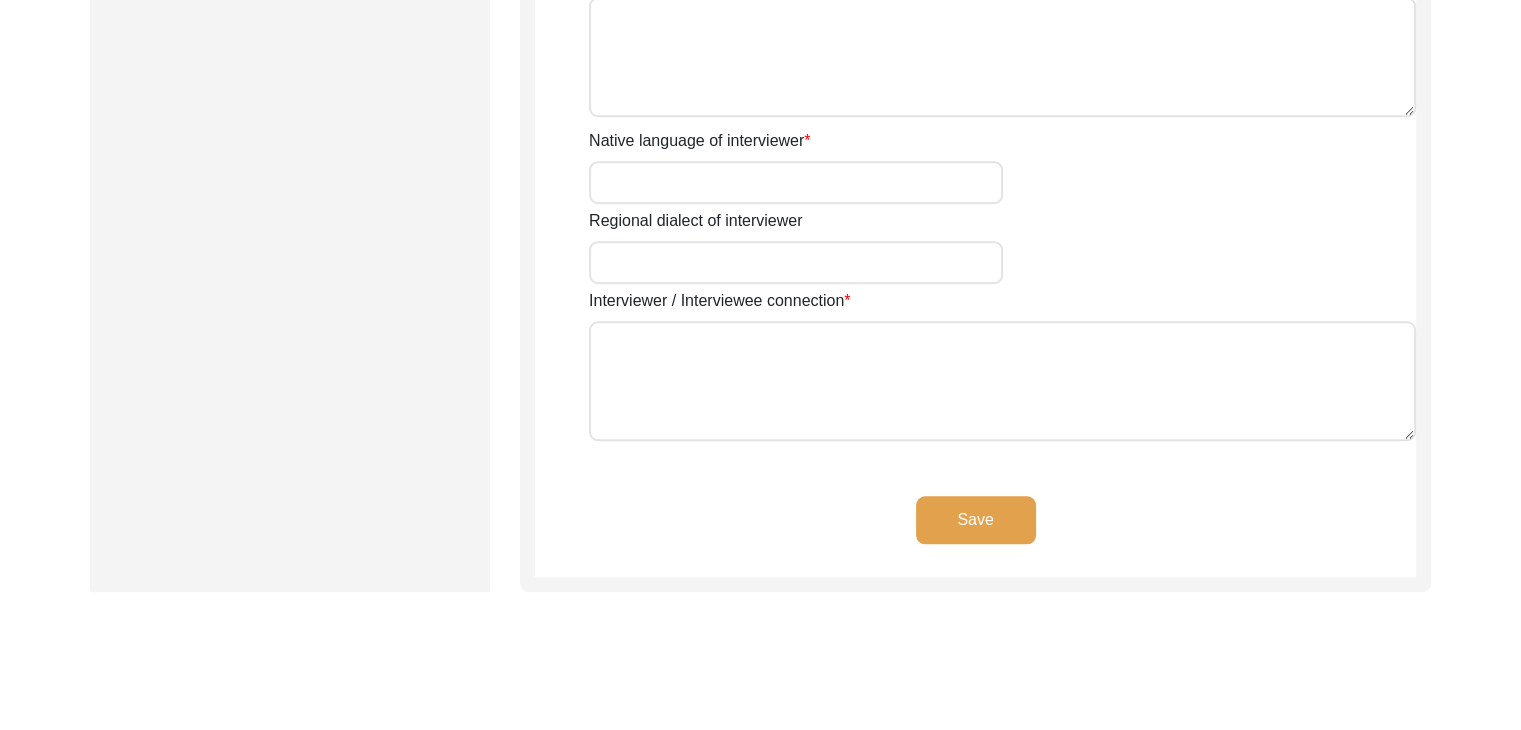 scroll, scrollTop: 524, scrollLeft: 0, axis: vertical 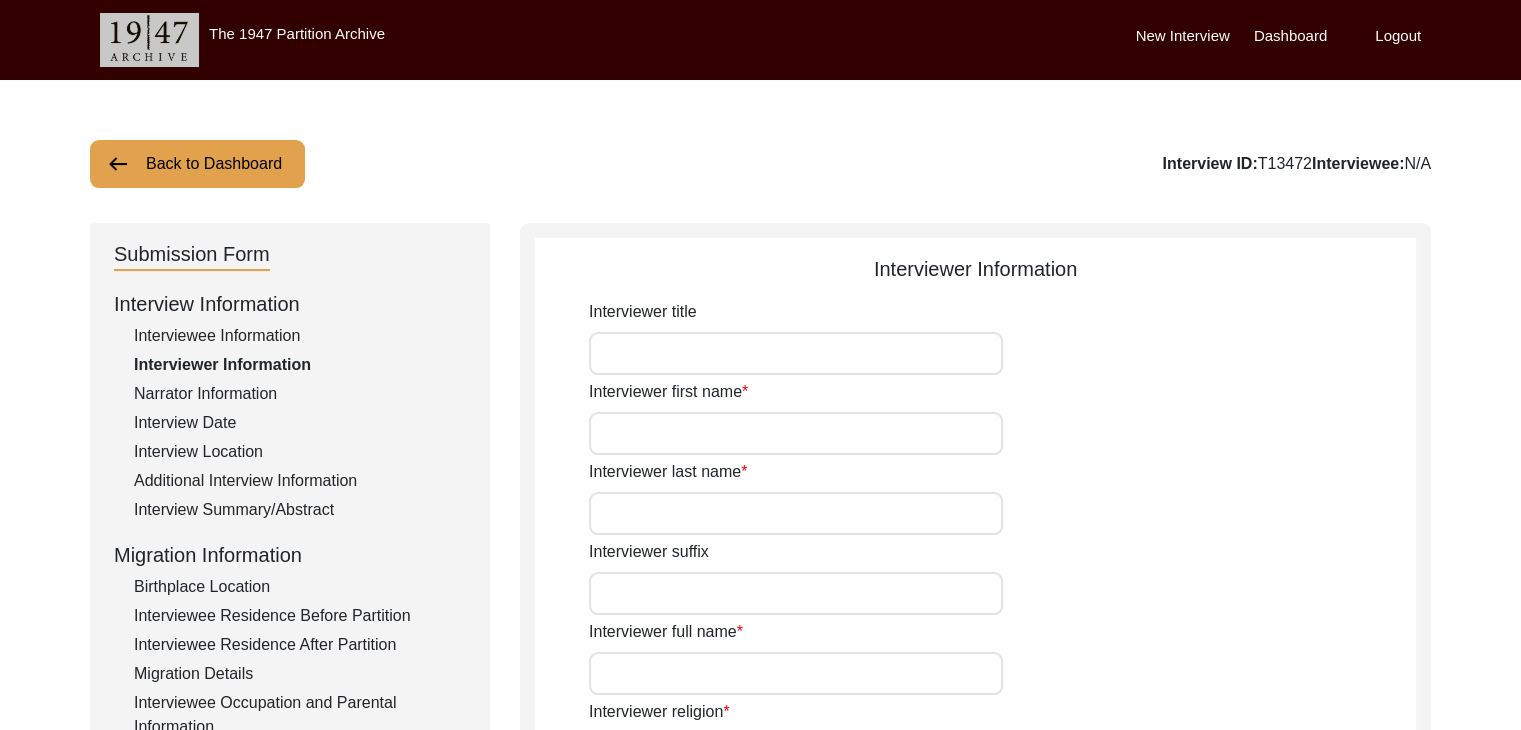 click on "New Interview" at bounding box center (1183, 36) 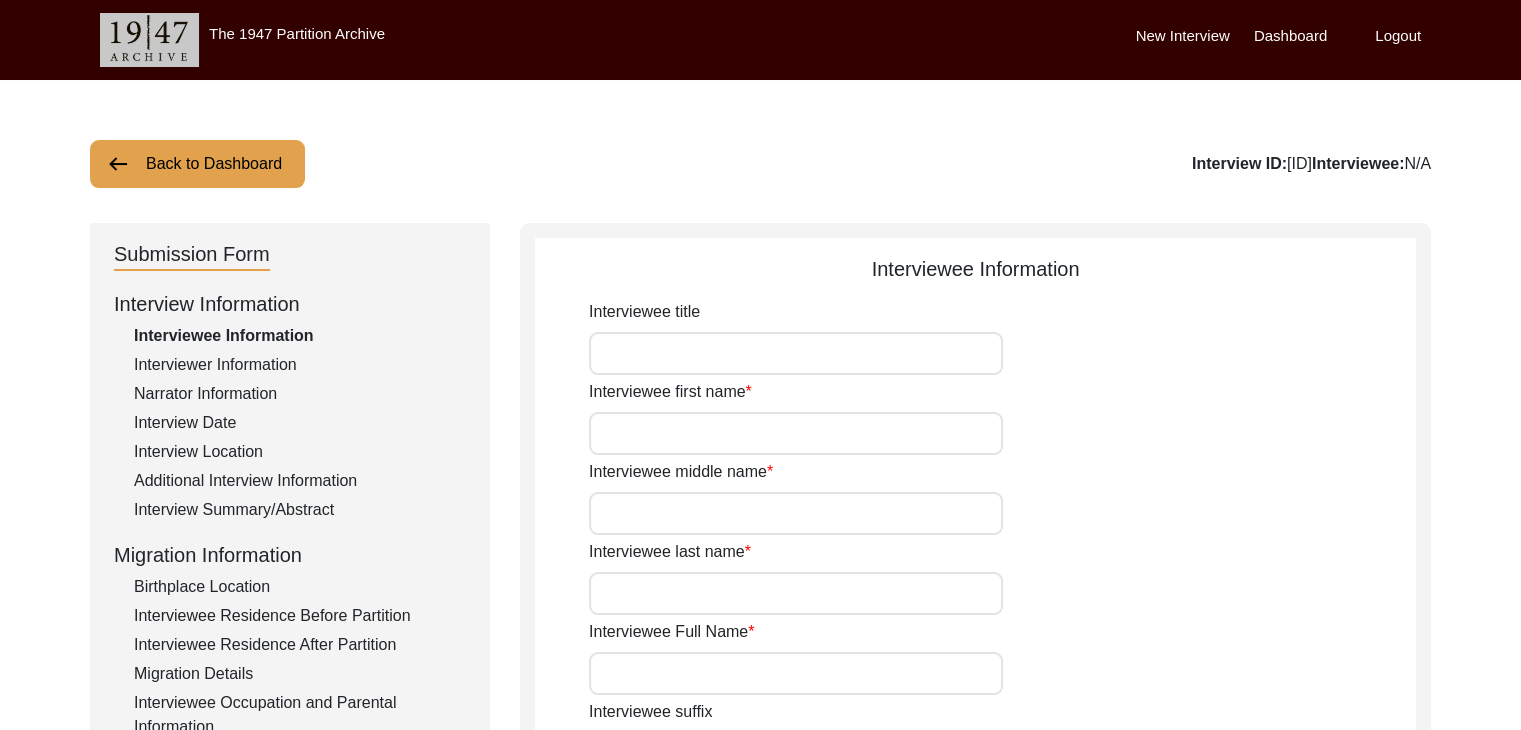 click on "Interviewee Full Name" 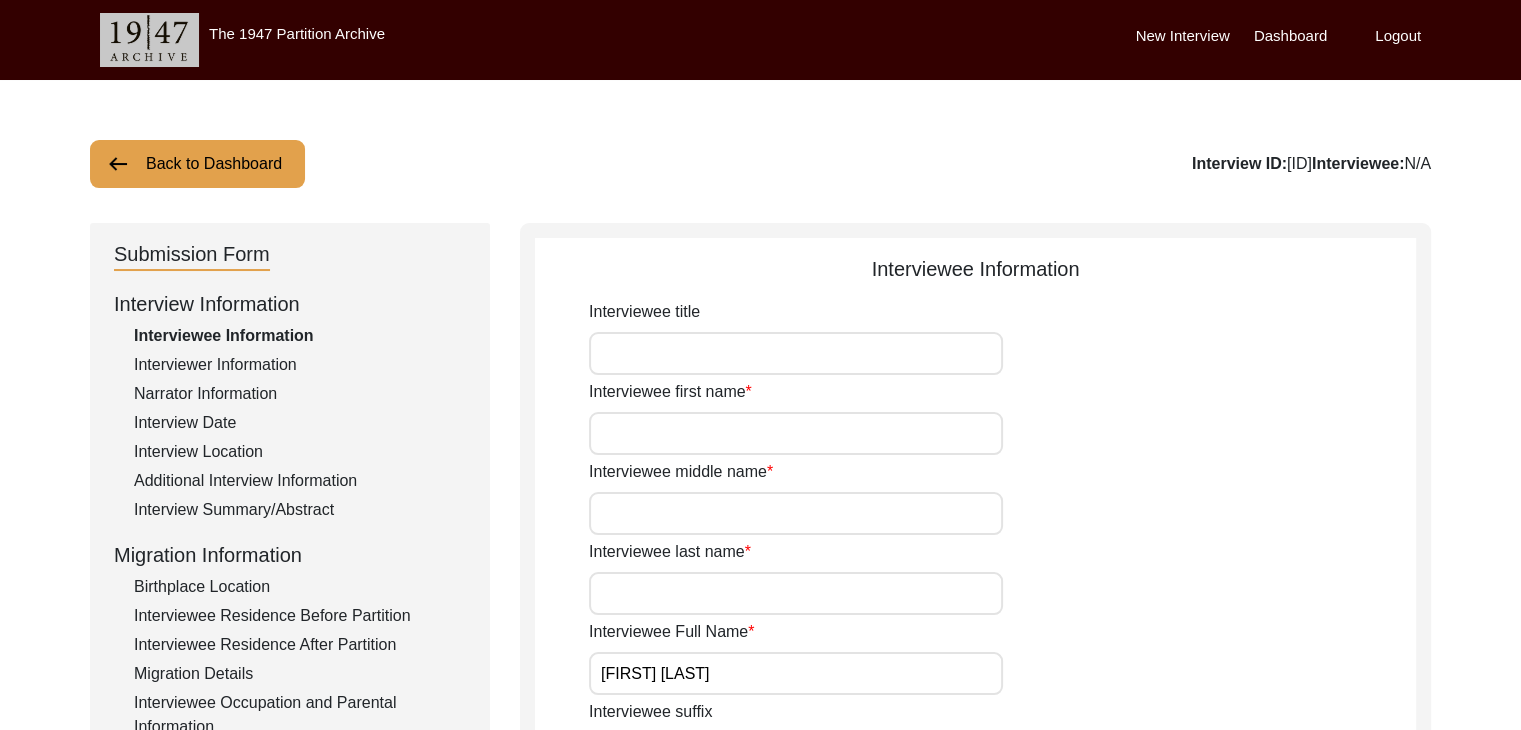 scroll, scrollTop: 1536, scrollLeft: 0, axis: vertical 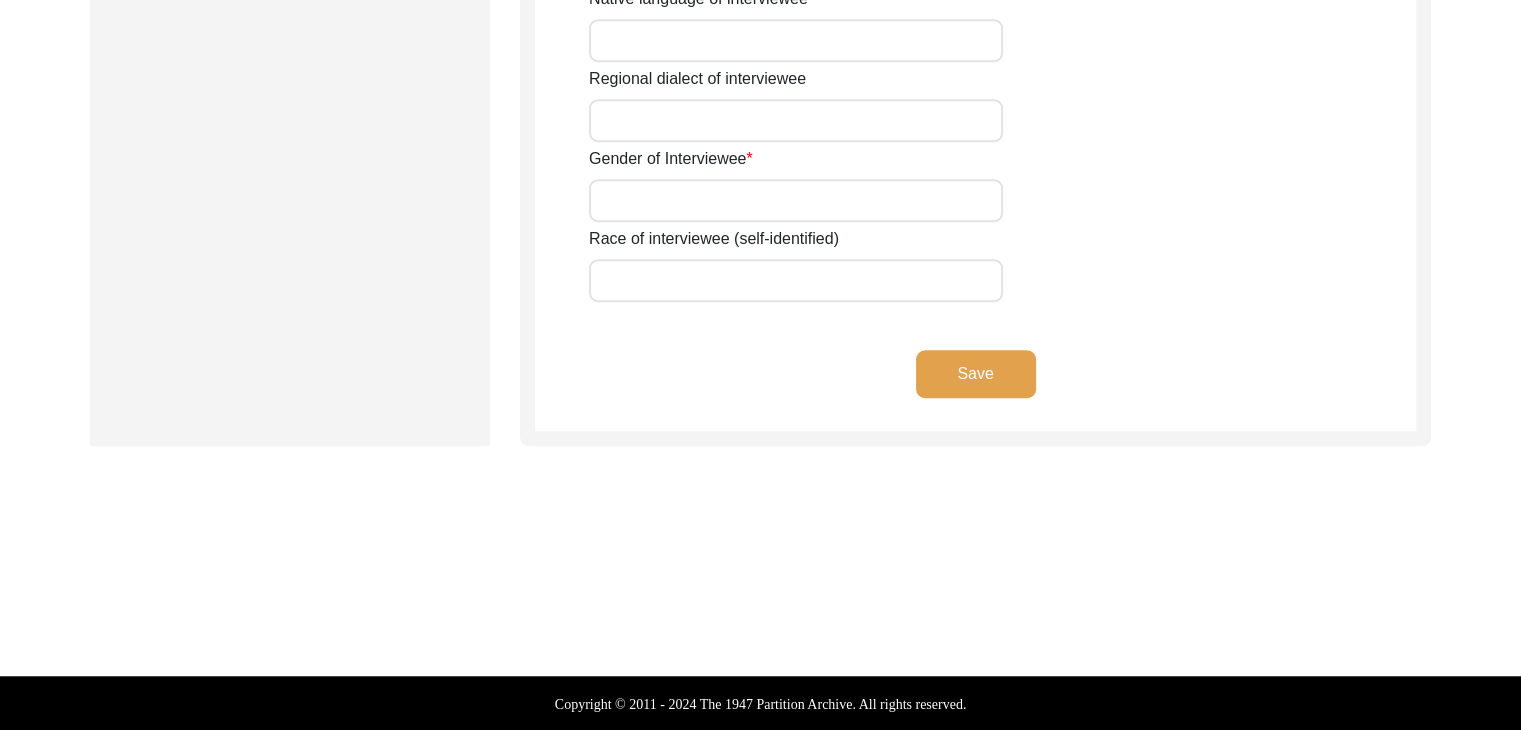 type on "[FIRST] [LAST]" 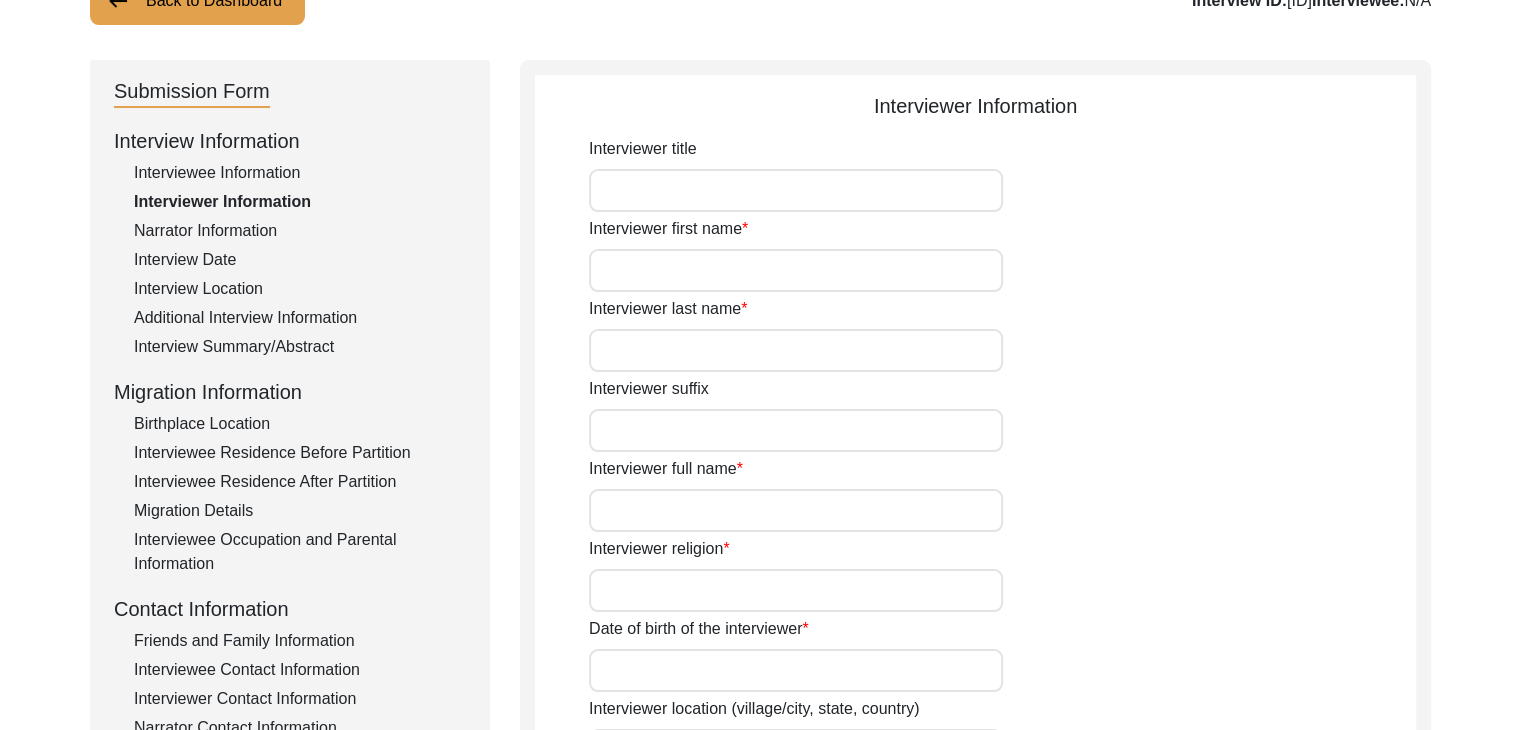 scroll, scrollTop: 0, scrollLeft: 0, axis: both 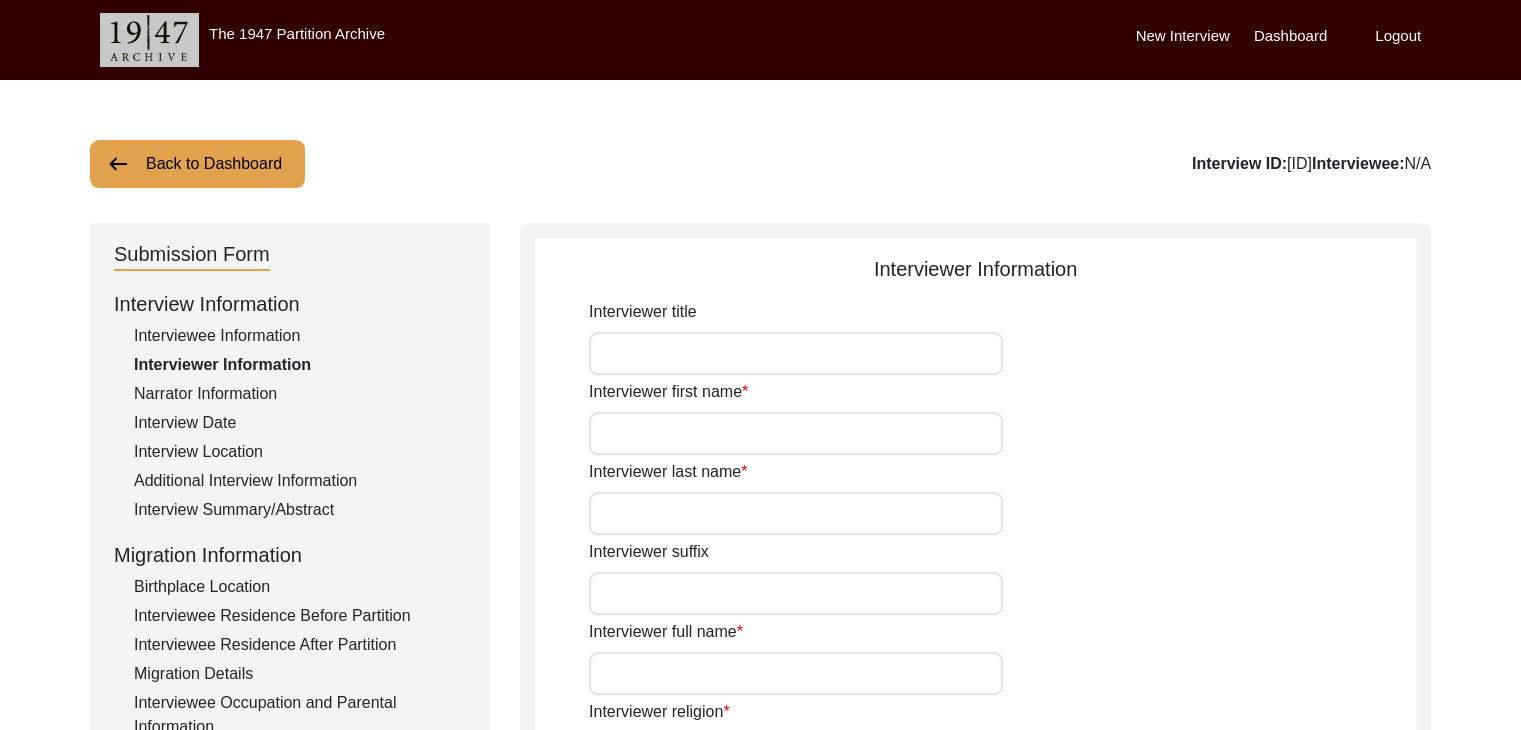 click on "Dashboard" at bounding box center (1290, 36) 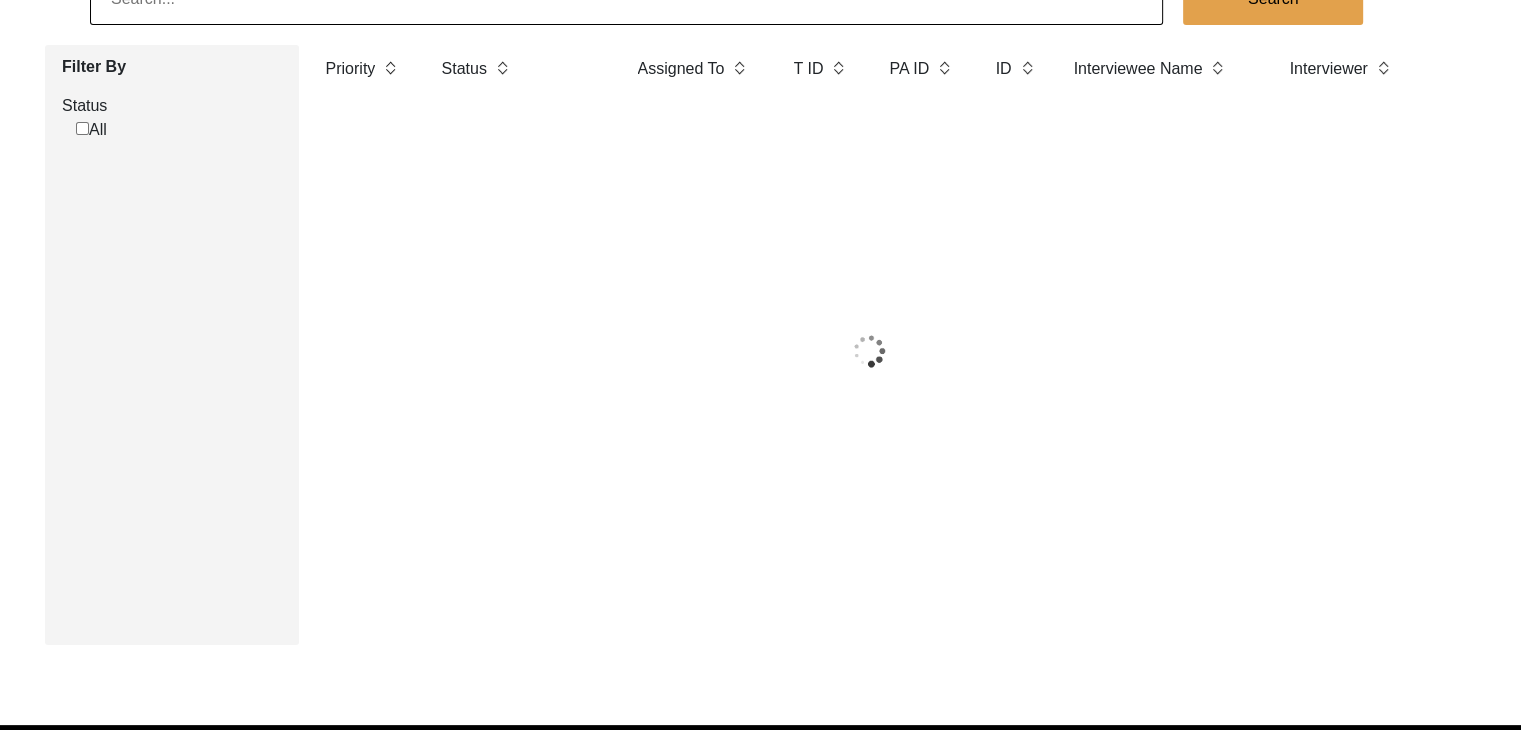 scroll, scrollTop: 243, scrollLeft: 0, axis: vertical 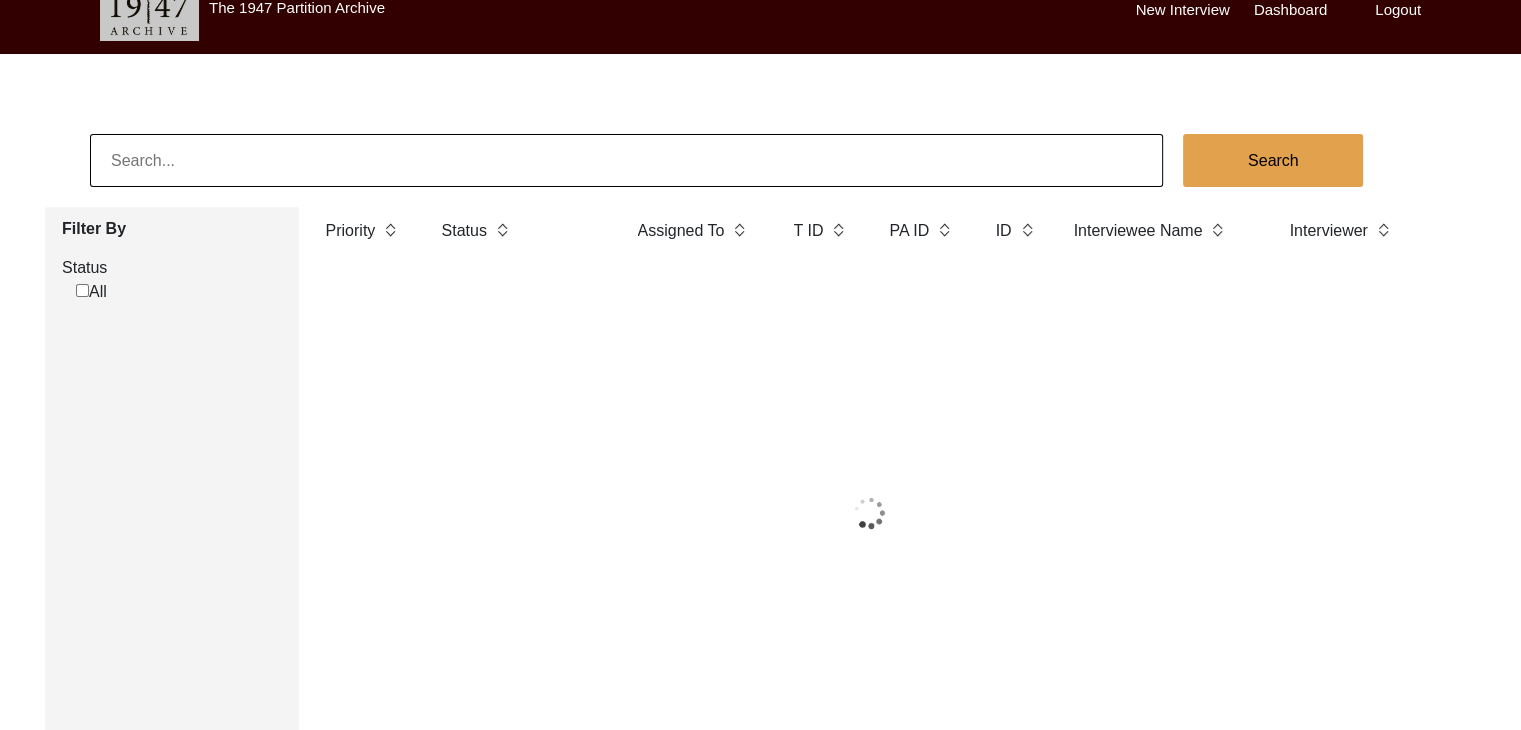 click on "New Interview" at bounding box center [1183, 10] 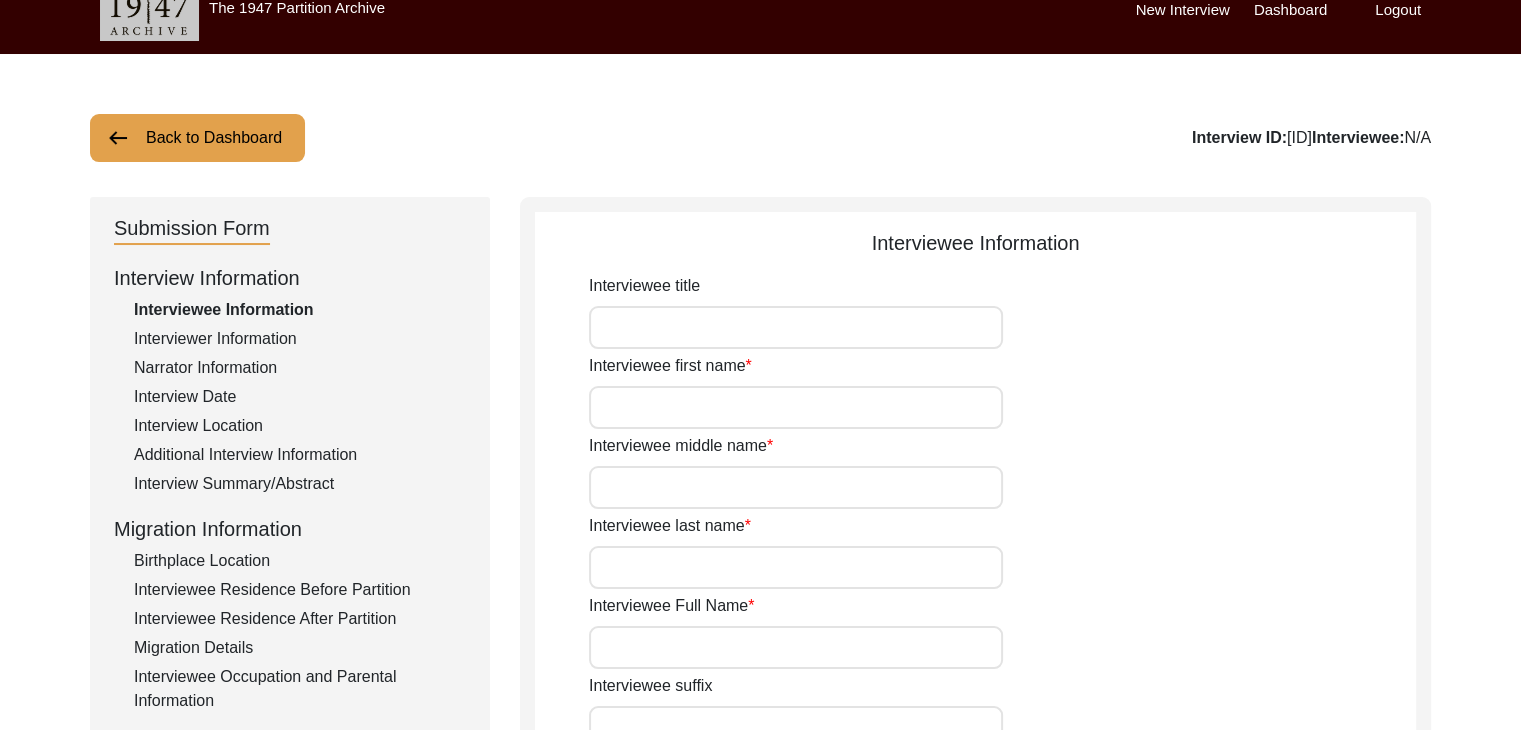 click on "Dashboard" at bounding box center (1290, 10) 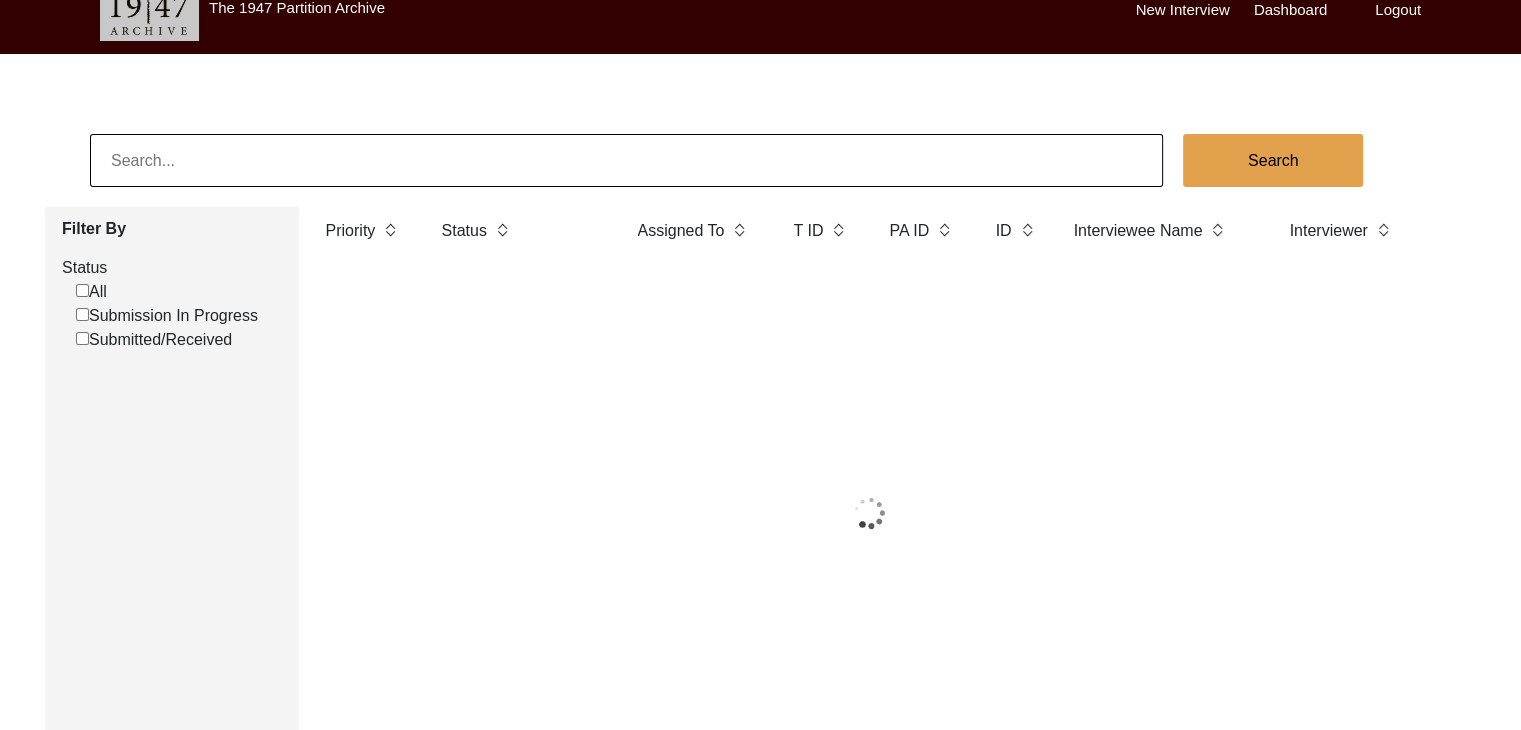 click on "New Interview" at bounding box center [1183, 10] 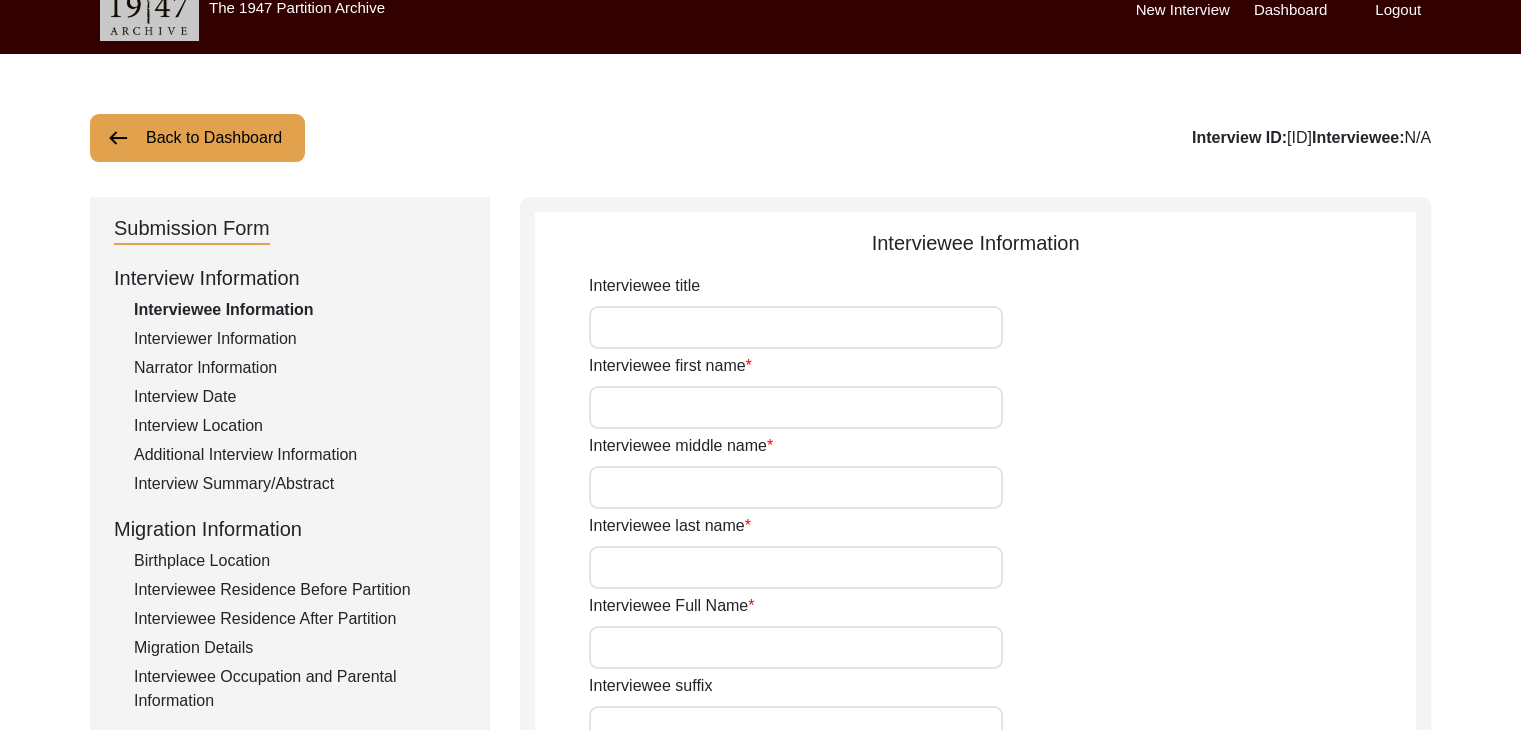 click on "Back to Dashboard" 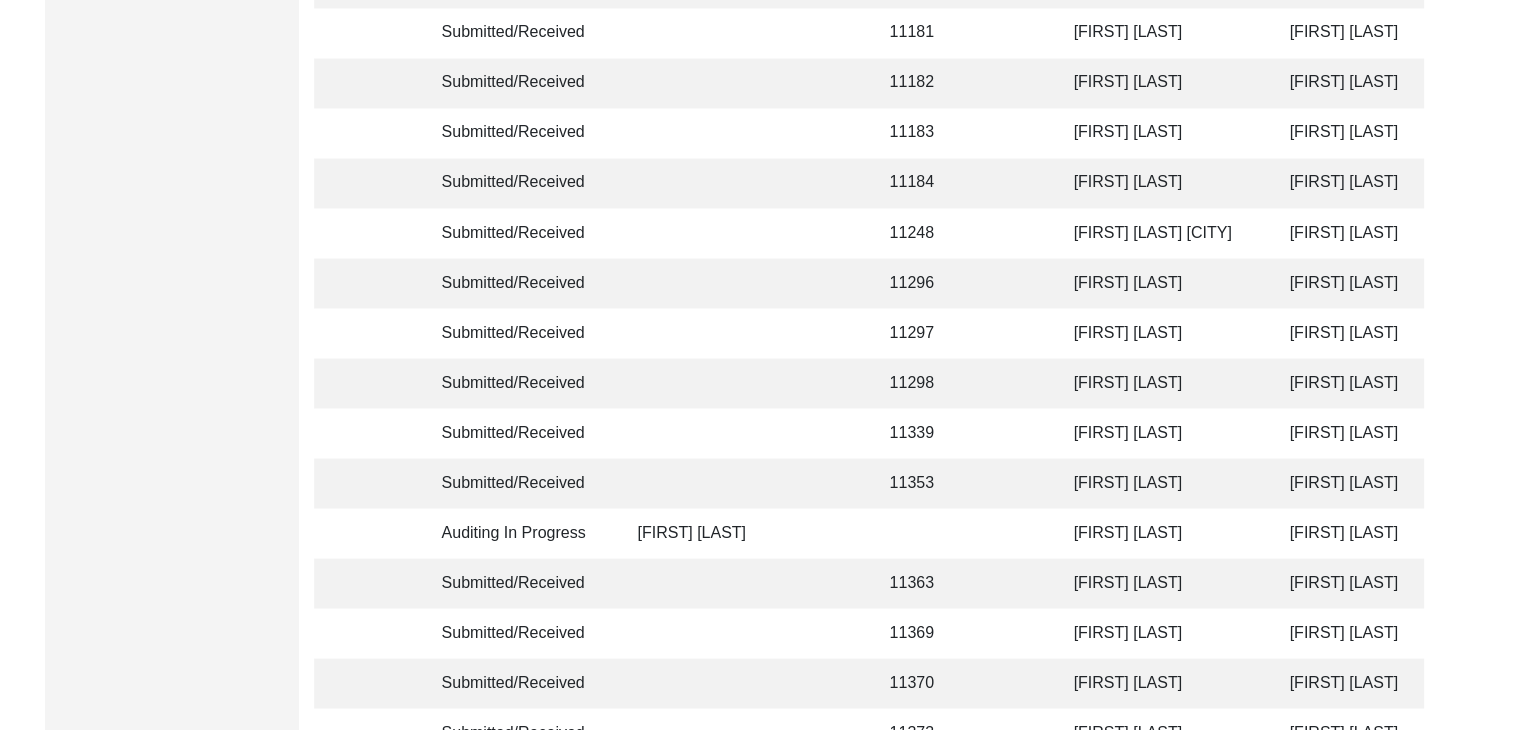 scroll, scrollTop: 4238, scrollLeft: 0, axis: vertical 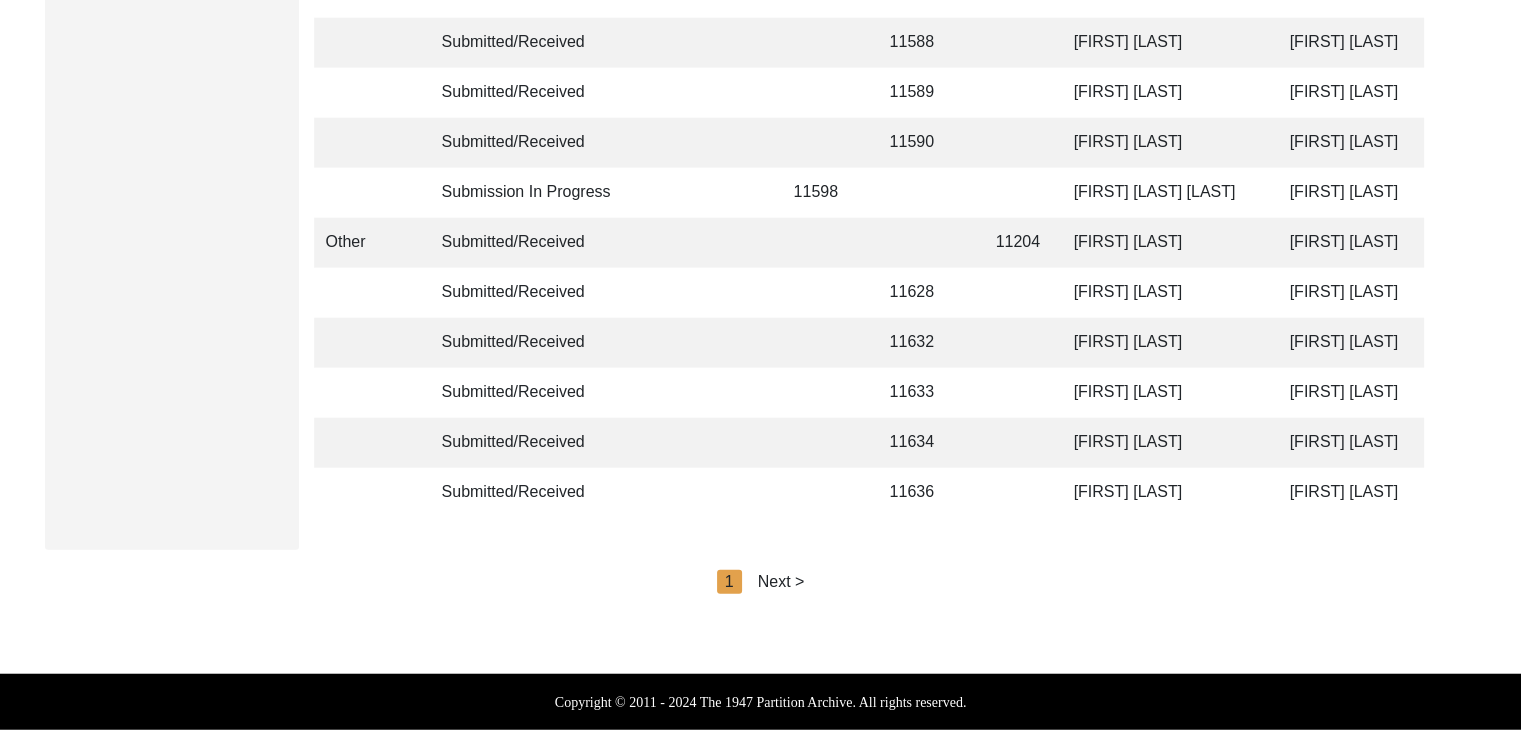 click on "Next >" 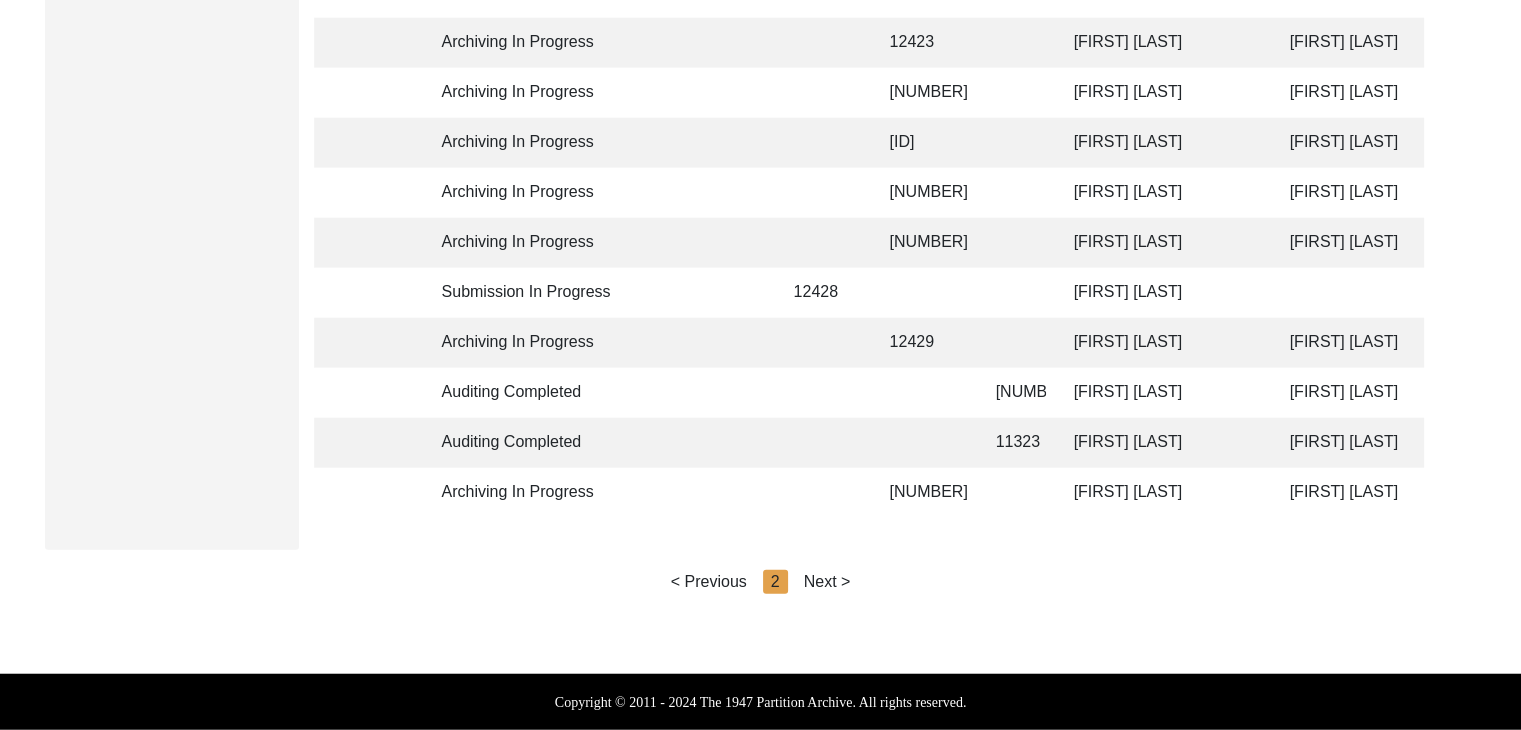 click on "Next >" 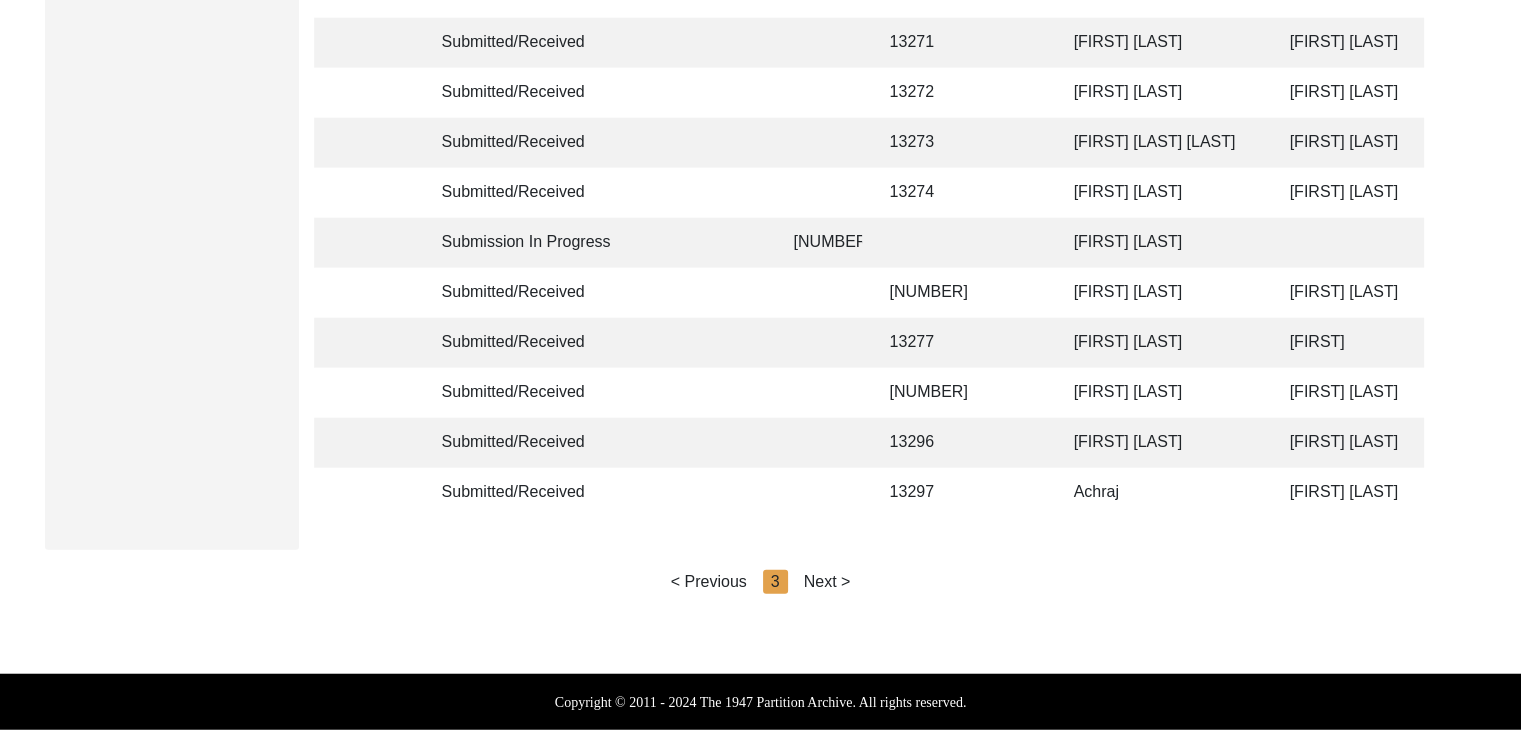 click on "Next >" 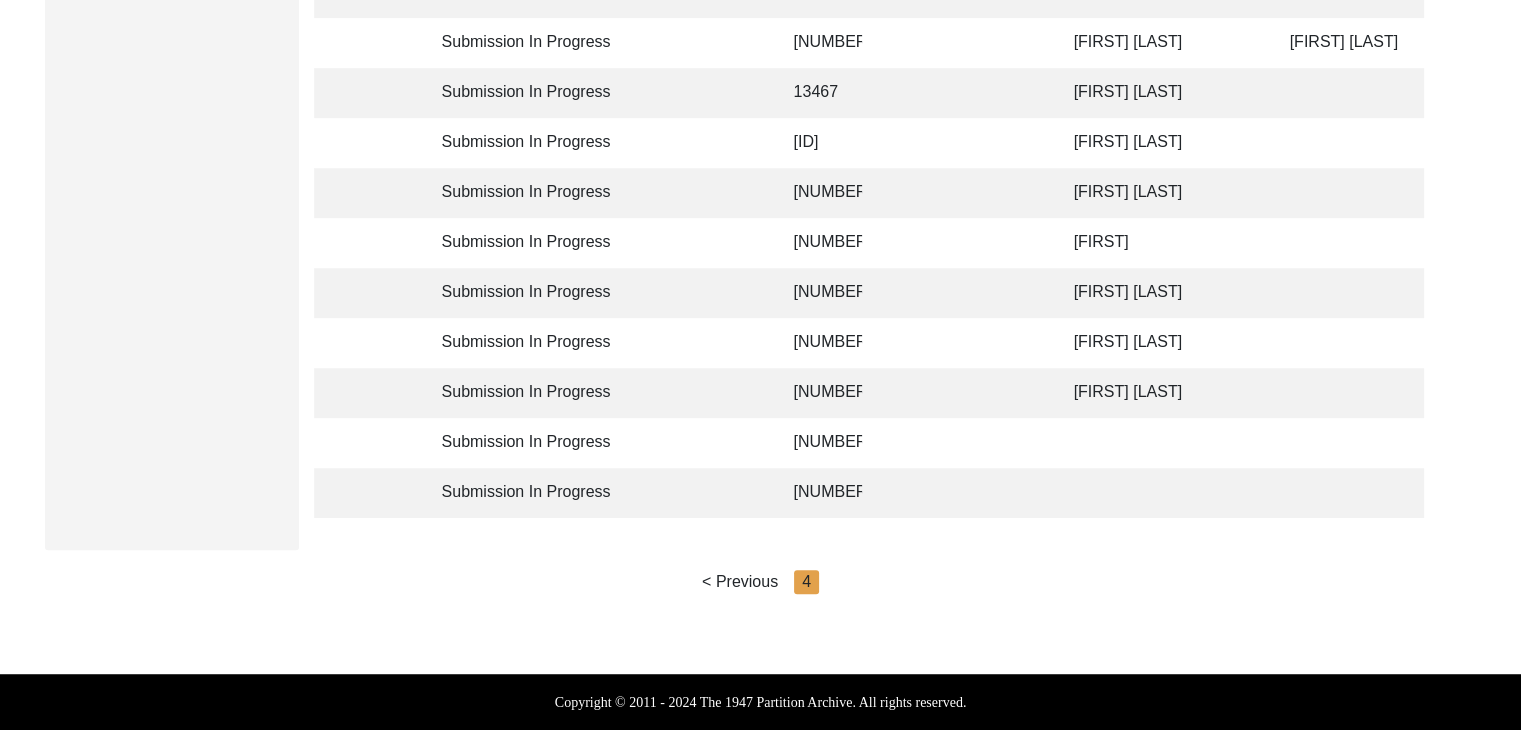 click on "Filter By Status  All   Submission In Progress   Submitted/Received  Priority Status Assigned To T ID PA ID ID Interviewee Name Interviewer Interview location (City, State/Province, Country) Interview Date Gender of interviewee Interviewee Date of Birth Interviewee Religion Interview Languages "Migrated From (Village/City, State, Country)" "Migrated To (Village/City, State, Country)" POST Form Summary RELEASE Form # Photos of interview Video/Audio Received B-Roll Received Doc & Video confirm email sent Submitted/Received 13298 [FIRST] [LAST] [FIRST] [LAST]  [CITY] [STATE], [STATE] [DATE] Female  1942 Hindu Panjabi  NA NA Submitted/Received 13299 [FIRST] [LAST] [FIRST] [LAST] [CITY], [CITY], [COUNTRY] [DATE] Male 08/18/1940 Hindu Panjabi [VILLAGE], [STATE], [STATE], [COUNTRY] [VILLAGE], [STATE], [STATE], [COUNTRY] Submitted/Received 13300 [FIRST] [LAST] [FIRST] [LAST]  [CITY], [CITY], [CITY], [STATE], [STATE]  [DATE] Male 10/10/1936 Hindu  Panjabi  [CITY], [STATE], [COUNTRY] 13301 Female" 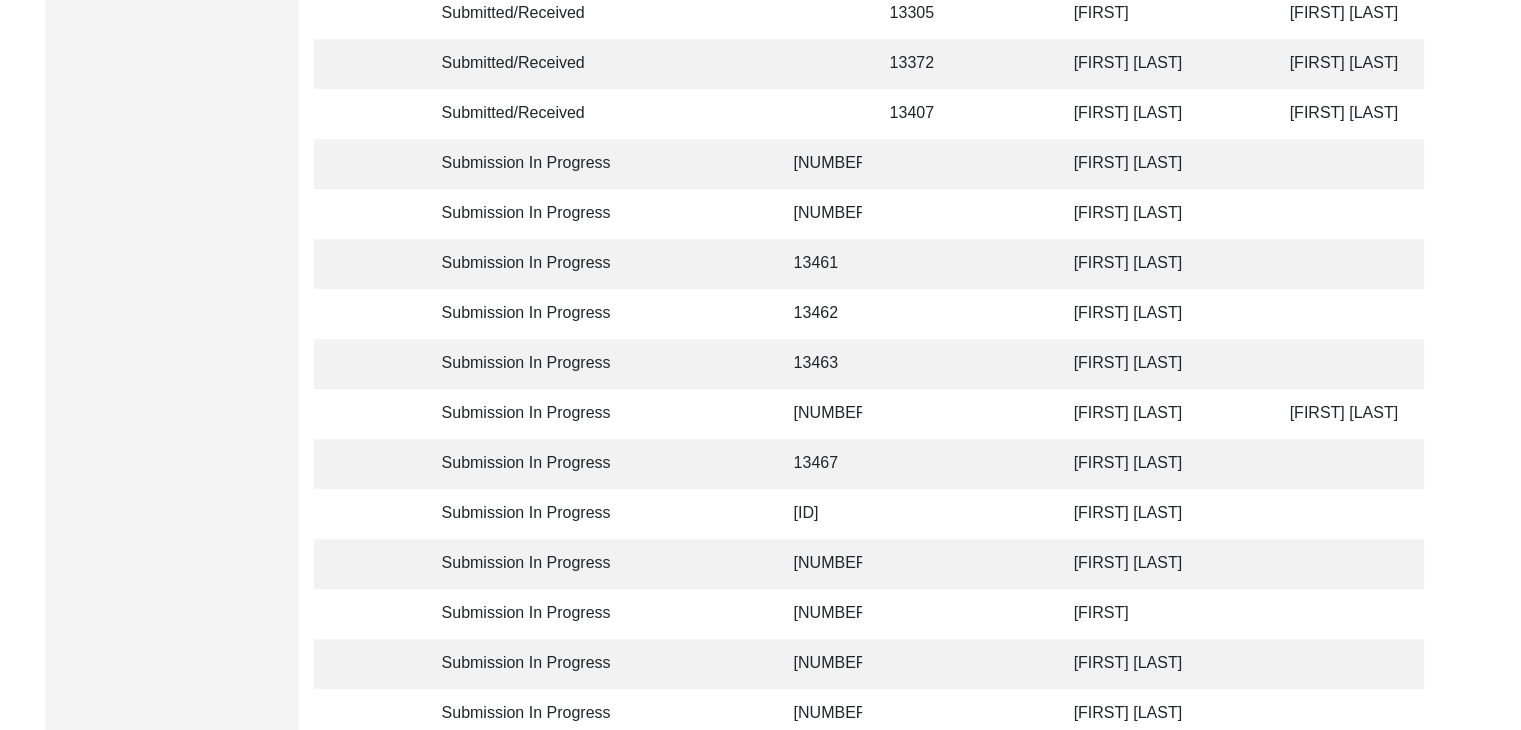 scroll, scrollTop: 694, scrollLeft: 0, axis: vertical 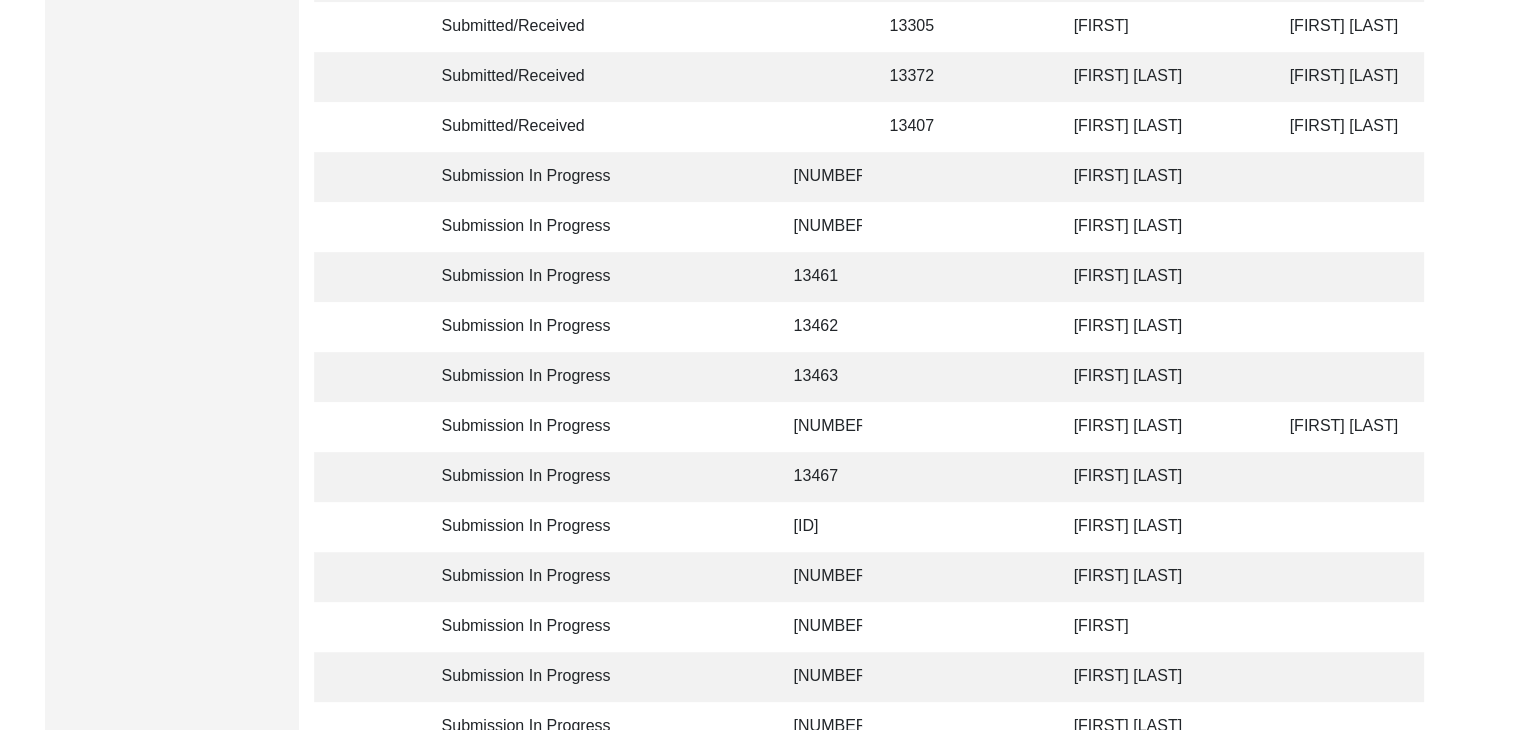 click on "Submission In Progress [NUMBER] [FIRST] [LAST]" 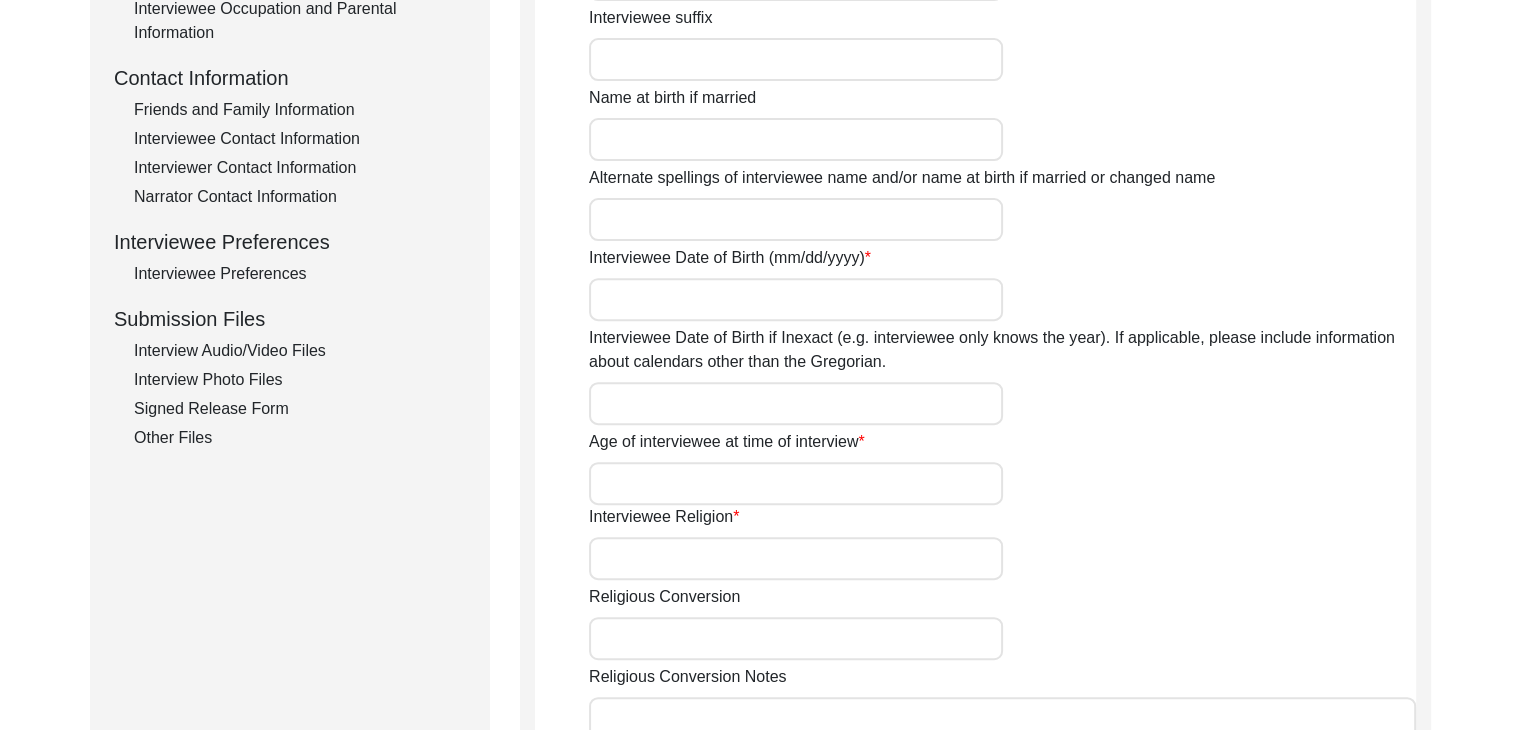 type on "[FIRST] [LAST]" 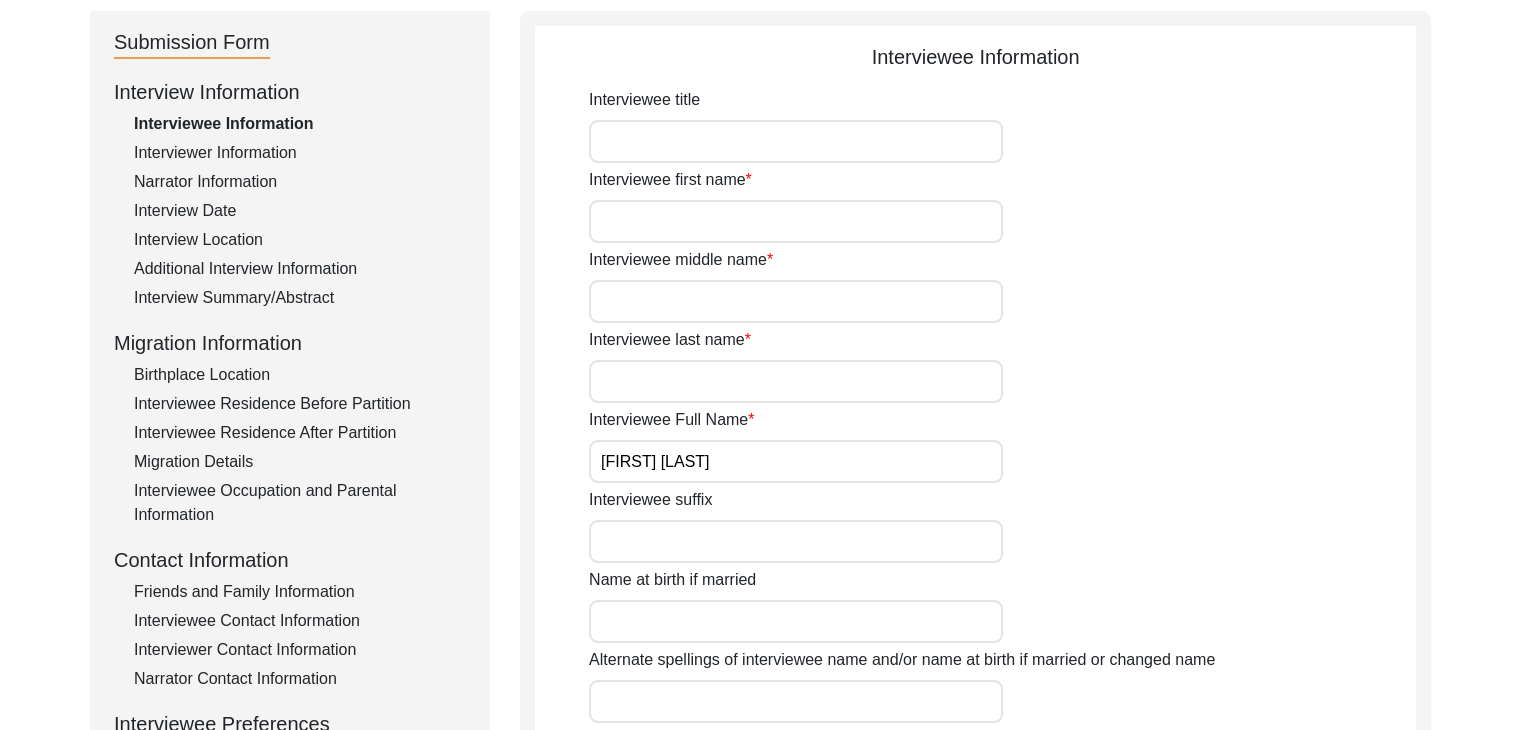 scroll, scrollTop: 88, scrollLeft: 0, axis: vertical 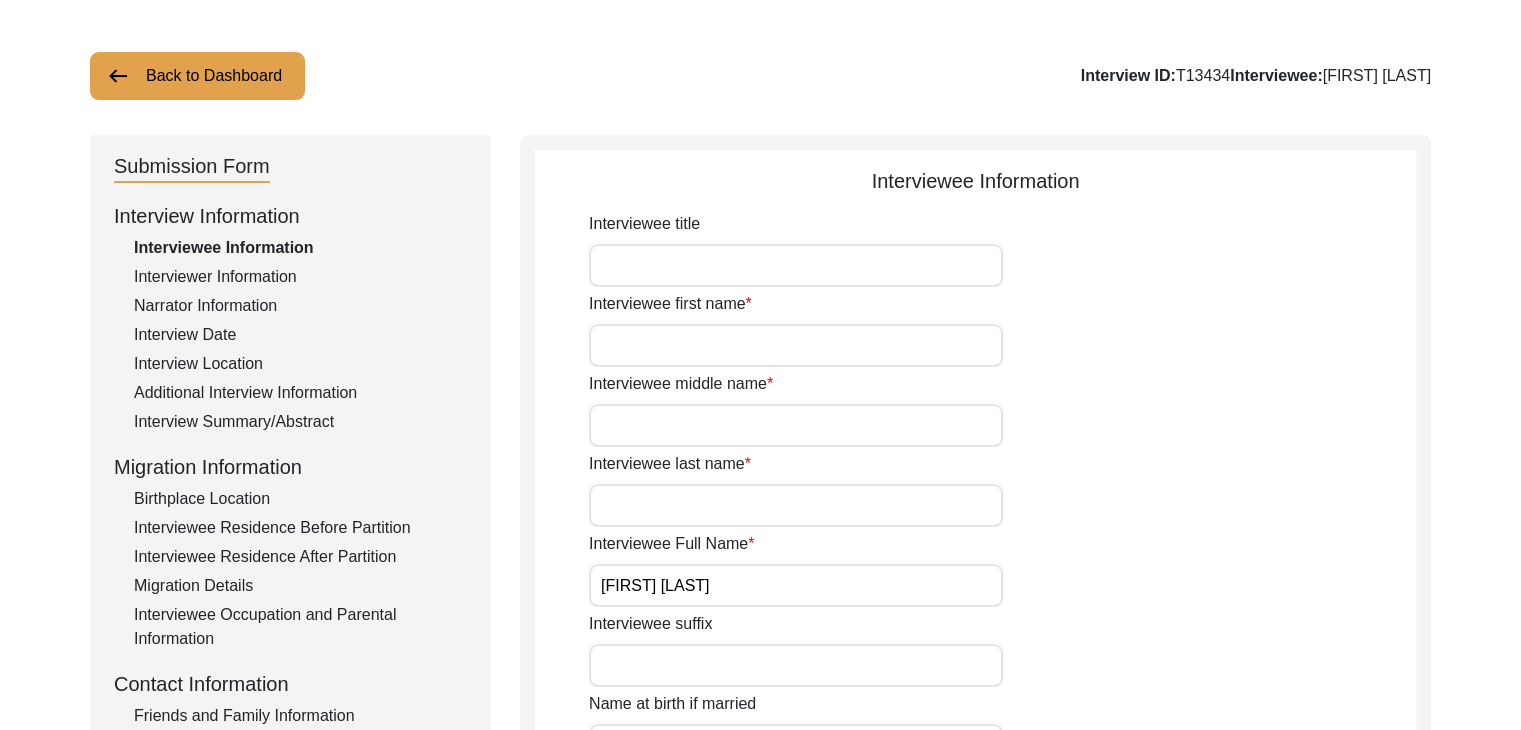 click on "Back to Dashboard" 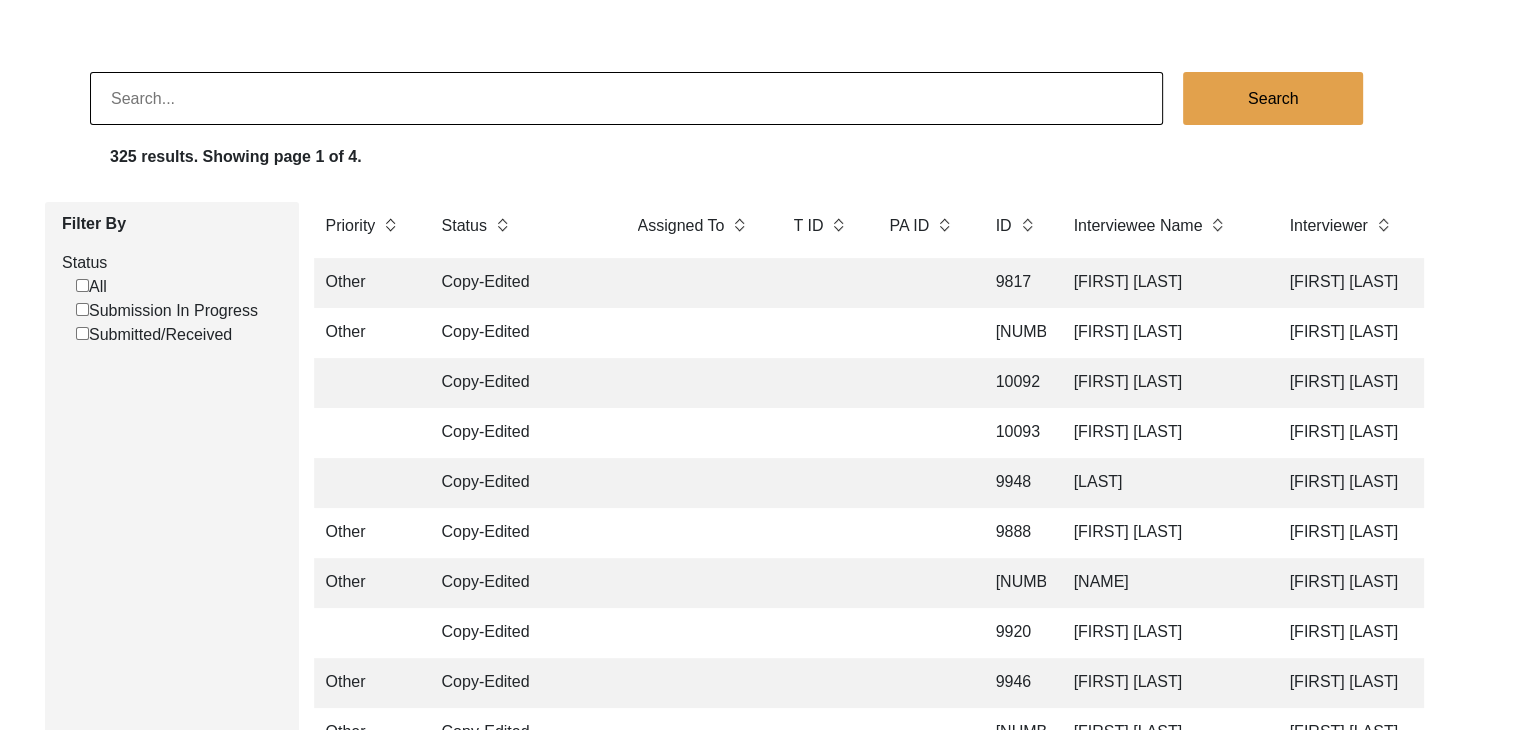 scroll, scrollTop: 4764, scrollLeft: 0, axis: vertical 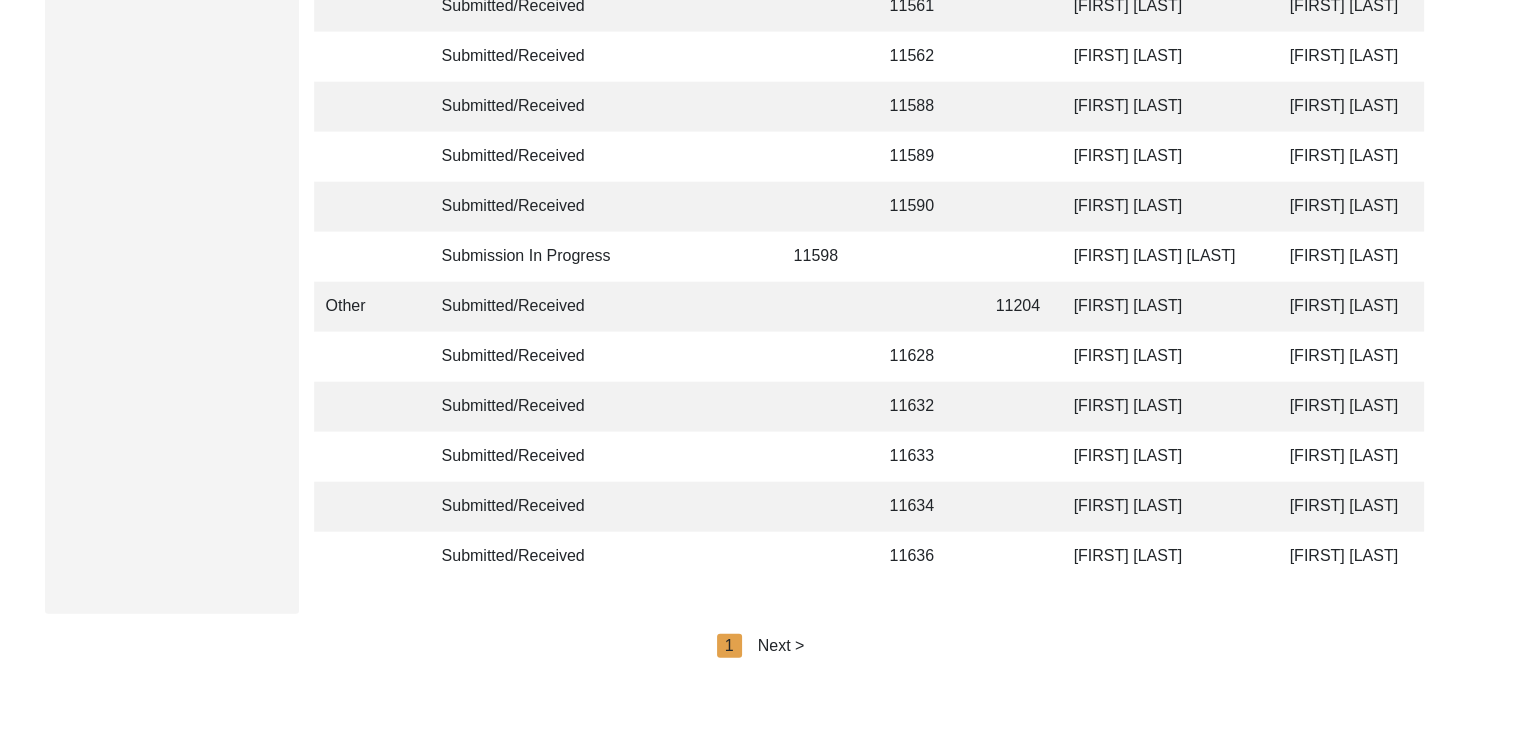 click on "Search [NUMBER] results. Showing page [NUMBER] of [NUMBER]. Filter By Status  All   Submission In Progress   Submitted/Received  Priority Status Assigned To T ID PA ID ID Interviewee Name Interviewer Interview location (City, State/Province, Country) Interview Date Gender of interviewee Interviewee Date of Birth Interviewee Religion Interview Languages "Migrated From (Village/City, State, Country)" "Migrated To (Village/City, State, Country)" POST Form Summary RELEASE Form # Photos of interview Video/Audio Received B-Roll Received Doc & Video confirm email sent Other Copy-Edited [NUMBER] [FIRST] [LAST] [FIRST] [LAST] [CITY], [STATE], [COUNTRY] [DATE] Male [YEAR] [RELIGION] [LANGUAGE] [CITY], [STATE], [COUNTRY] [CITY], [STATE], [COUNTRY] yes Other Copy-Edited [NUMBER] [FIRST] [LAST] [FIRST] [LAST] [CITY], [STATE], [COUNTRY] [DATE] Male [YEAR] [RELIGION] [LANGUAGE] [CITY], [STATE], [COUNTRY] [CITY], [STATE], [COUNTRY] yes Copy-Edited [NUMBER] [FIRST] [LAST]" 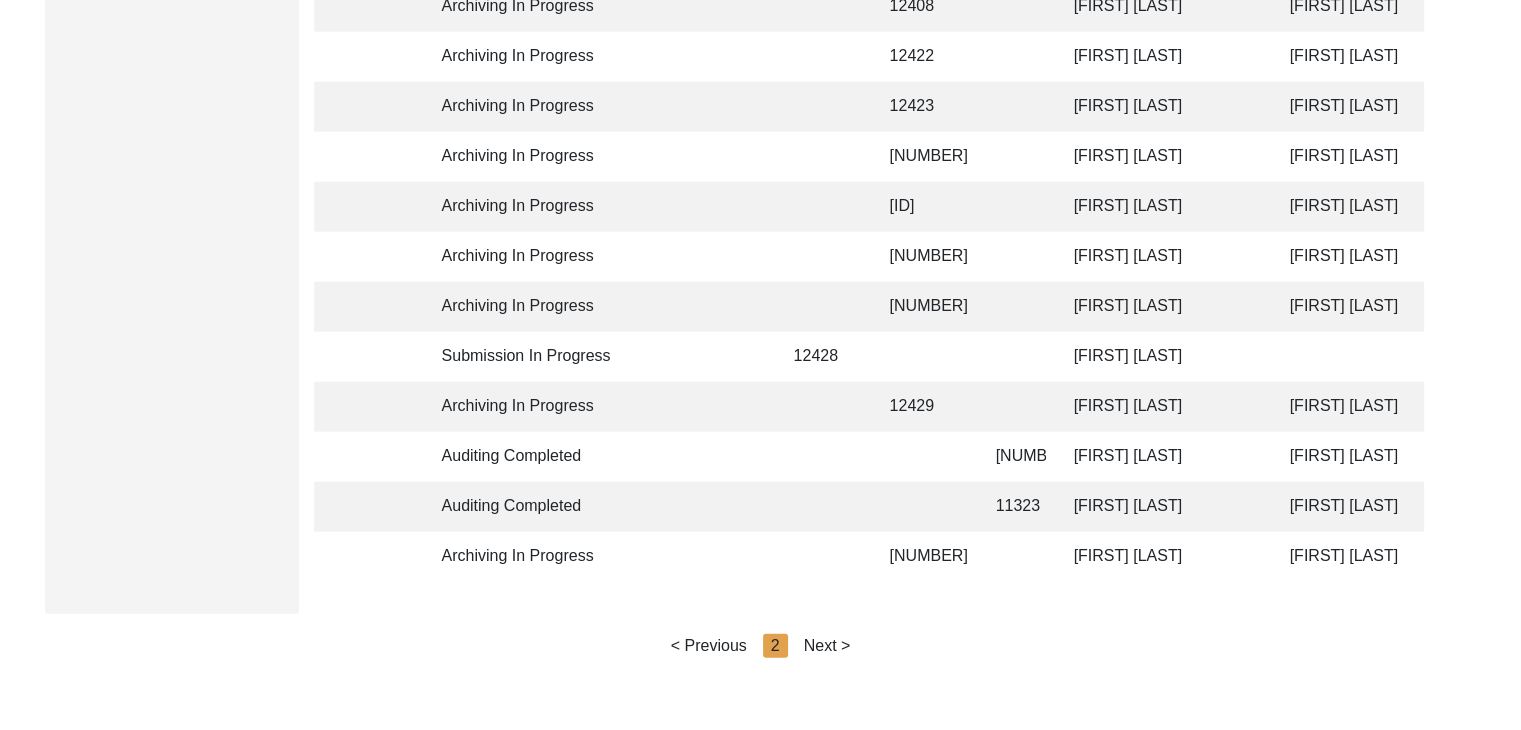 click on "Next >" 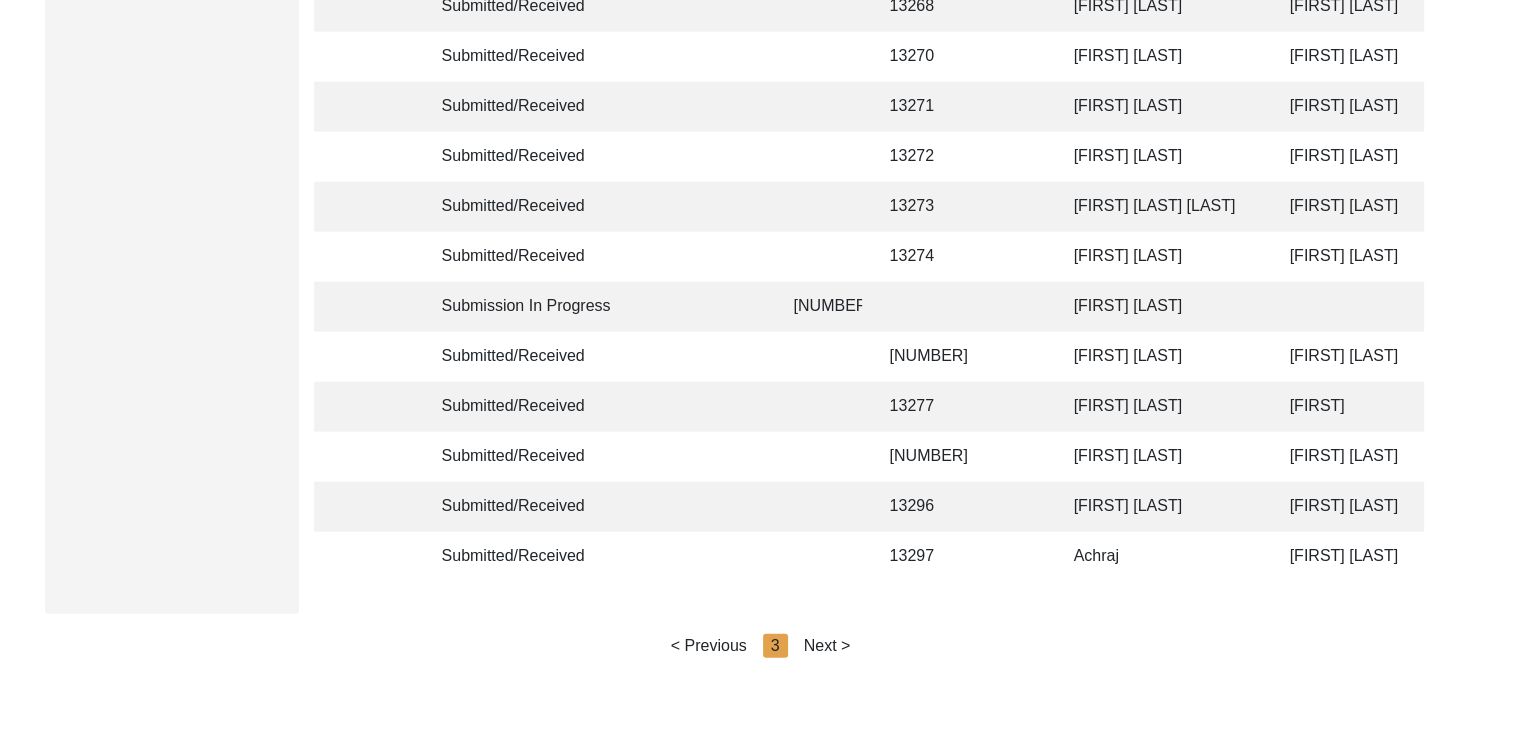 click on "Next >" 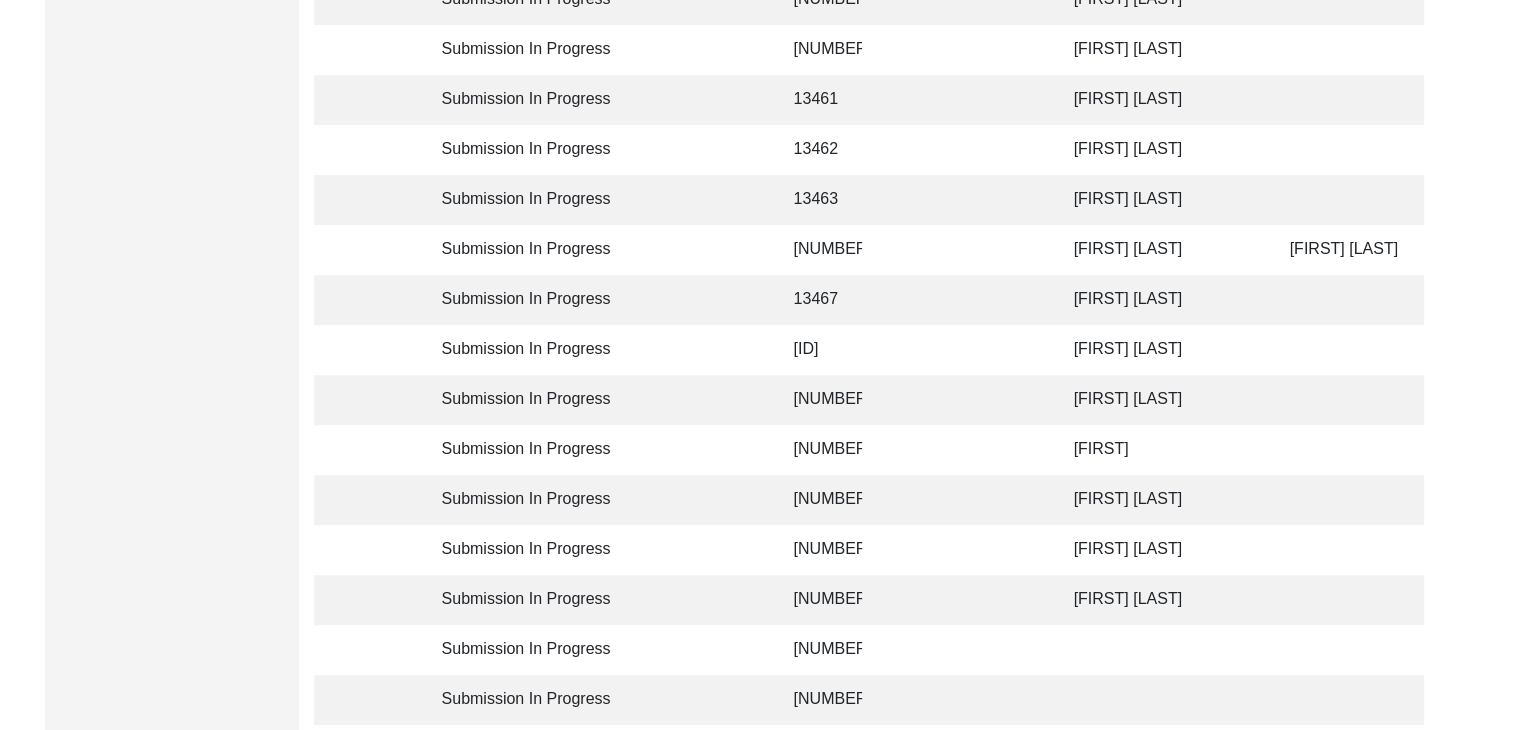 scroll, scrollTop: 874, scrollLeft: 0, axis: vertical 